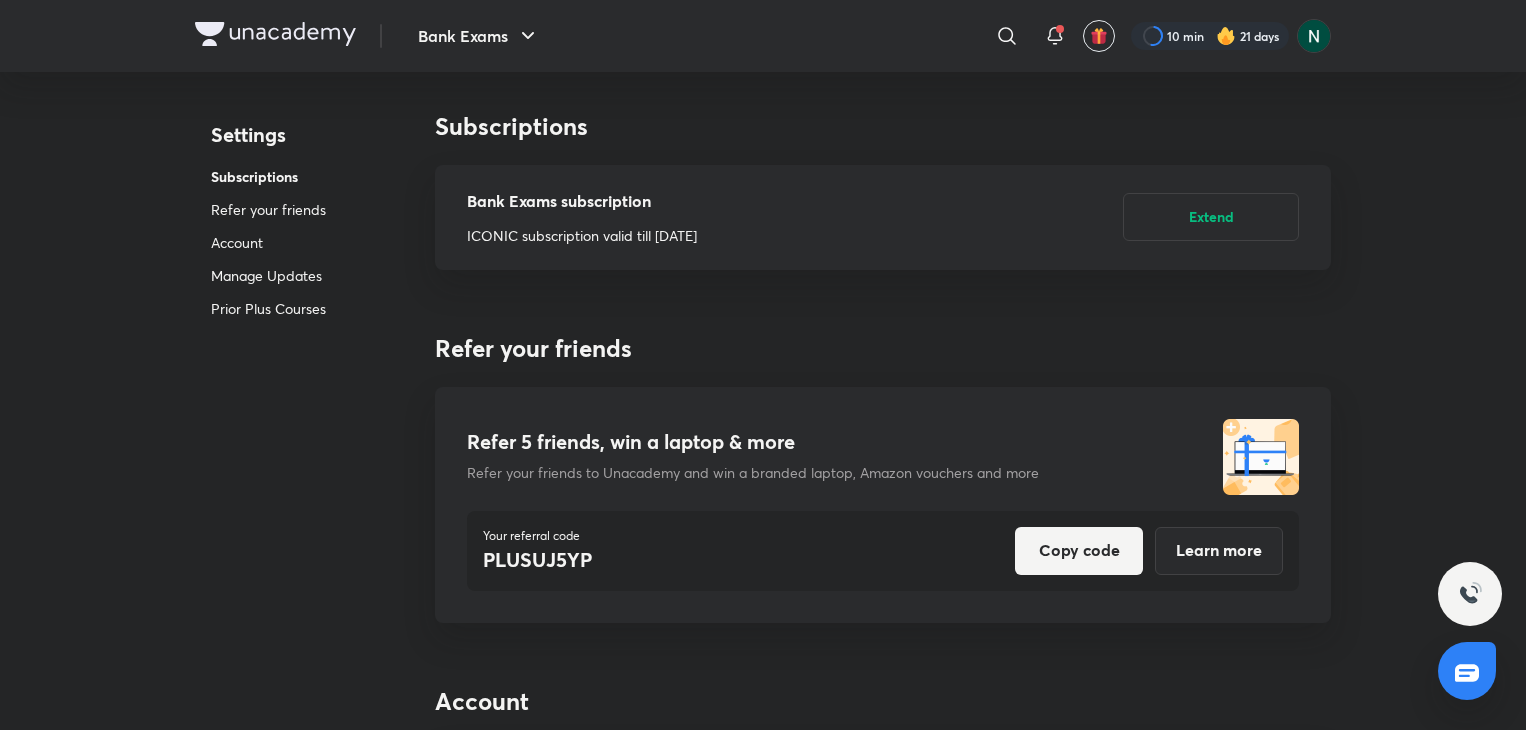 scroll, scrollTop: 0, scrollLeft: 0, axis: both 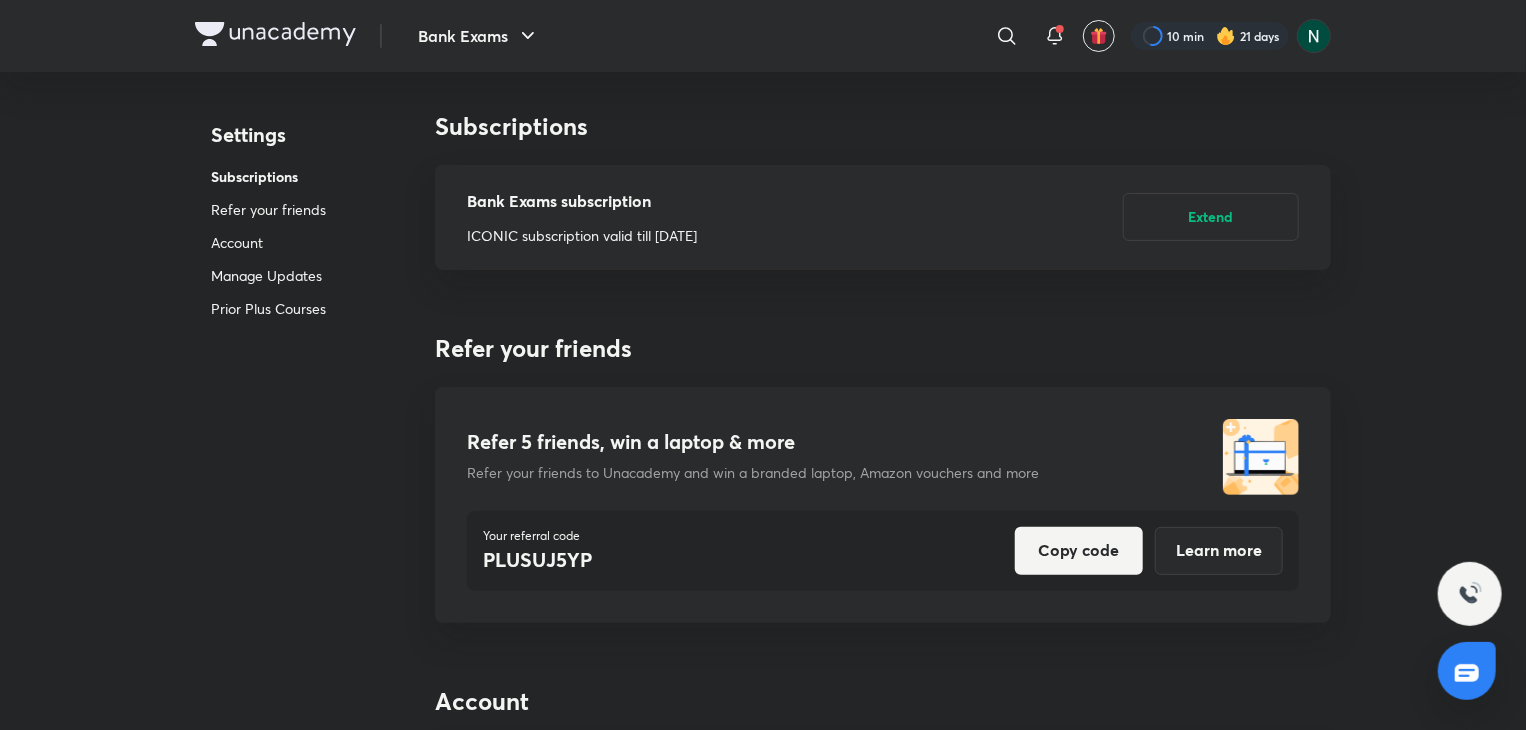 click at bounding box center [275, 34] 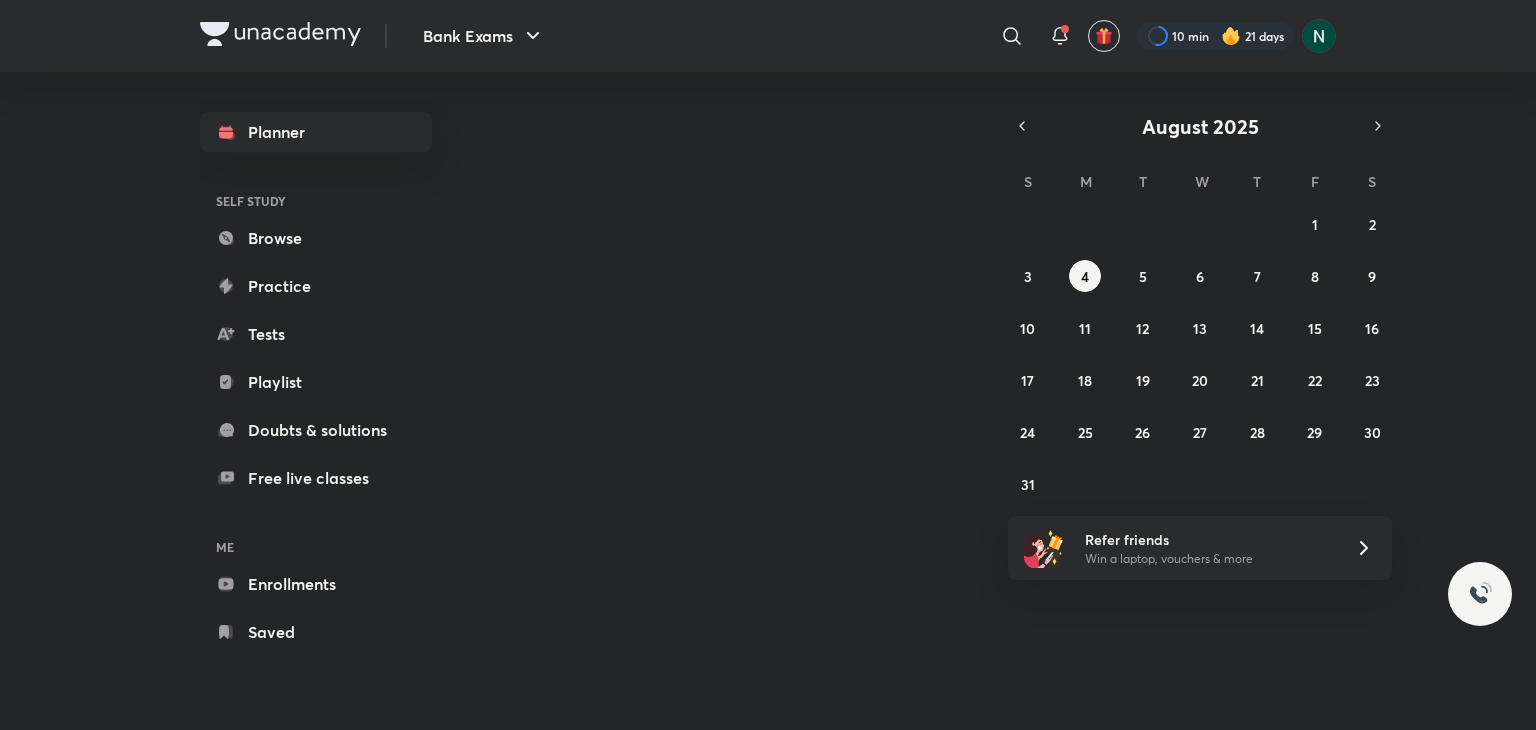 scroll, scrollTop: 0, scrollLeft: 0, axis: both 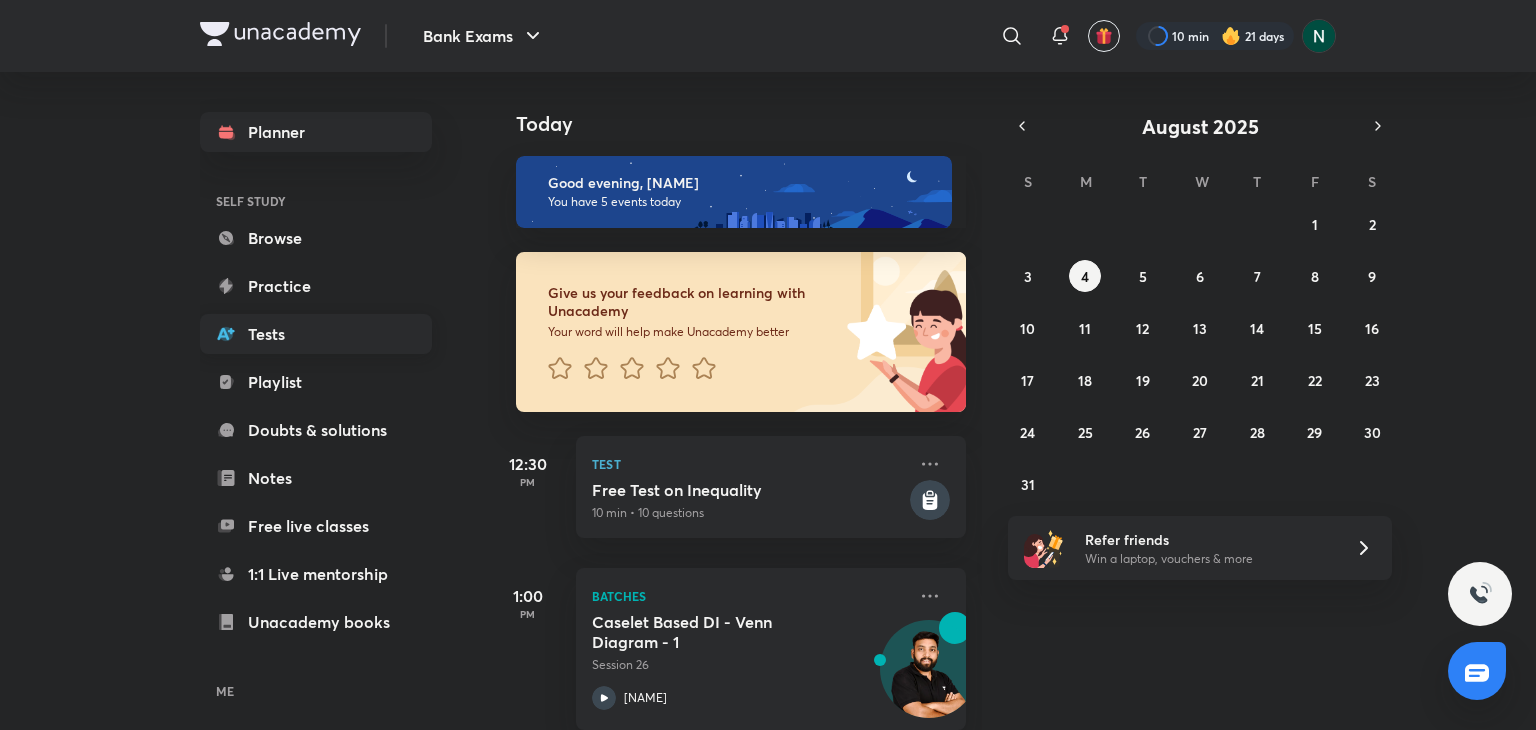 click on "Tests" at bounding box center [316, 334] 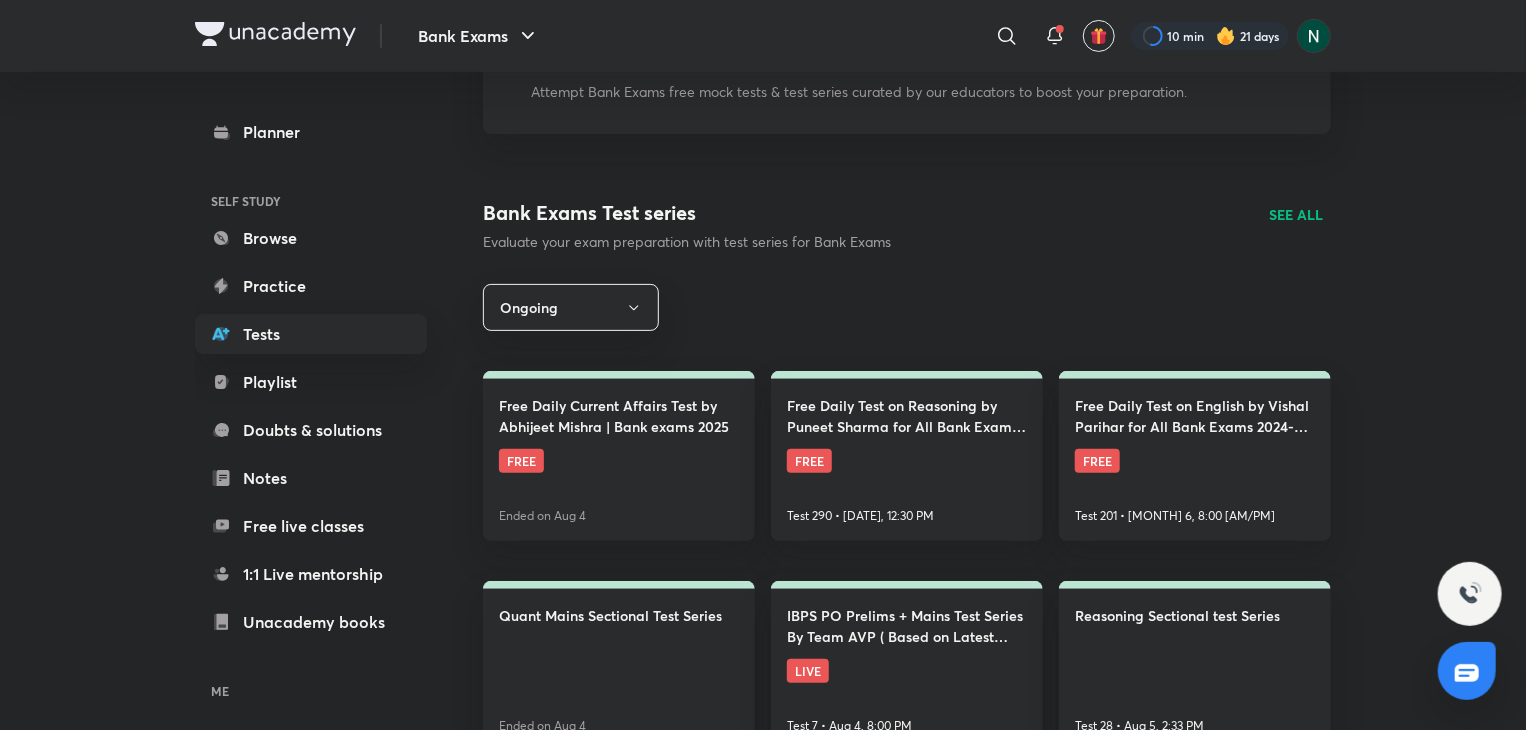 scroll, scrollTop: 200, scrollLeft: 0, axis: vertical 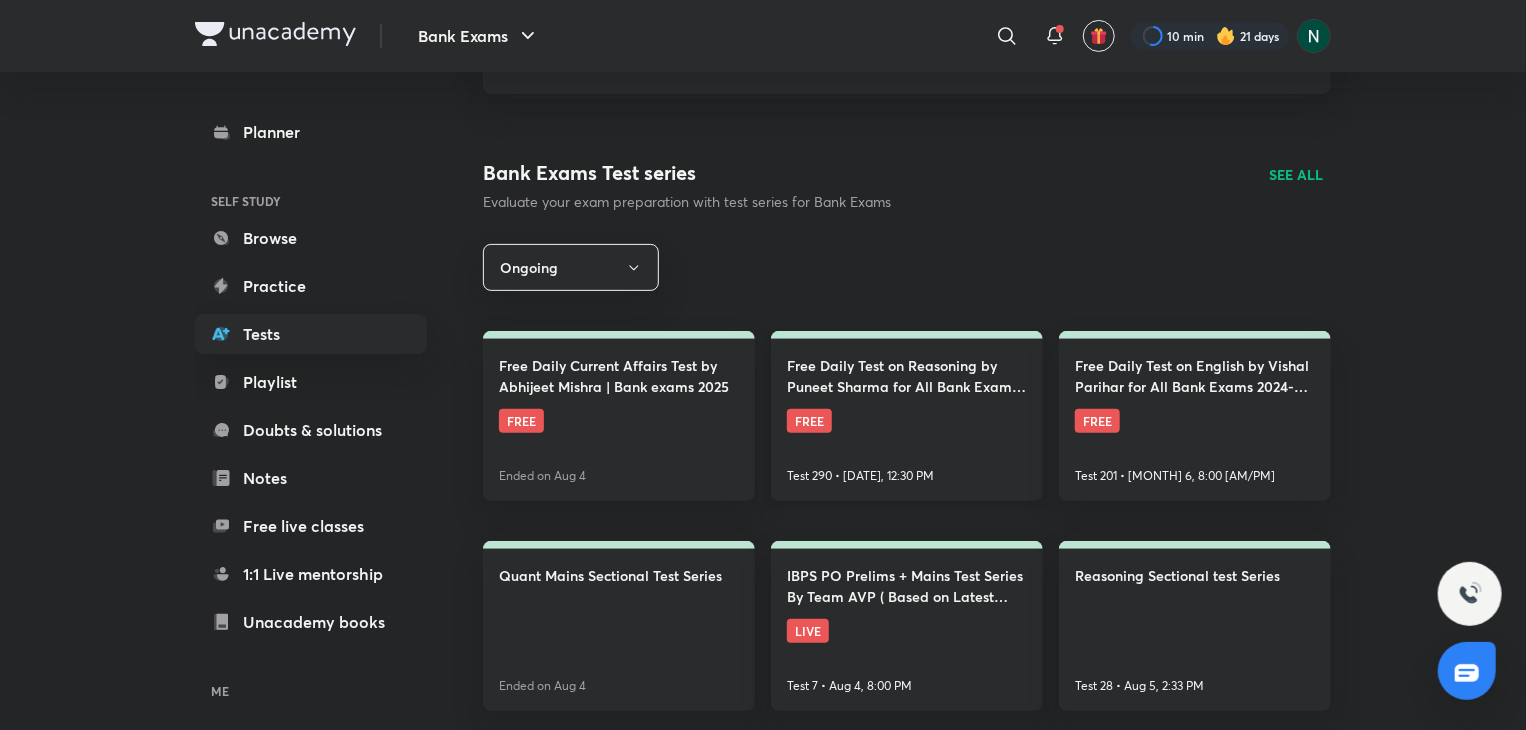 click on "Free Daily Test on Reasoning by Puneet Sharma for All Bank Exams 2024-25 FREE Test 290 • [MONTH] 5, 12:30 [AM/PM]" at bounding box center [907, 416] 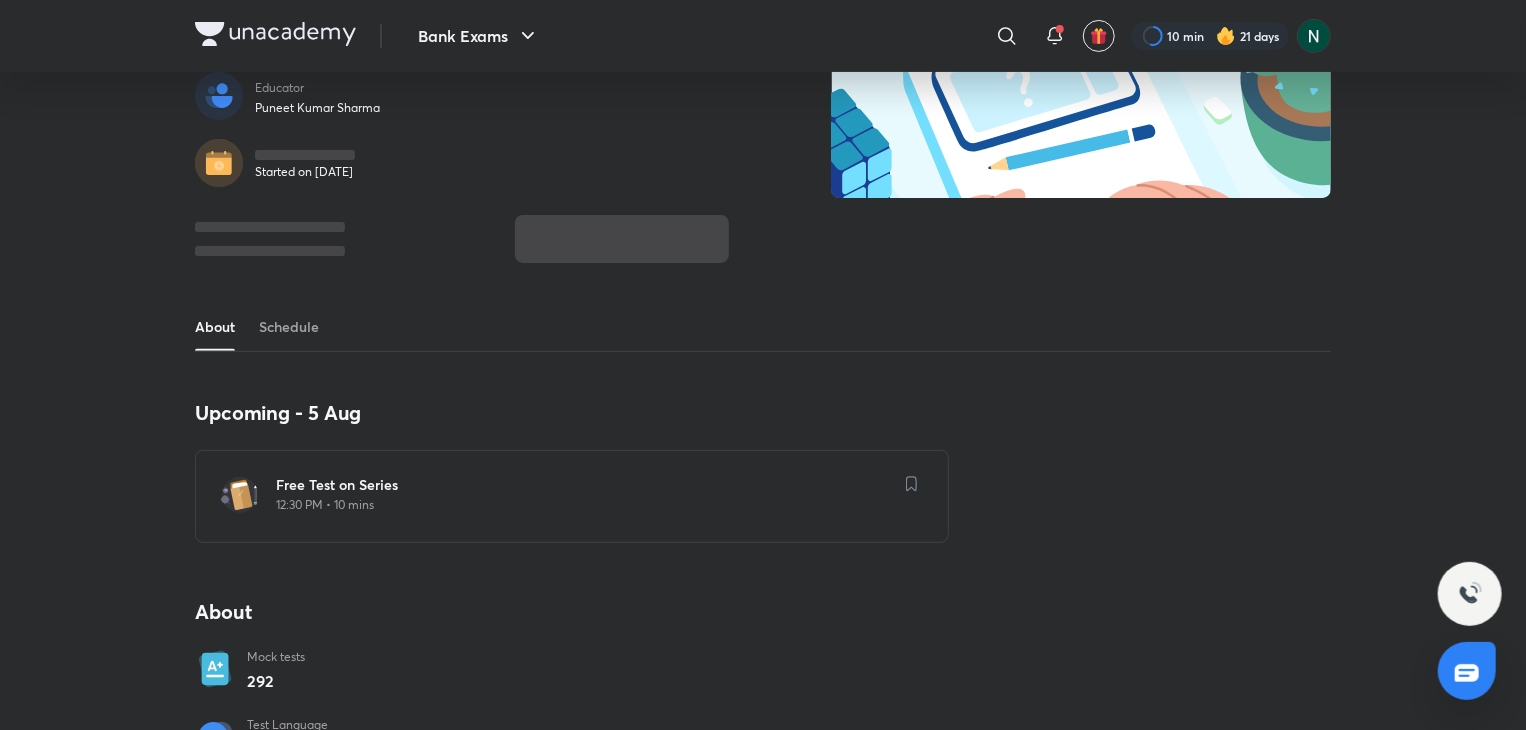 scroll, scrollTop: 0, scrollLeft: 0, axis: both 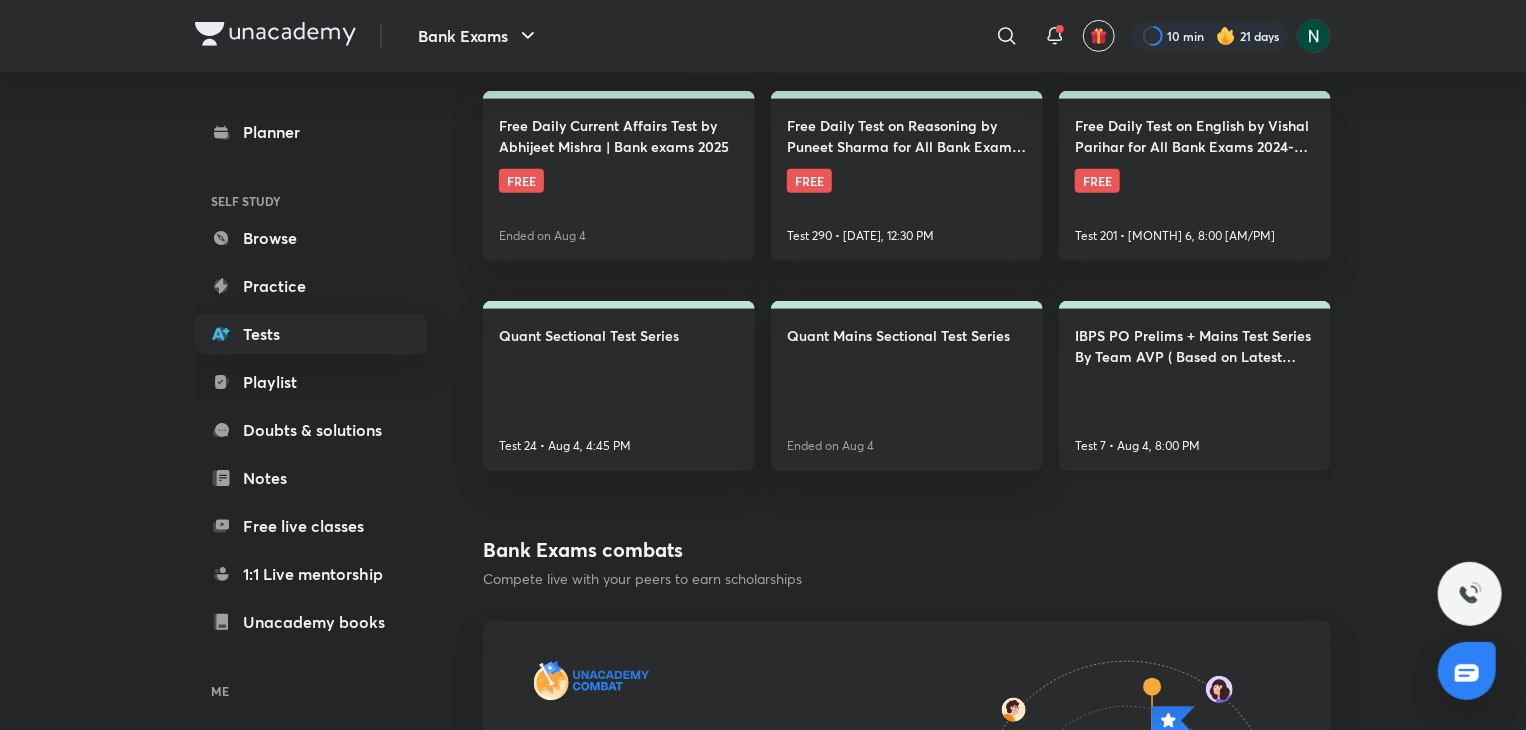 click on "IBPS PO Prelims + Mains Test Series By Team AVP ( Based on Latest Exam Pattern ) Test 7 • [MONTH] 4, 8:00 [AM/PM]" at bounding box center [1195, 386] 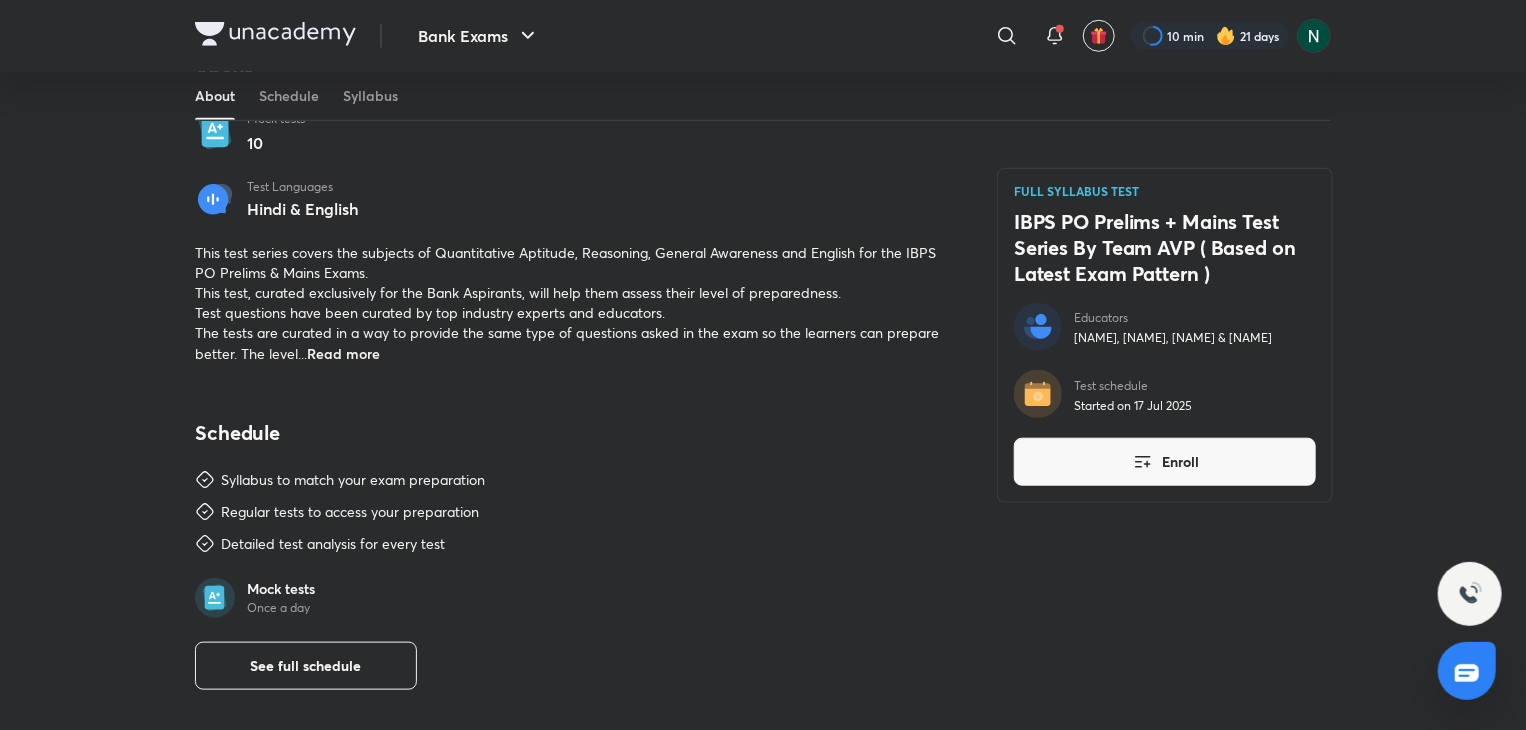 scroll, scrollTop: 800, scrollLeft: 0, axis: vertical 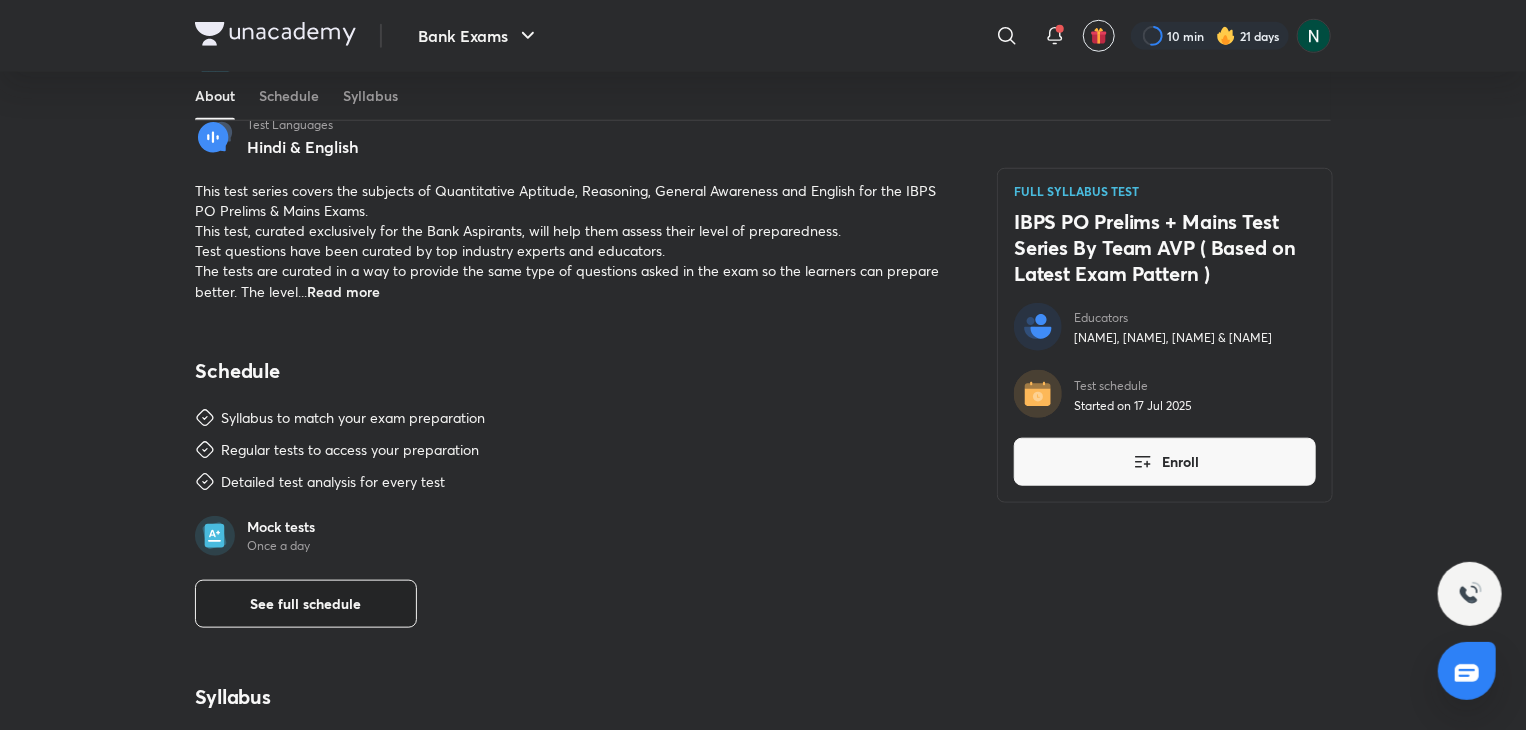 click on "See full schedule" at bounding box center (306, 604) 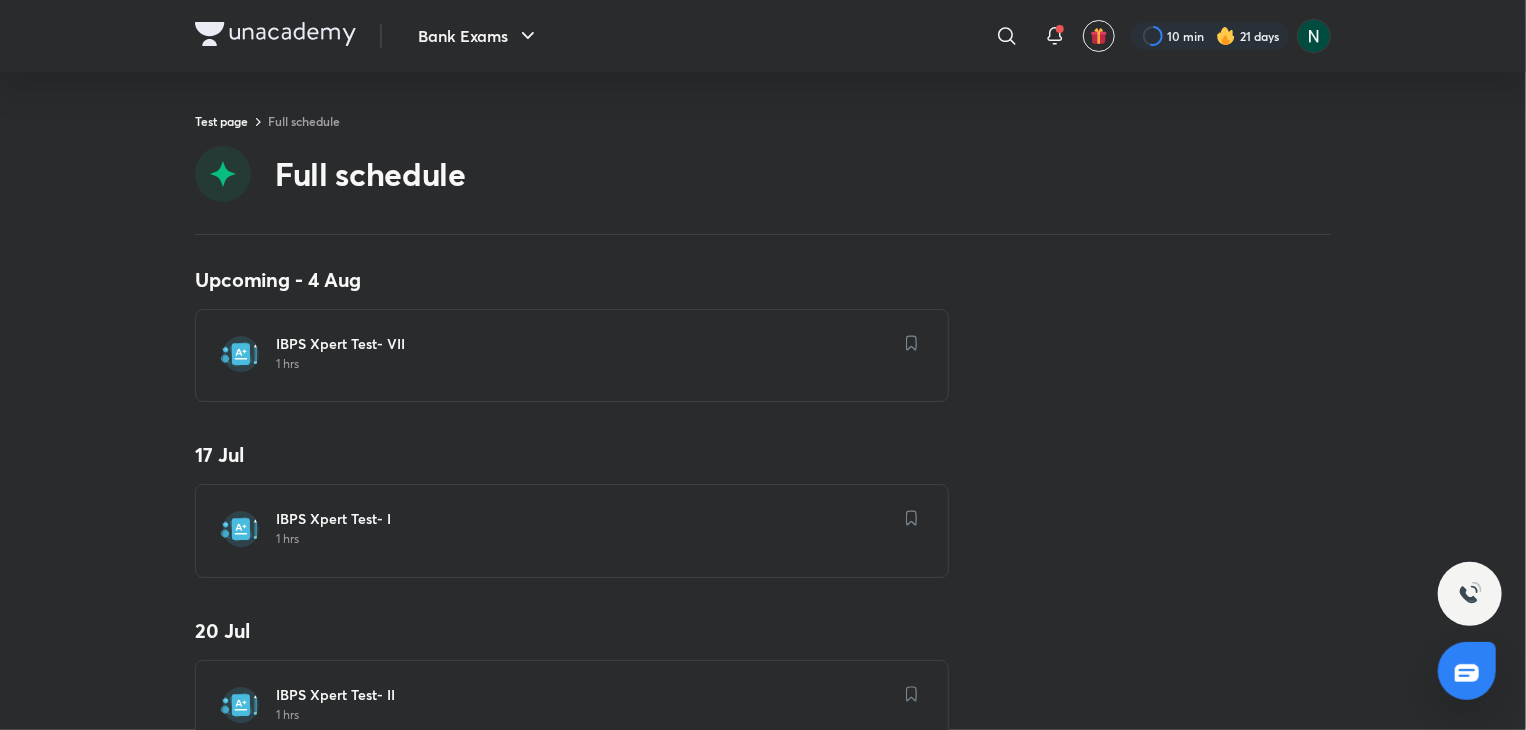 scroll, scrollTop: 0, scrollLeft: 0, axis: both 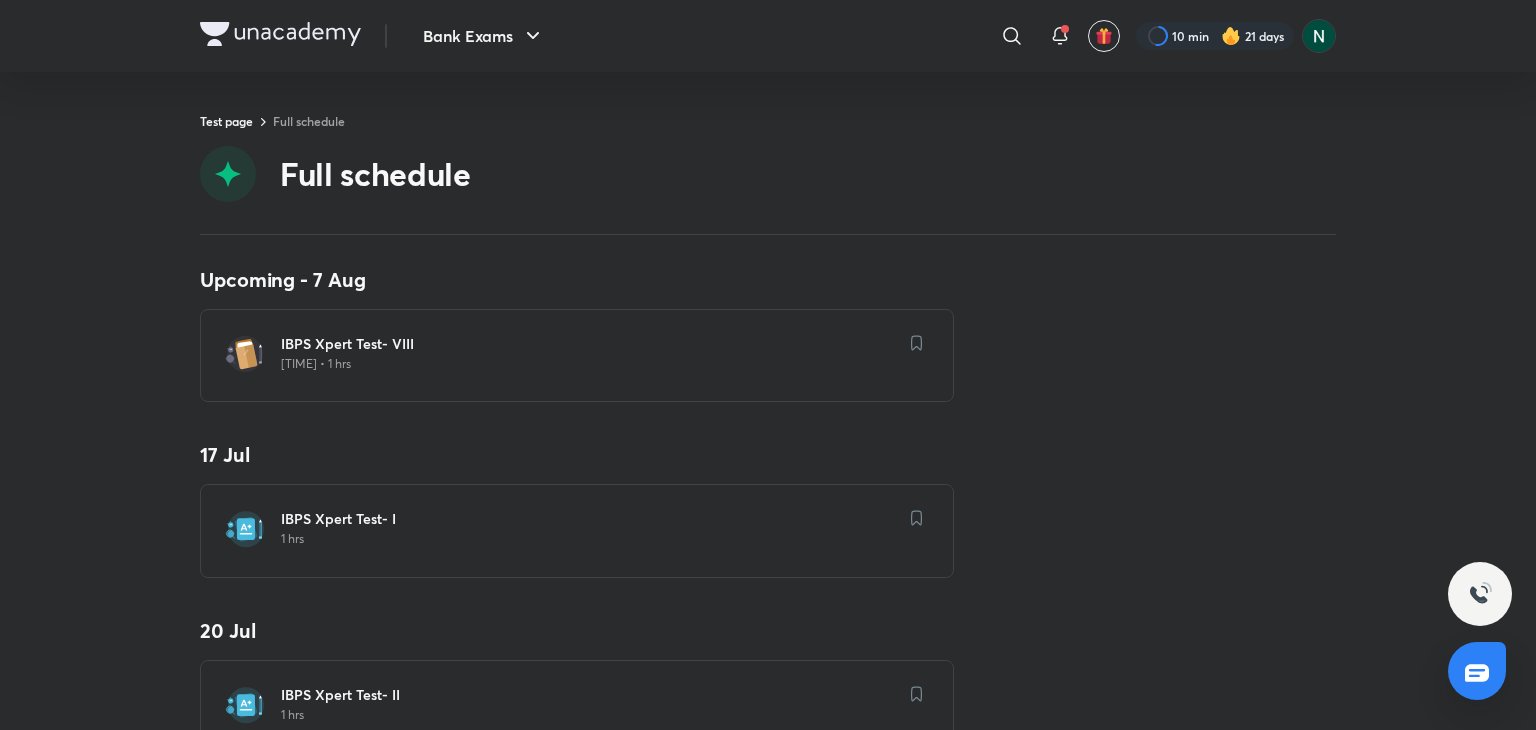 click on "1 hrs" at bounding box center [589, 539] 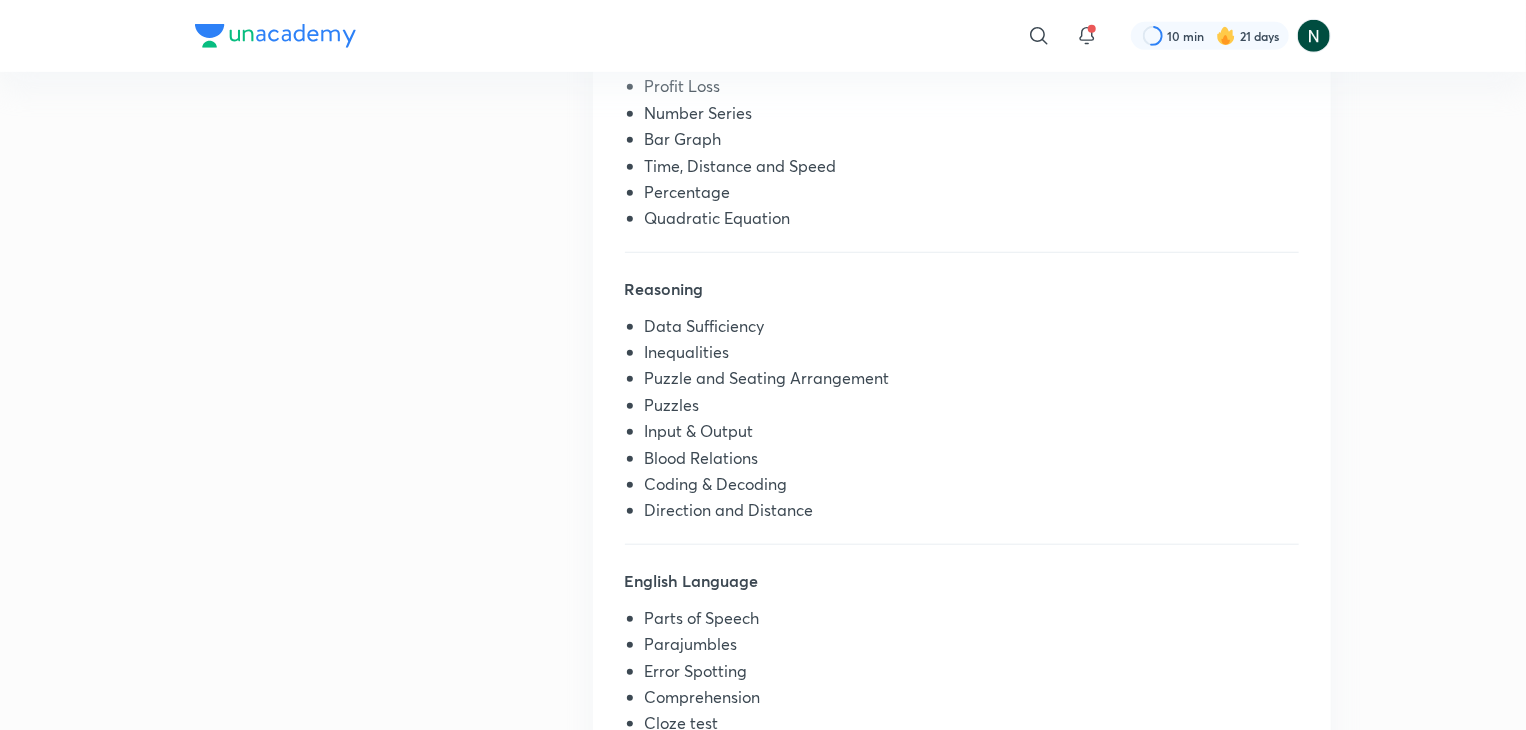 scroll, scrollTop: 720, scrollLeft: 0, axis: vertical 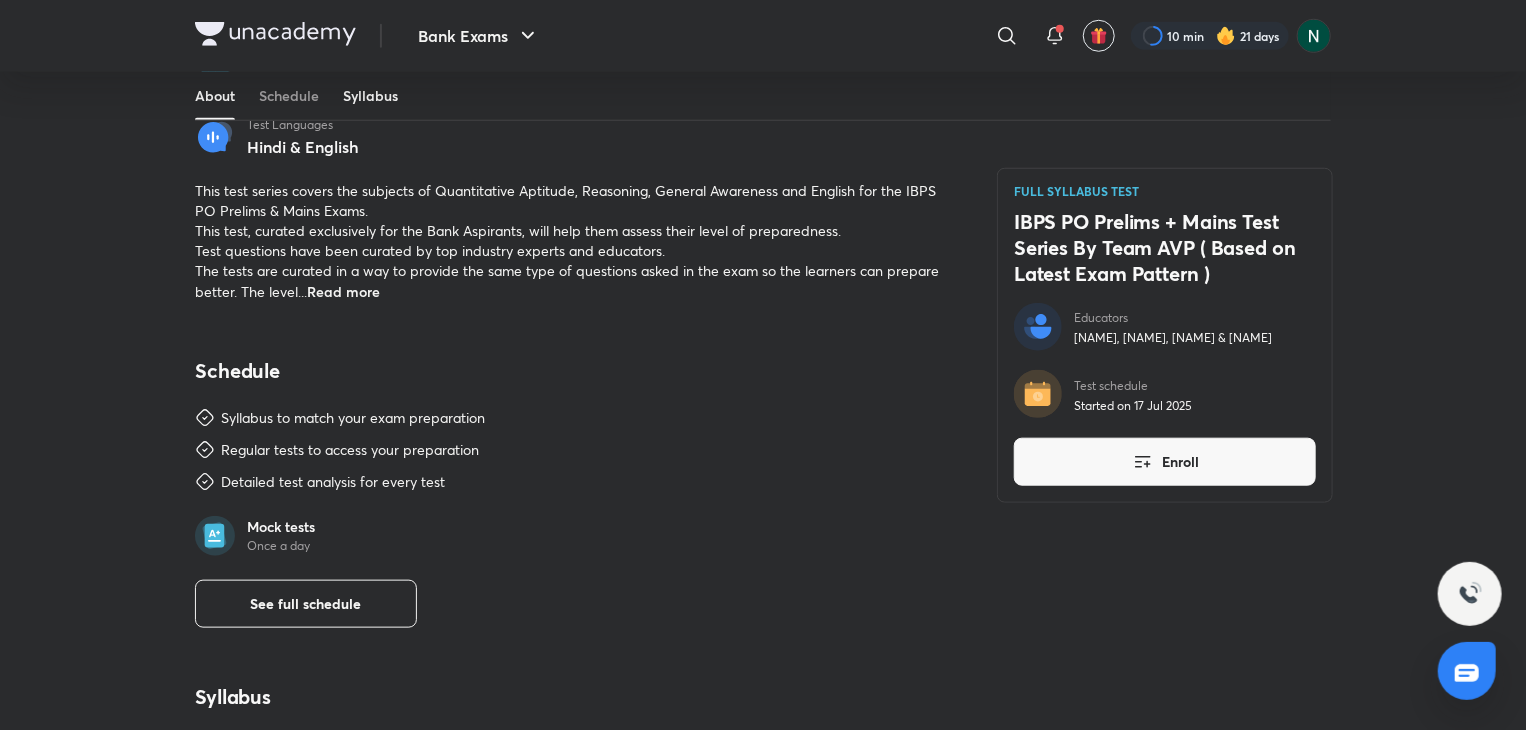click on "Syllabus" at bounding box center (370, 96) 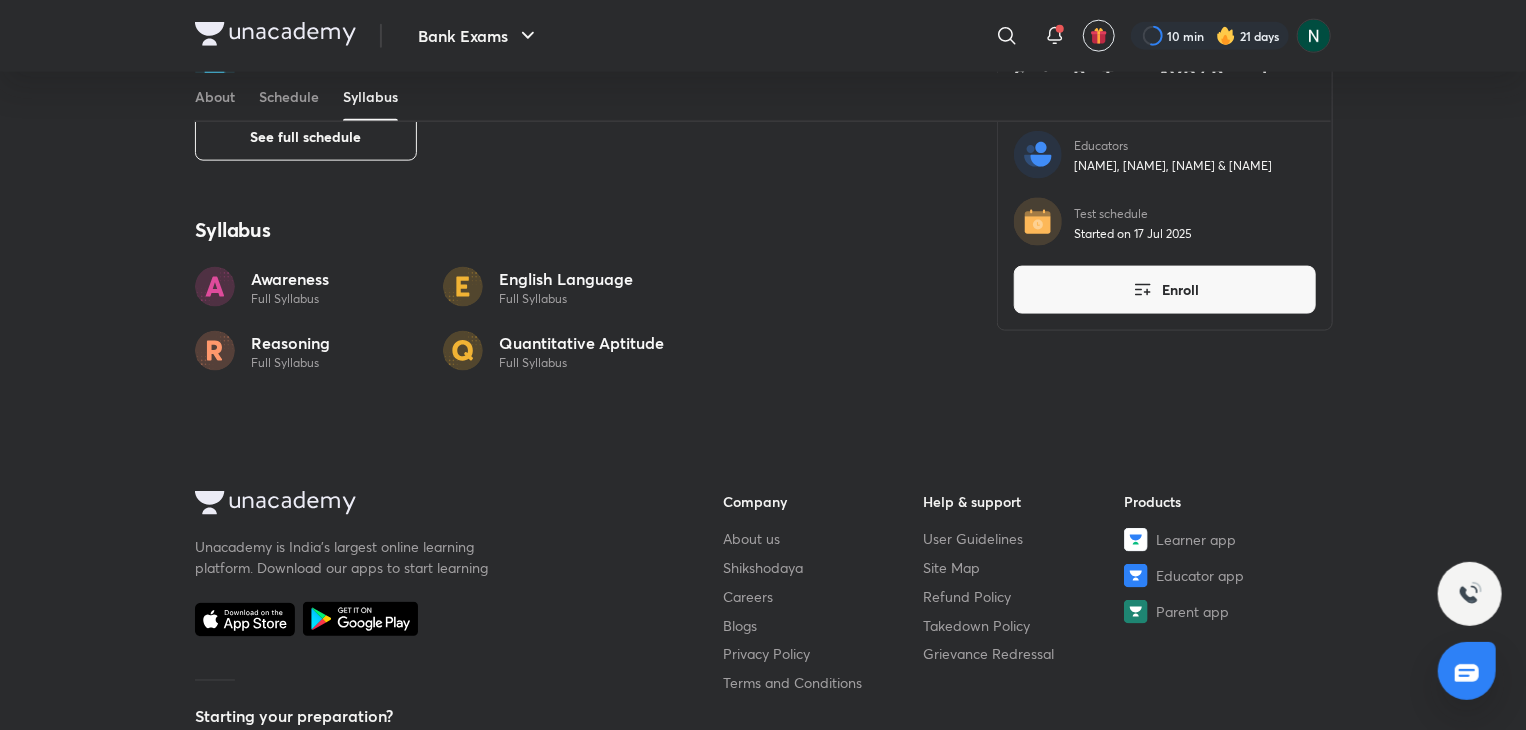 scroll, scrollTop: 1343, scrollLeft: 0, axis: vertical 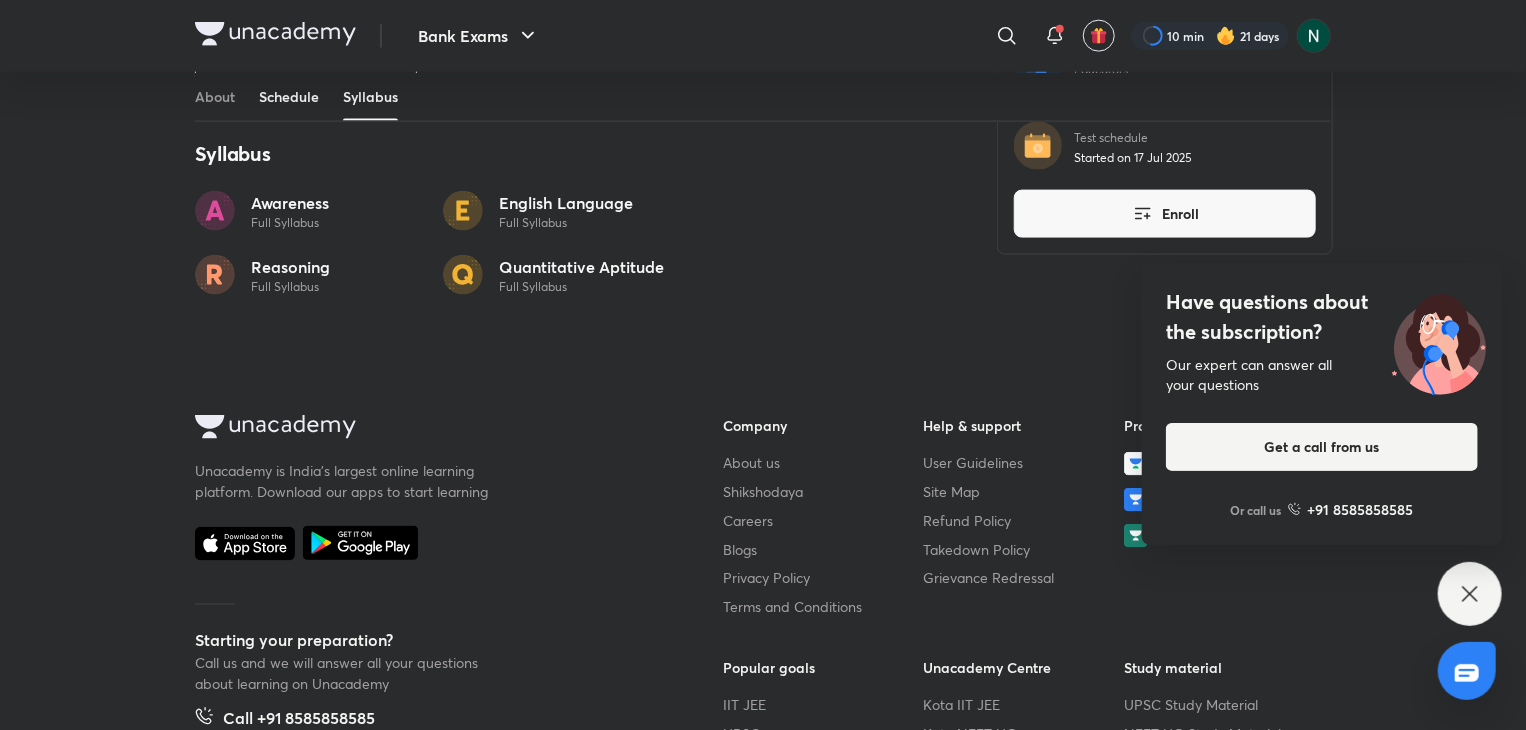 click on "Schedule" at bounding box center [289, 96] 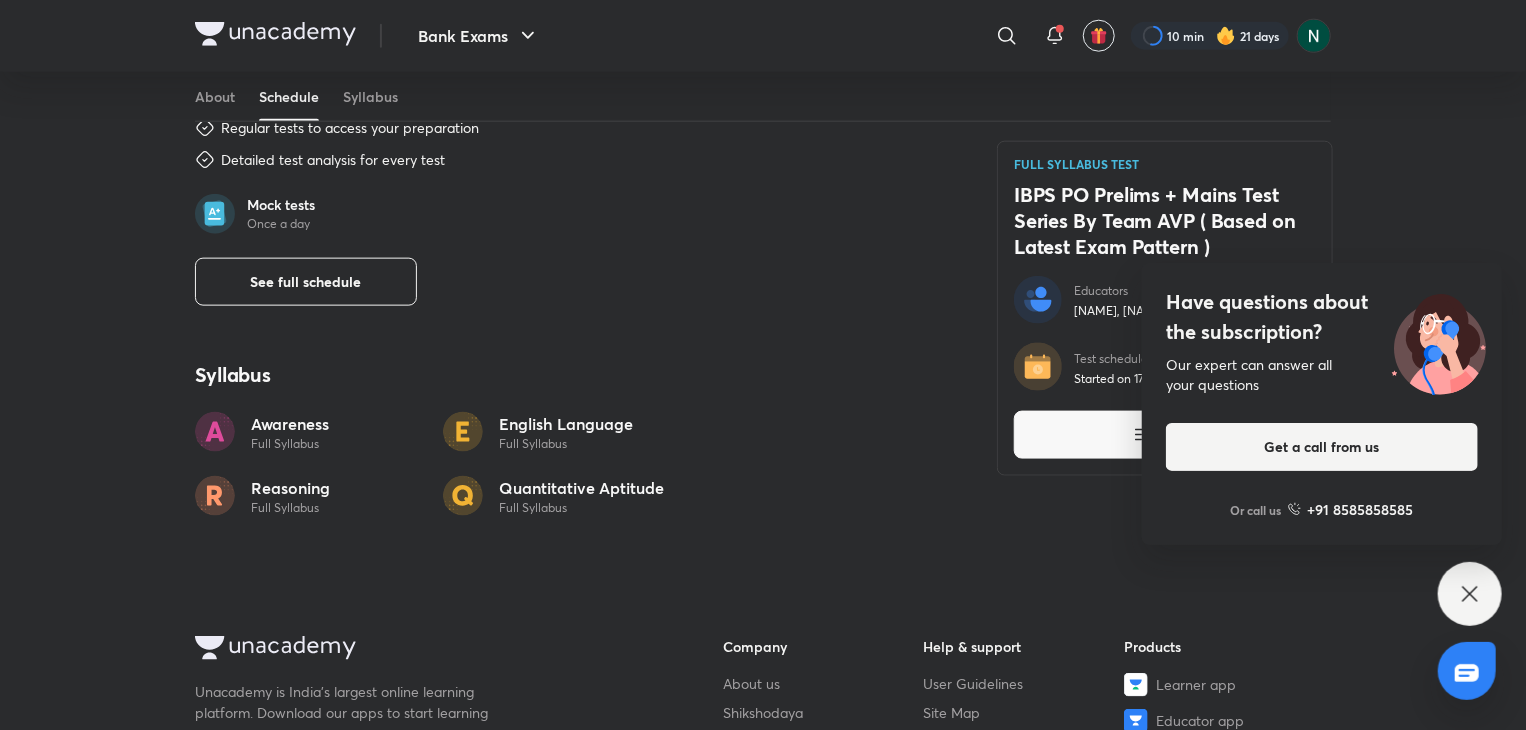 scroll, scrollTop: 1016, scrollLeft: 0, axis: vertical 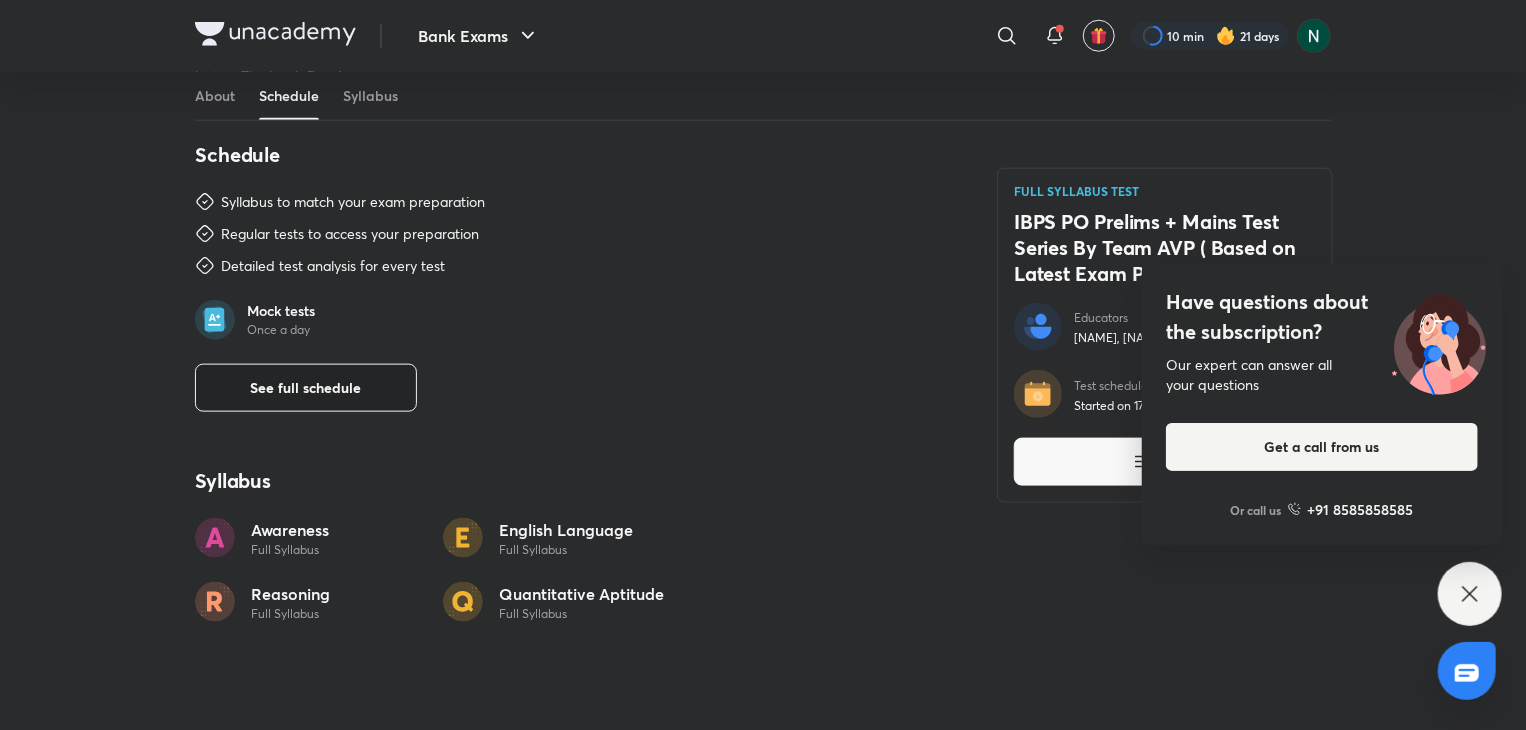 click on "See full schedule" at bounding box center [306, 388] 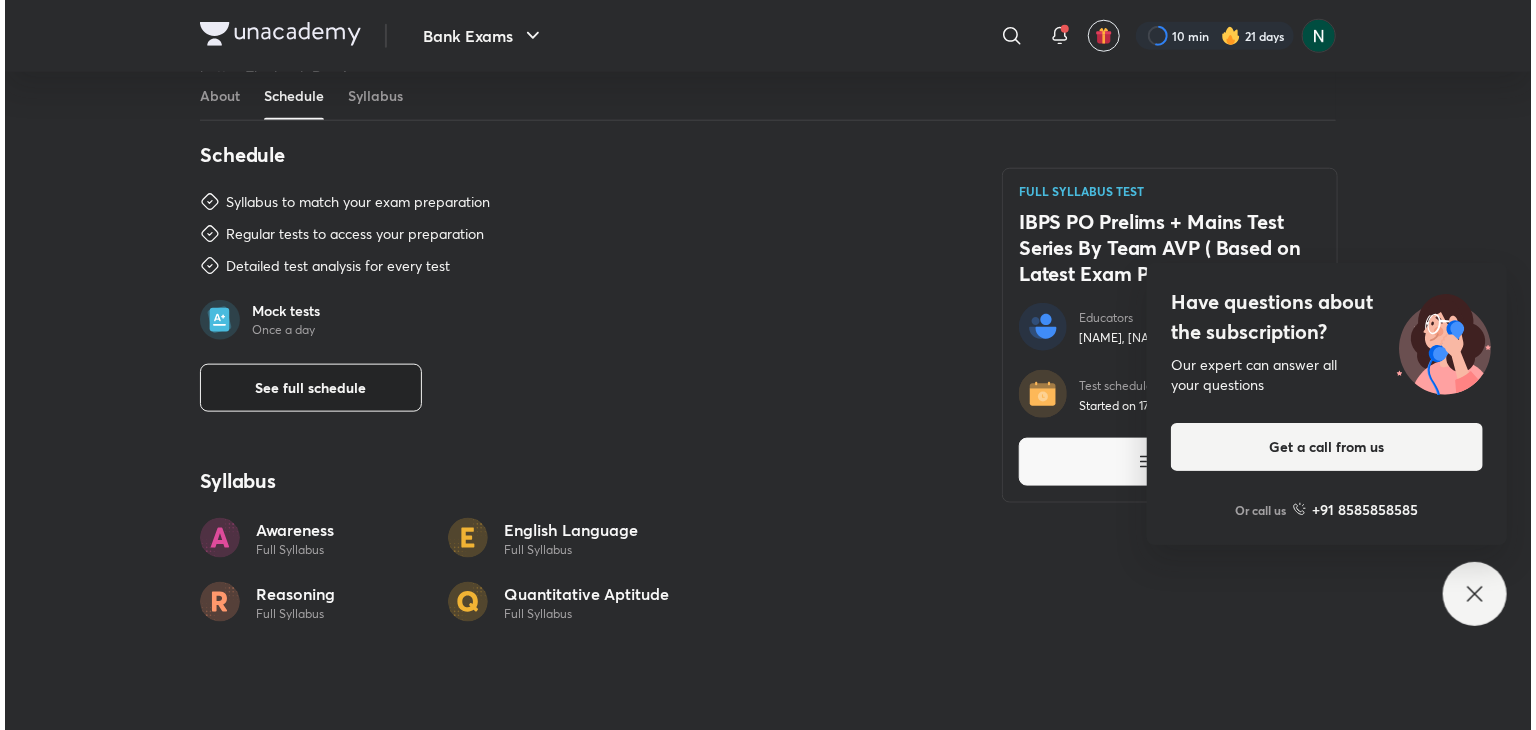 scroll, scrollTop: 0, scrollLeft: 0, axis: both 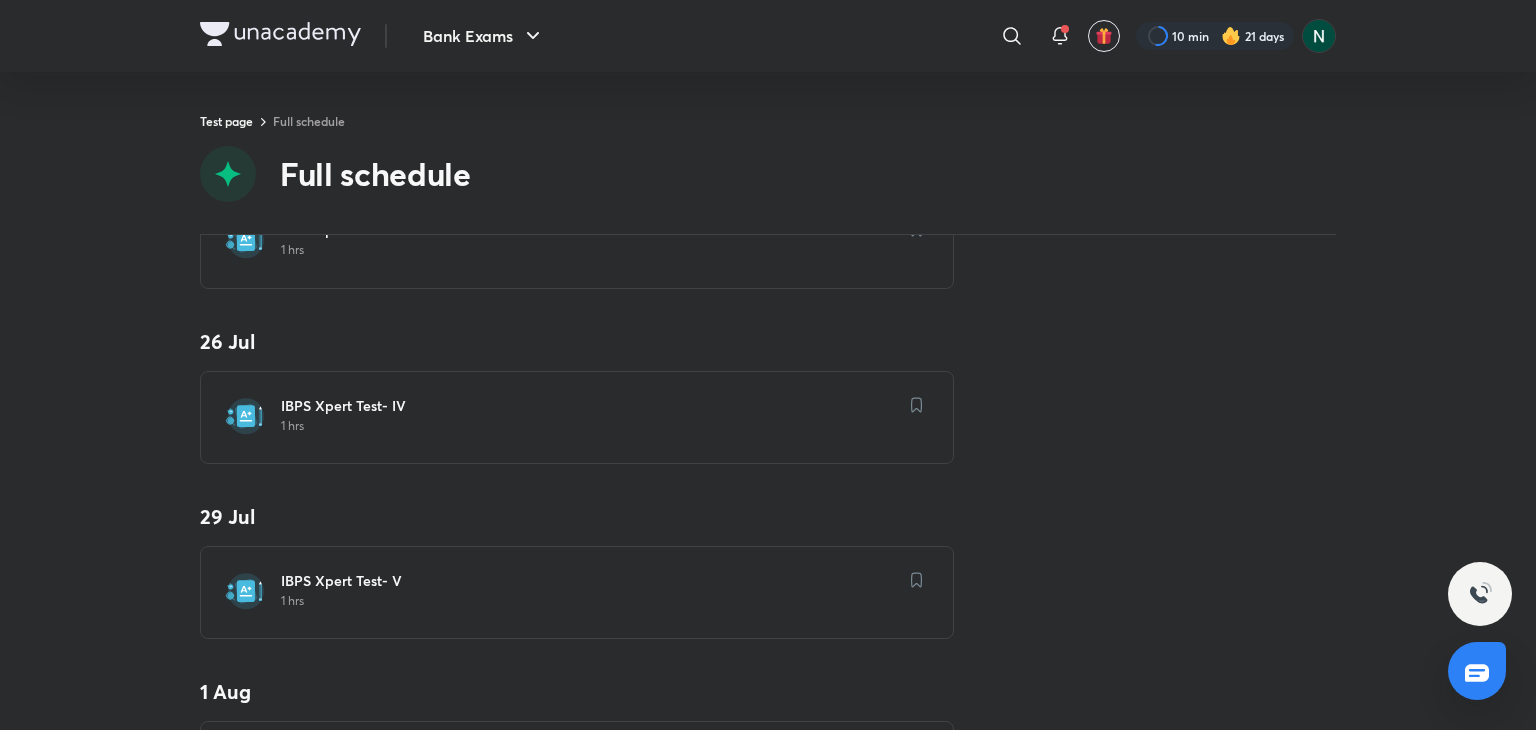 click on "IBPS Xpert Test- V" at bounding box center (589, 581) 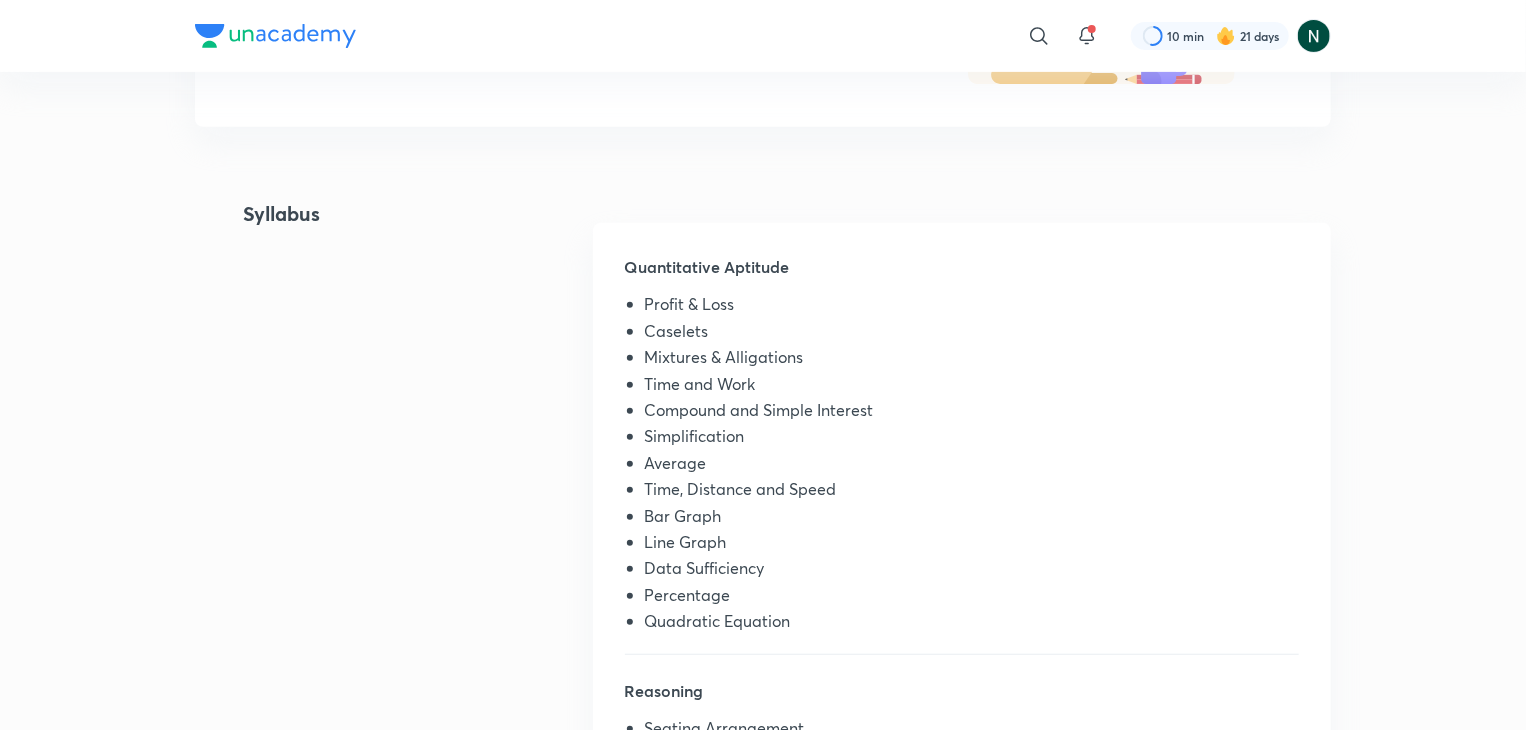 scroll, scrollTop: 240, scrollLeft: 0, axis: vertical 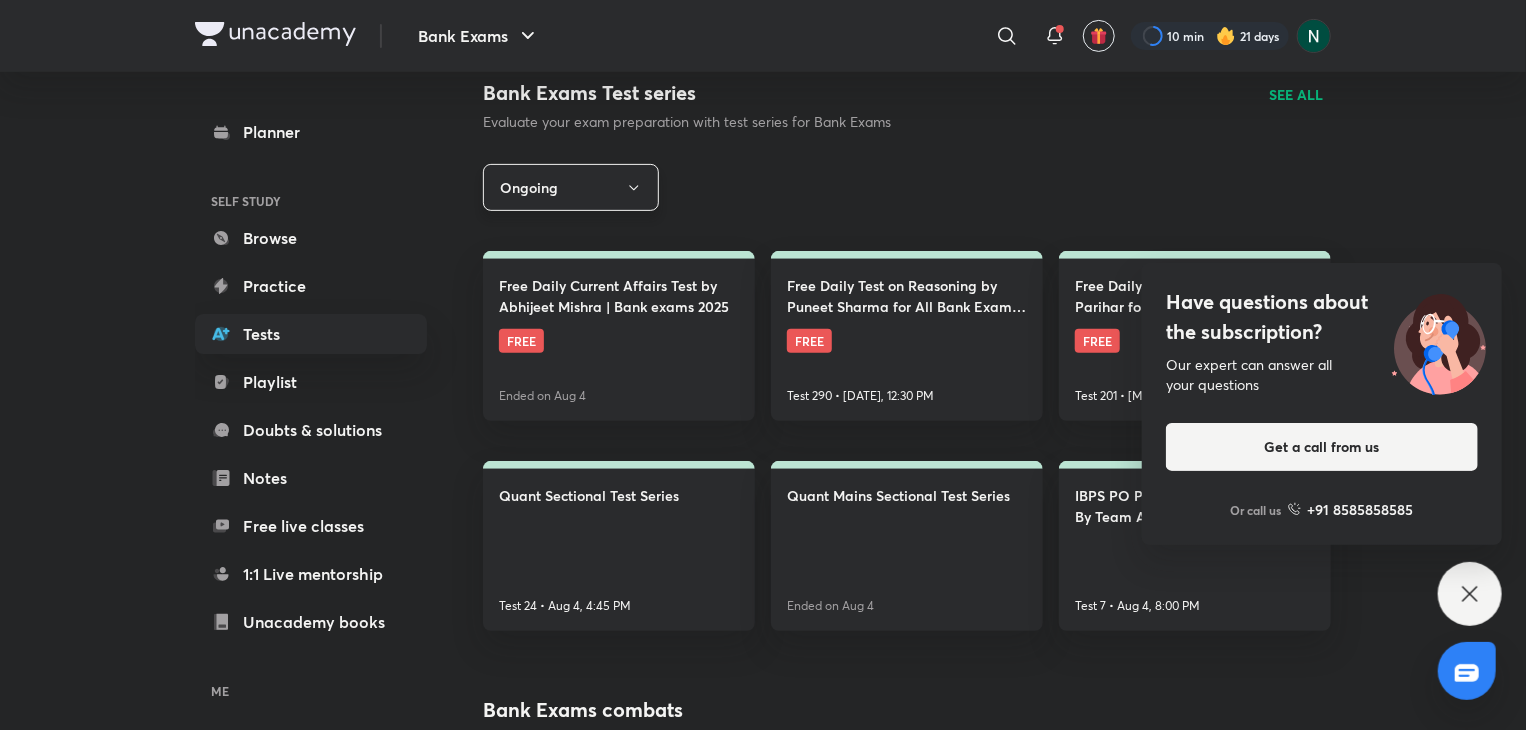 click 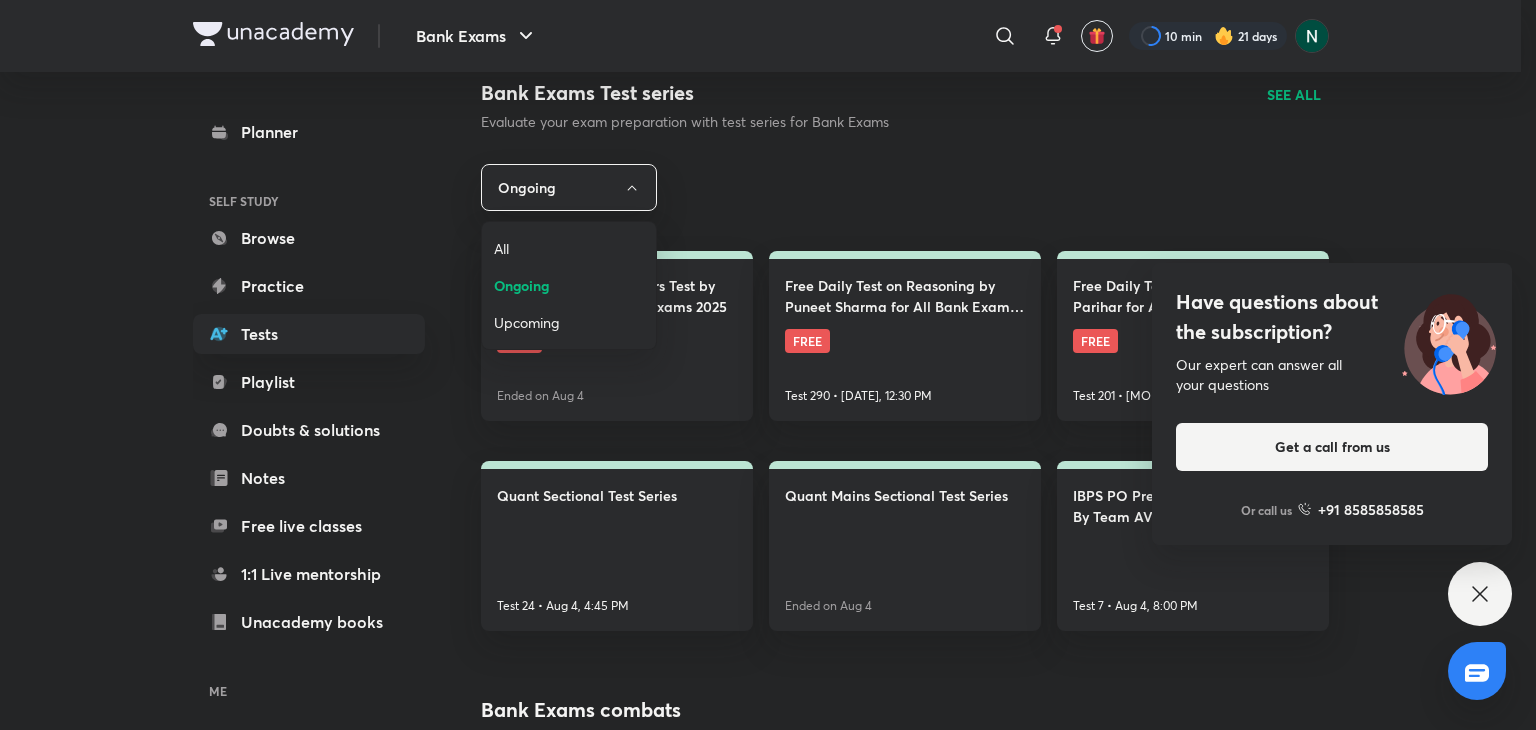 click at bounding box center (768, 365) 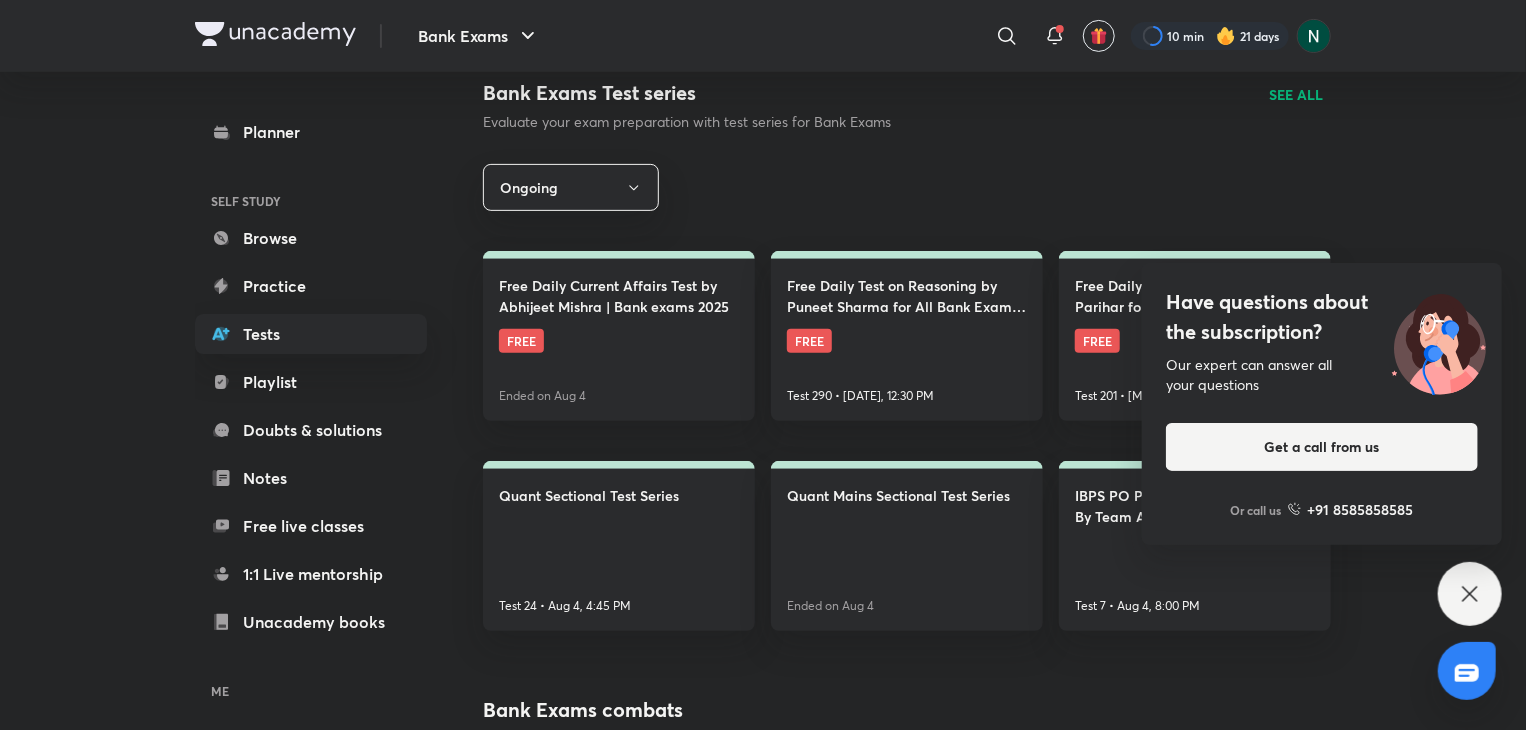 click on "Have questions about the subscription?" at bounding box center [1322, 317] 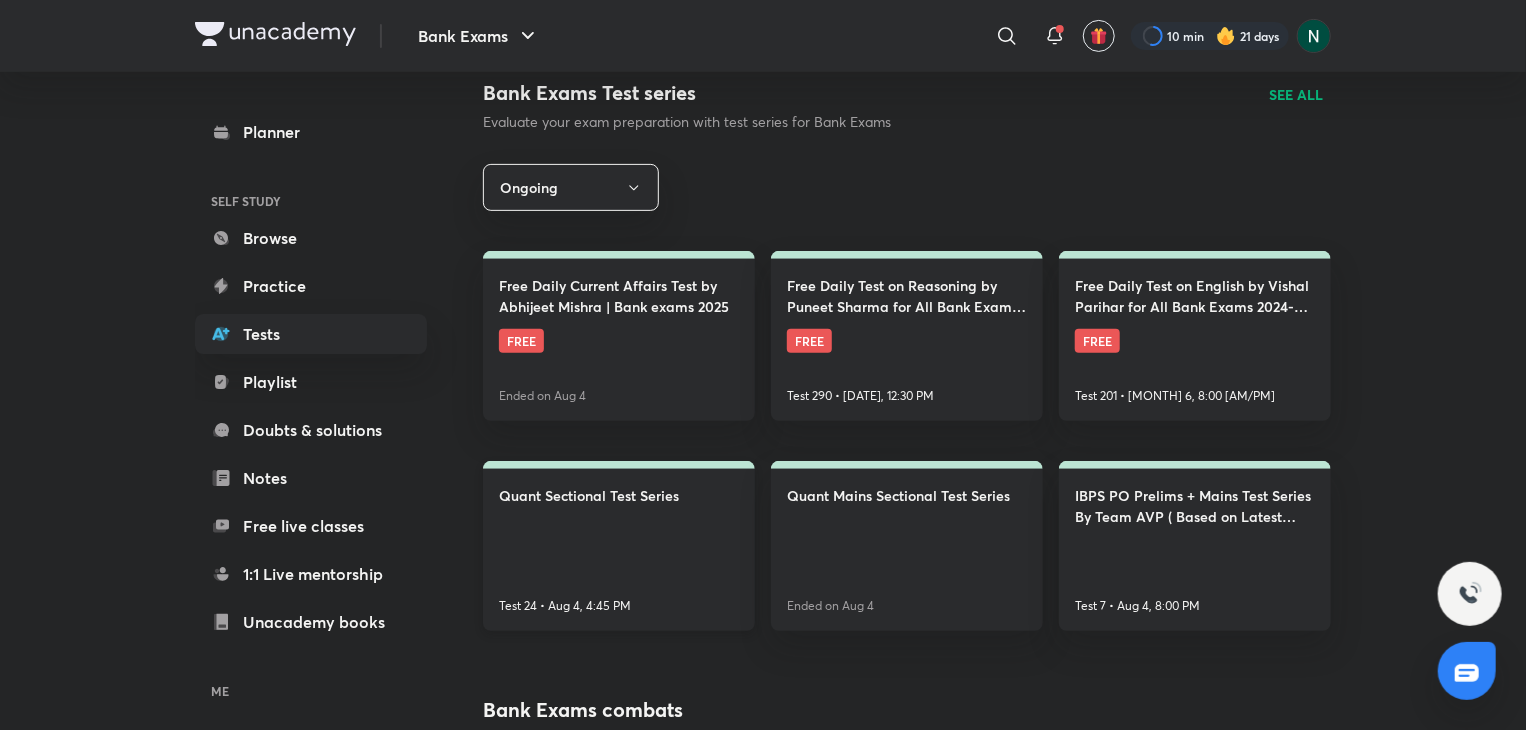 click on "Test 24 • [DATE], 4:45 PM" at bounding box center [619, 546] 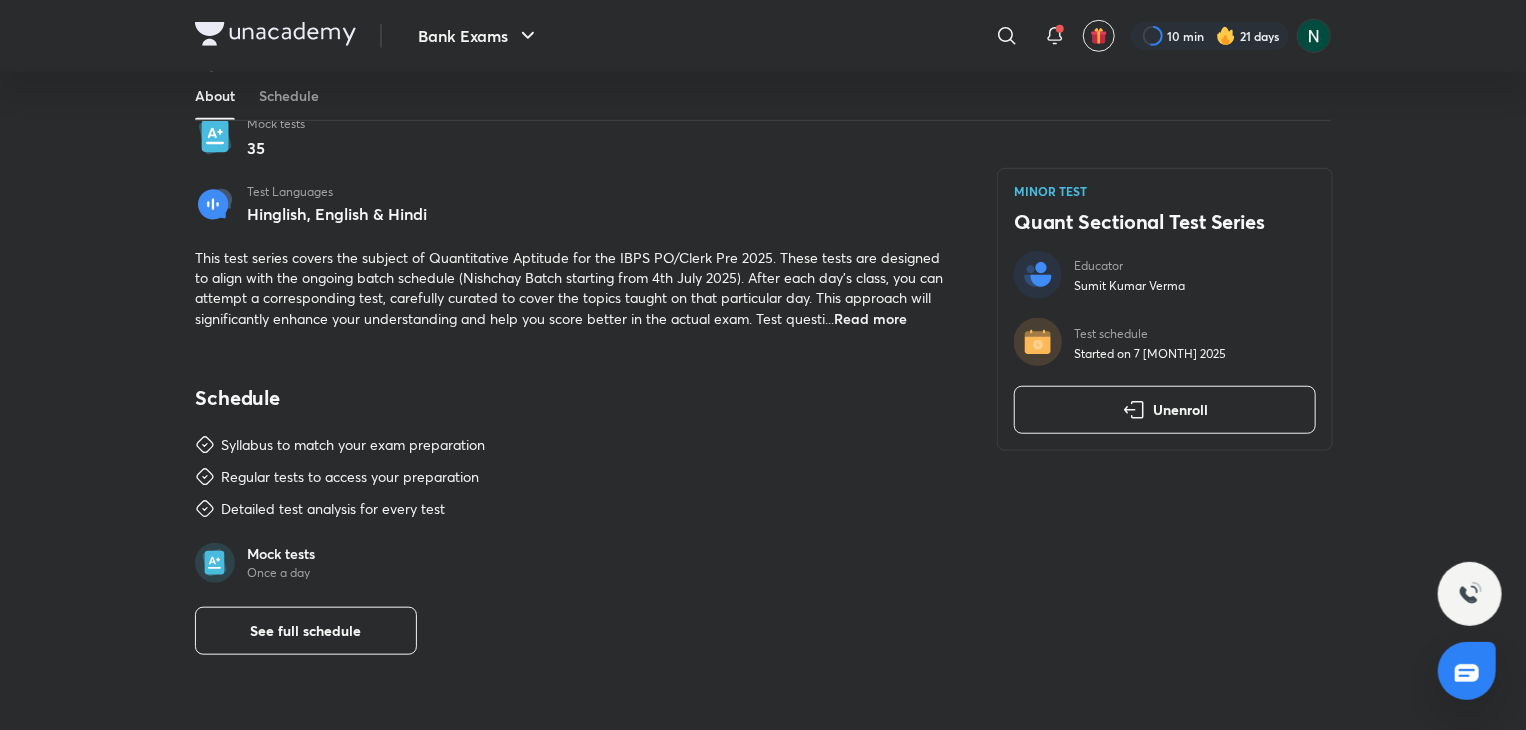 scroll, scrollTop: 720, scrollLeft: 0, axis: vertical 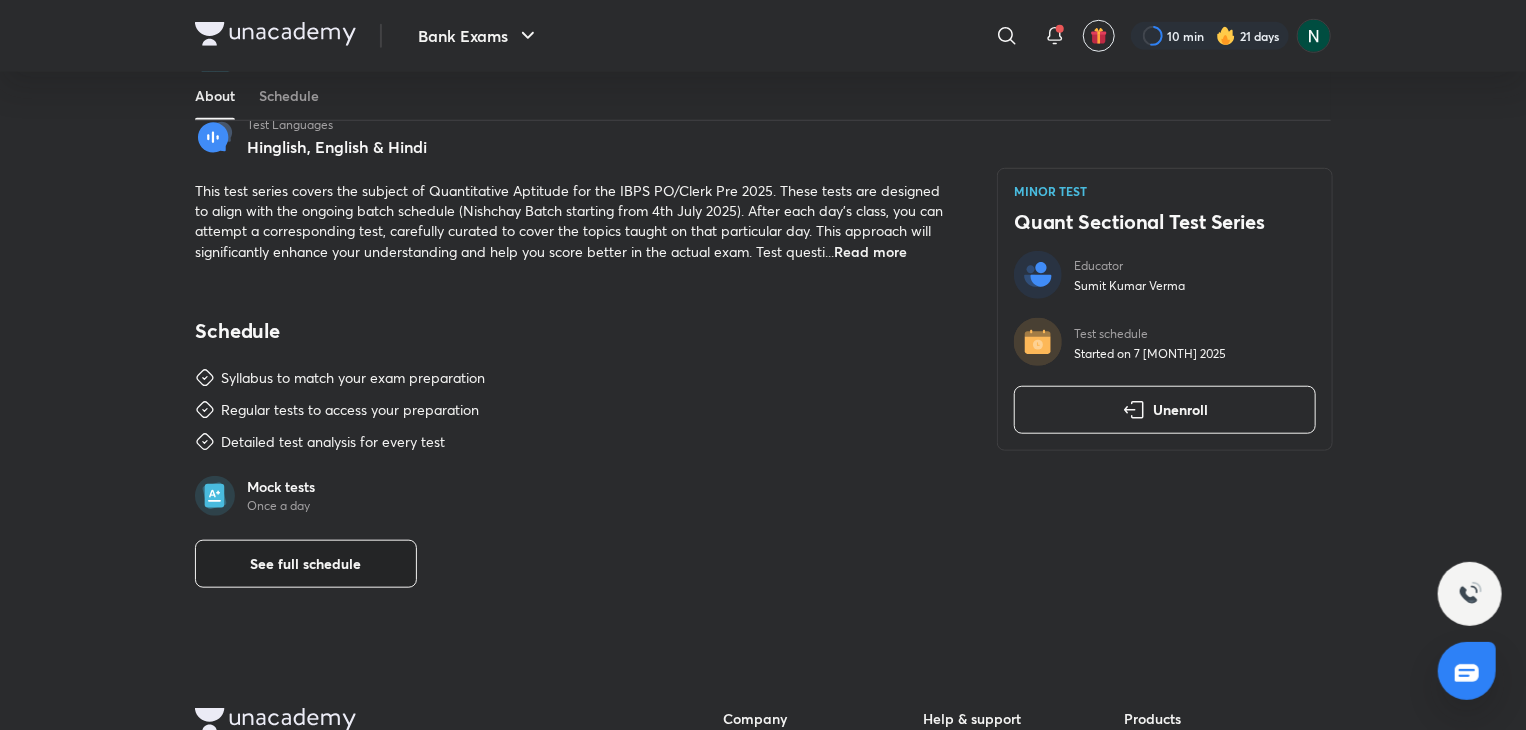 click on "See full schedule" at bounding box center (306, 564) 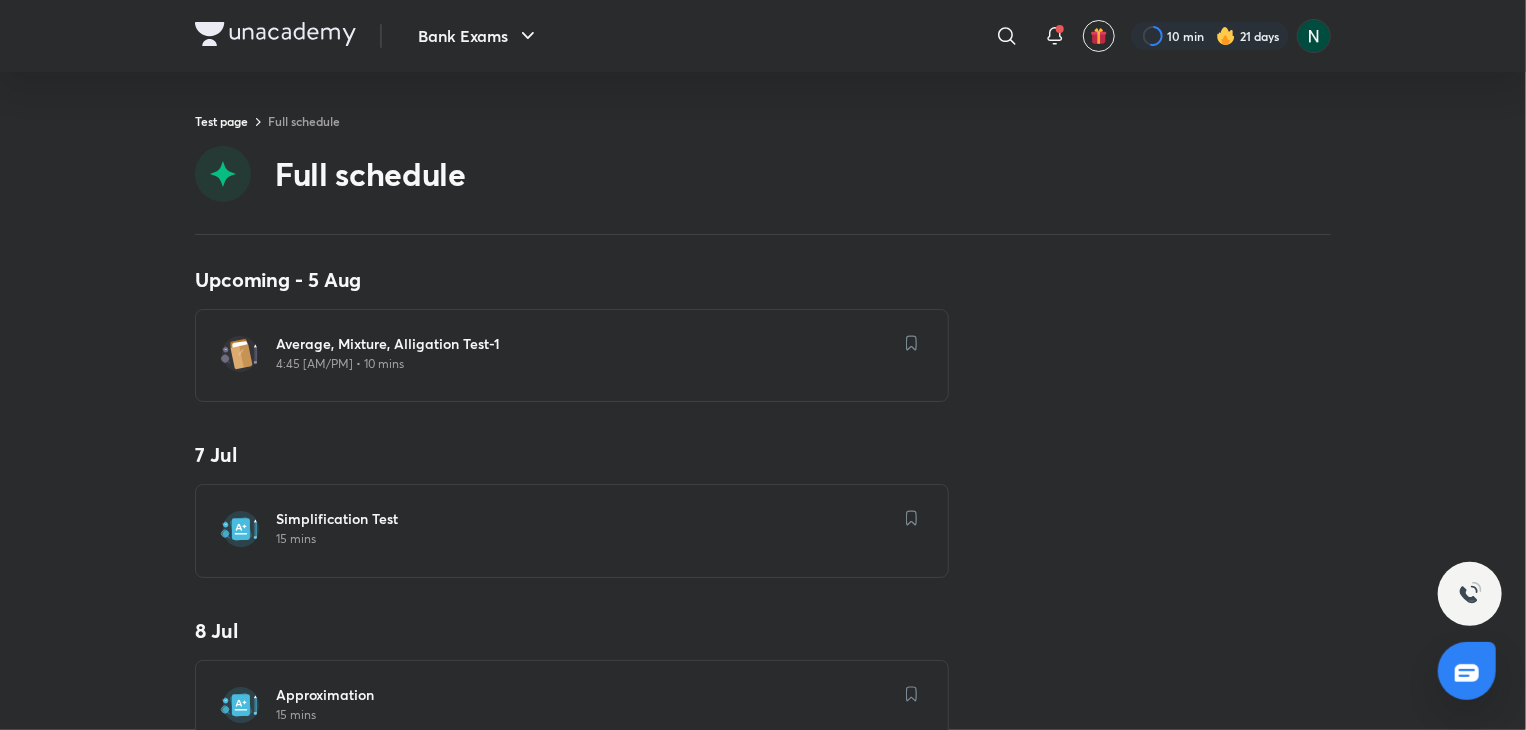 scroll, scrollTop: 0, scrollLeft: 0, axis: both 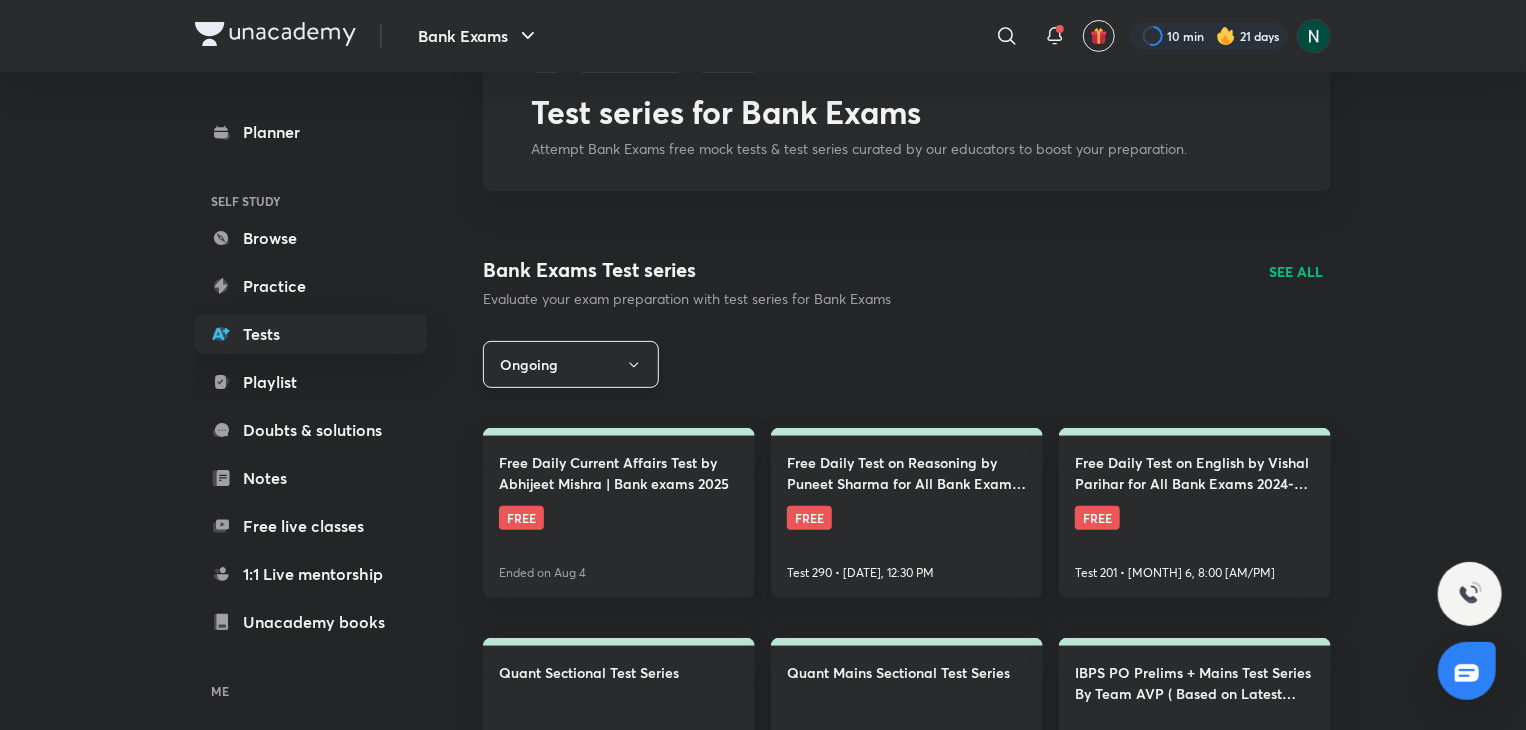 click on "Ongoing" at bounding box center (571, 364) 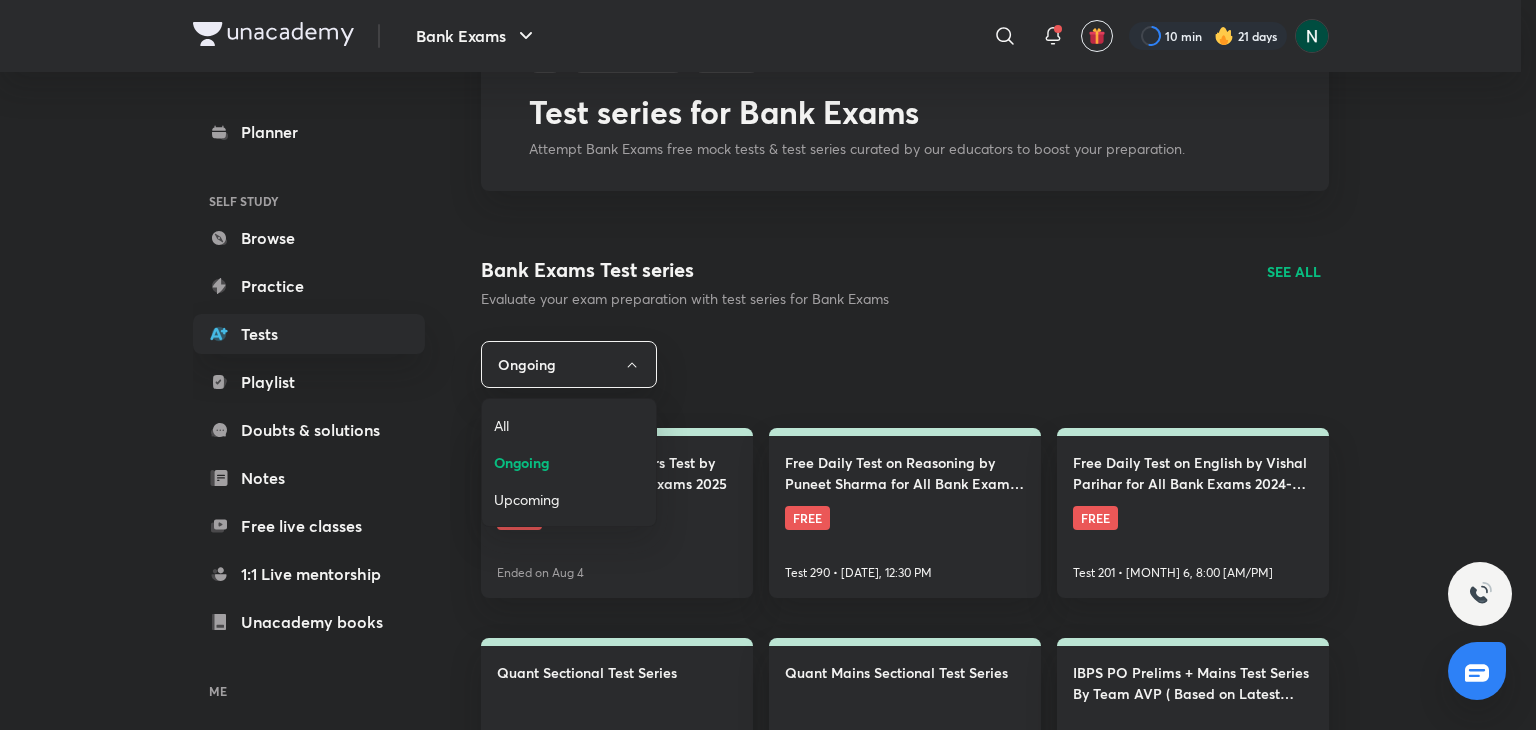 click on "All" at bounding box center [569, 425] 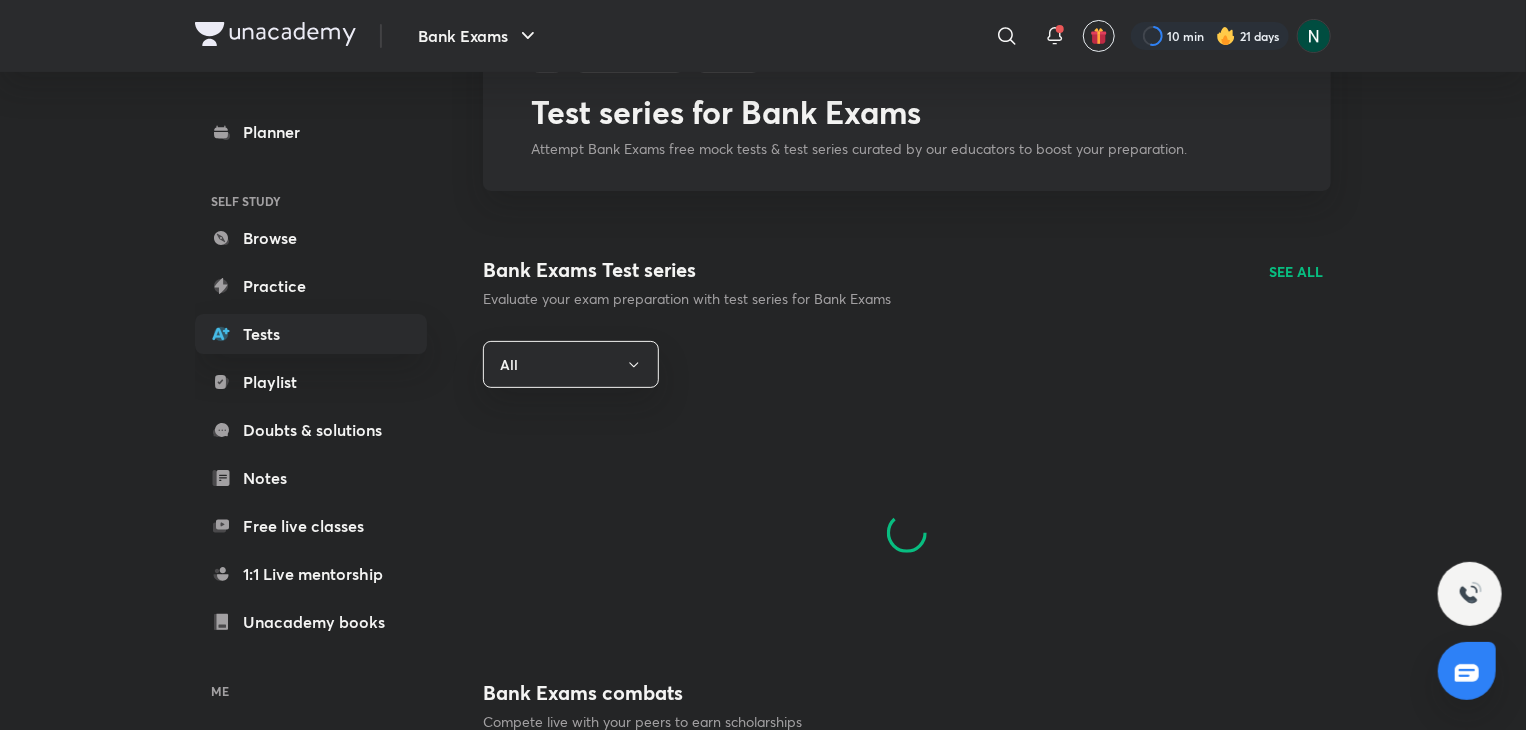 scroll, scrollTop: 0, scrollLeft: 0, axis: both 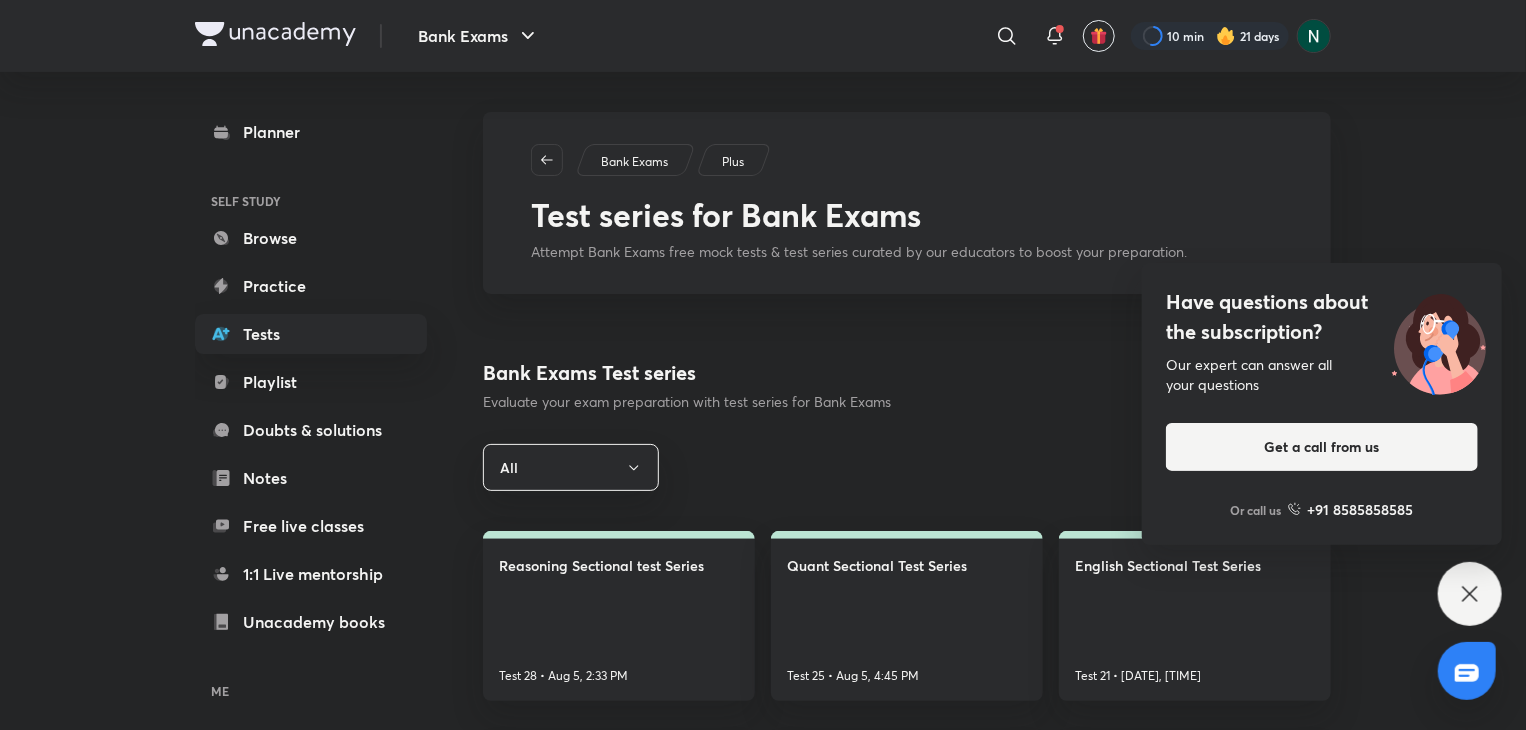 click on "Have questions about the subscription?" at bounding box center [1322, 317] 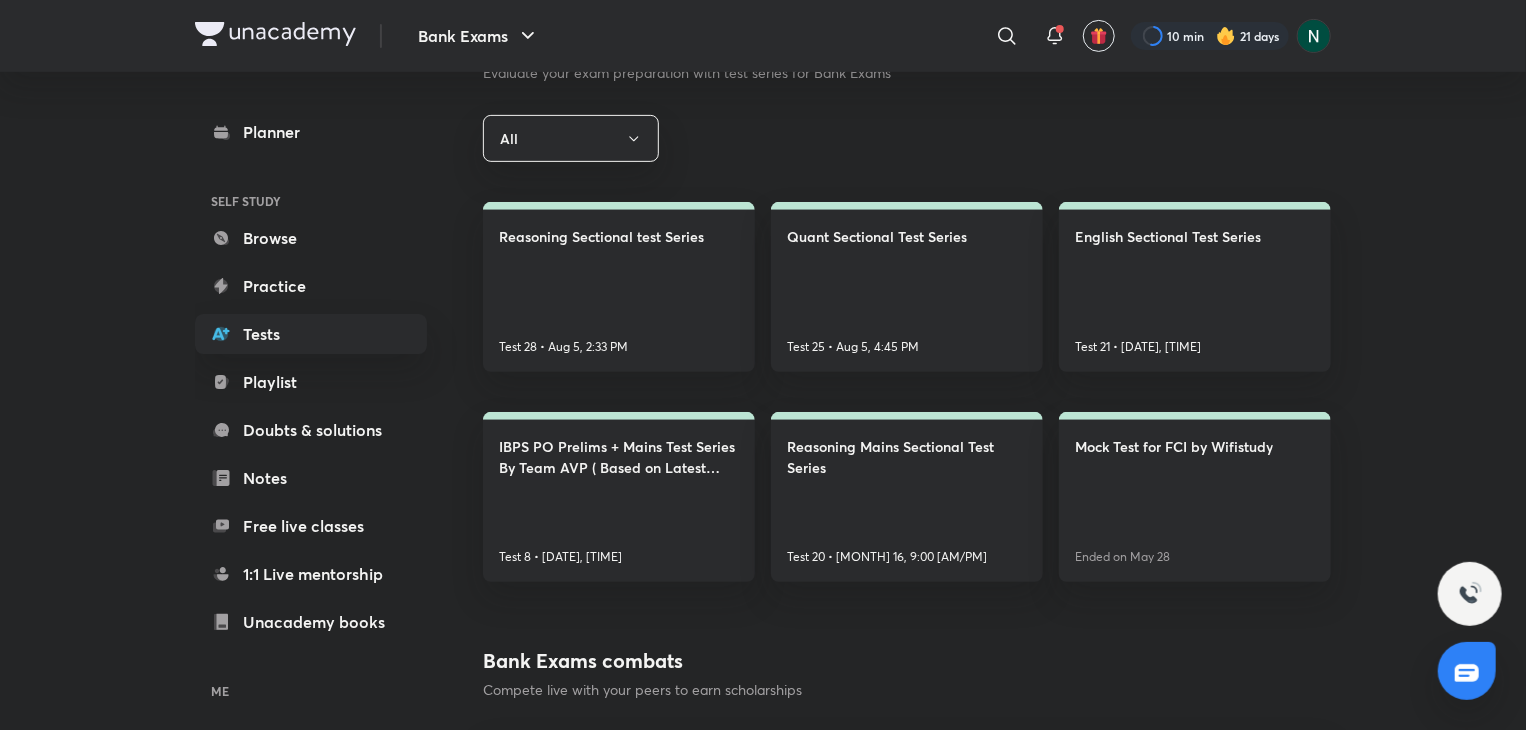 scroll, scrollTop: 320, scrollLeft: 0, axis: vertical 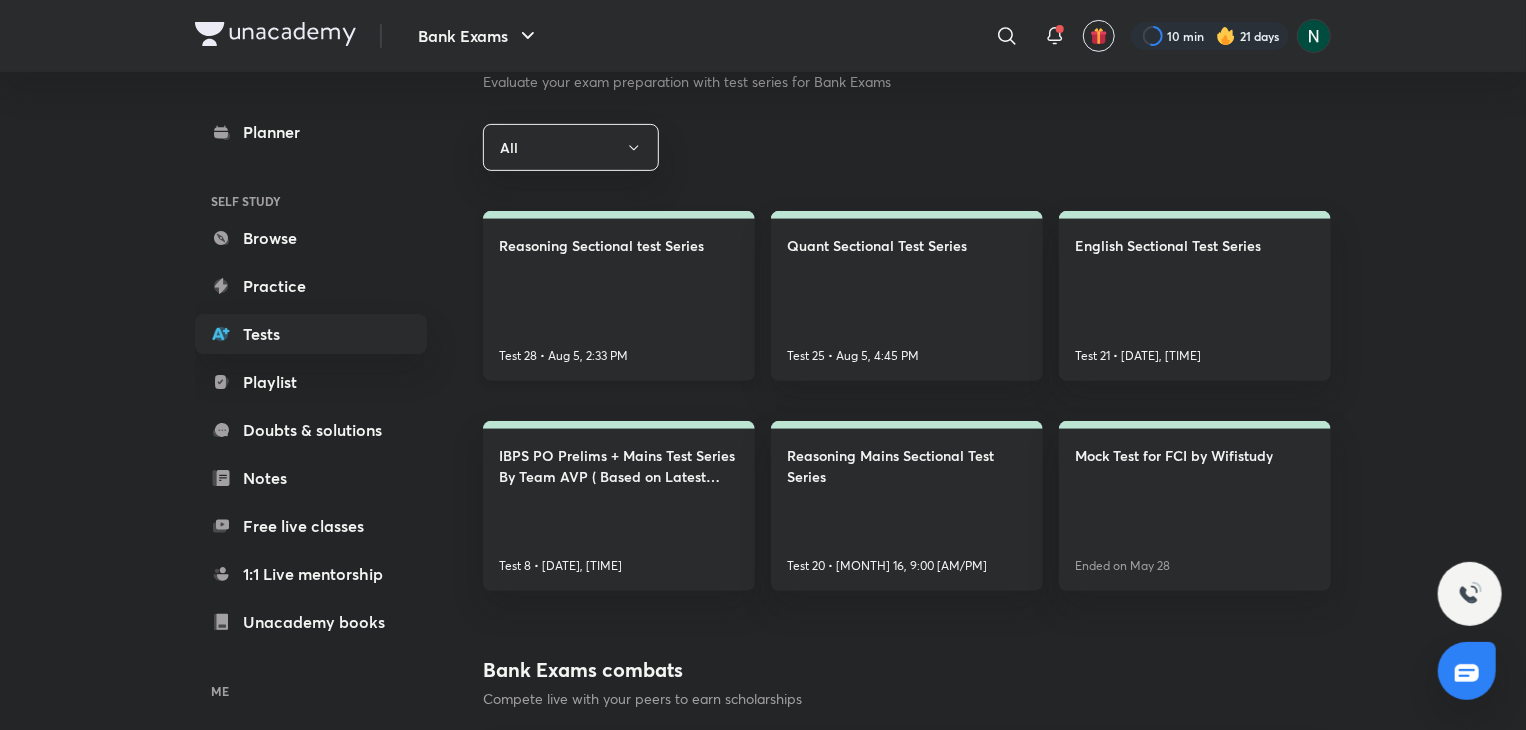 click on "Test 28 • [DATE], 2:33 PM" at bounding box center (619, 296) 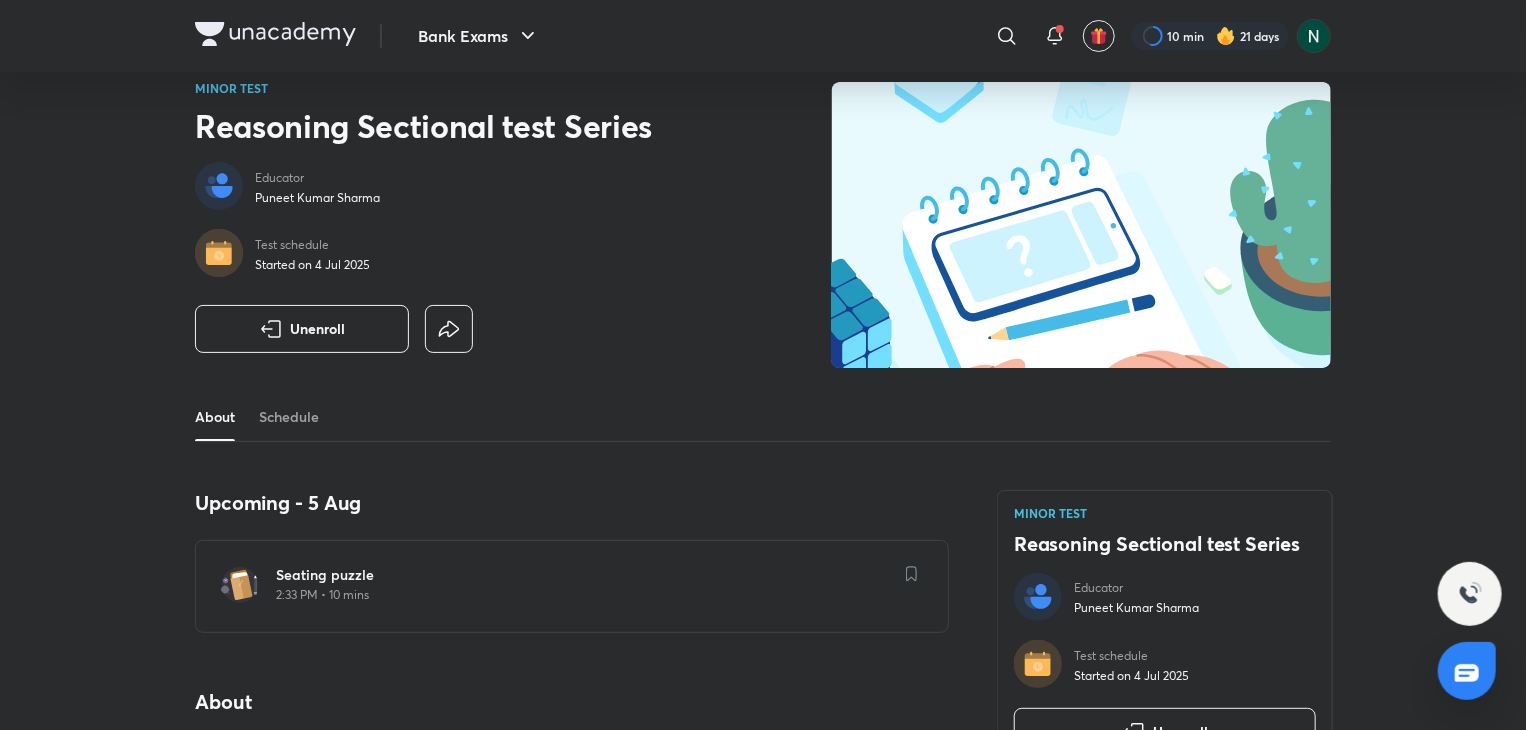 scroll, scrollTop: 0, scrollLeft: 0, axis: both 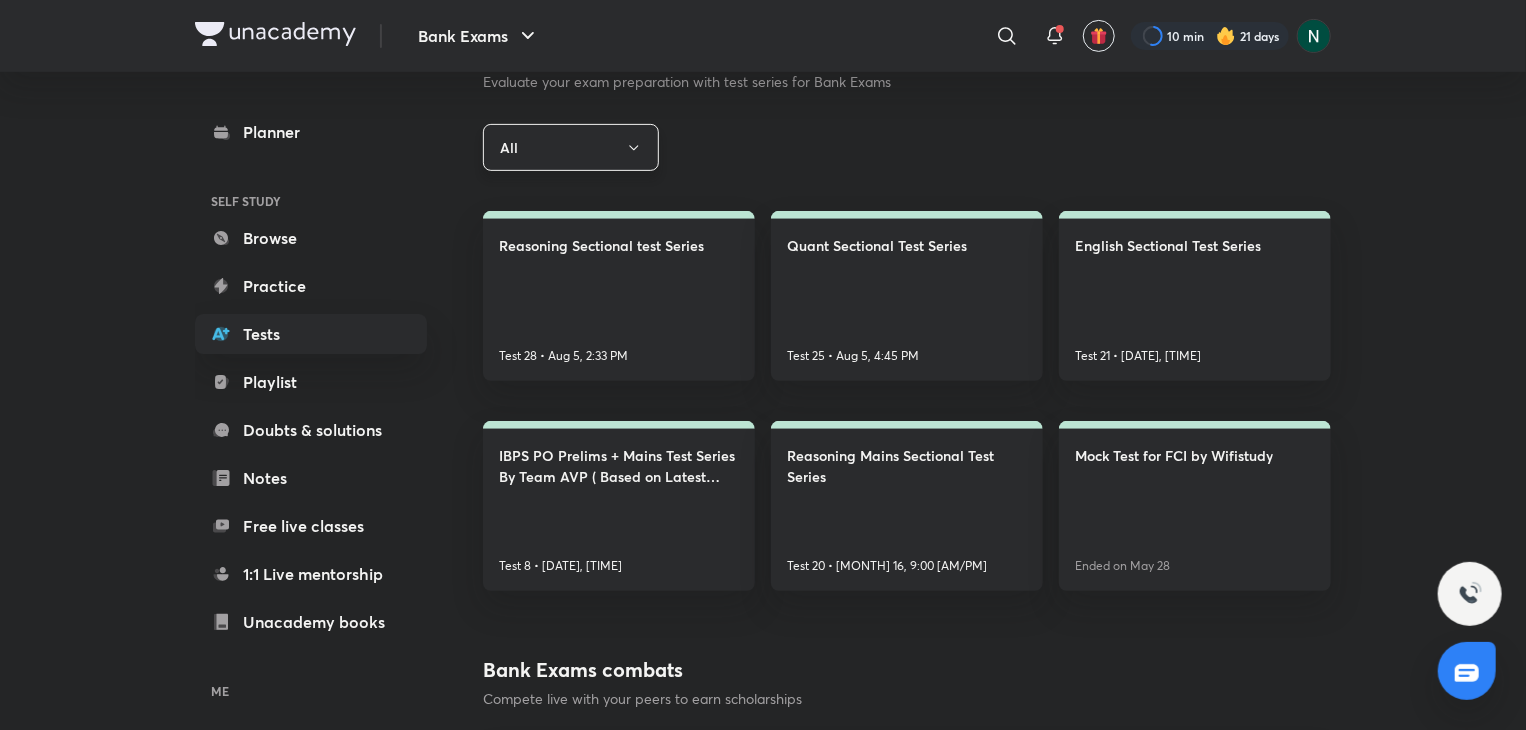 click 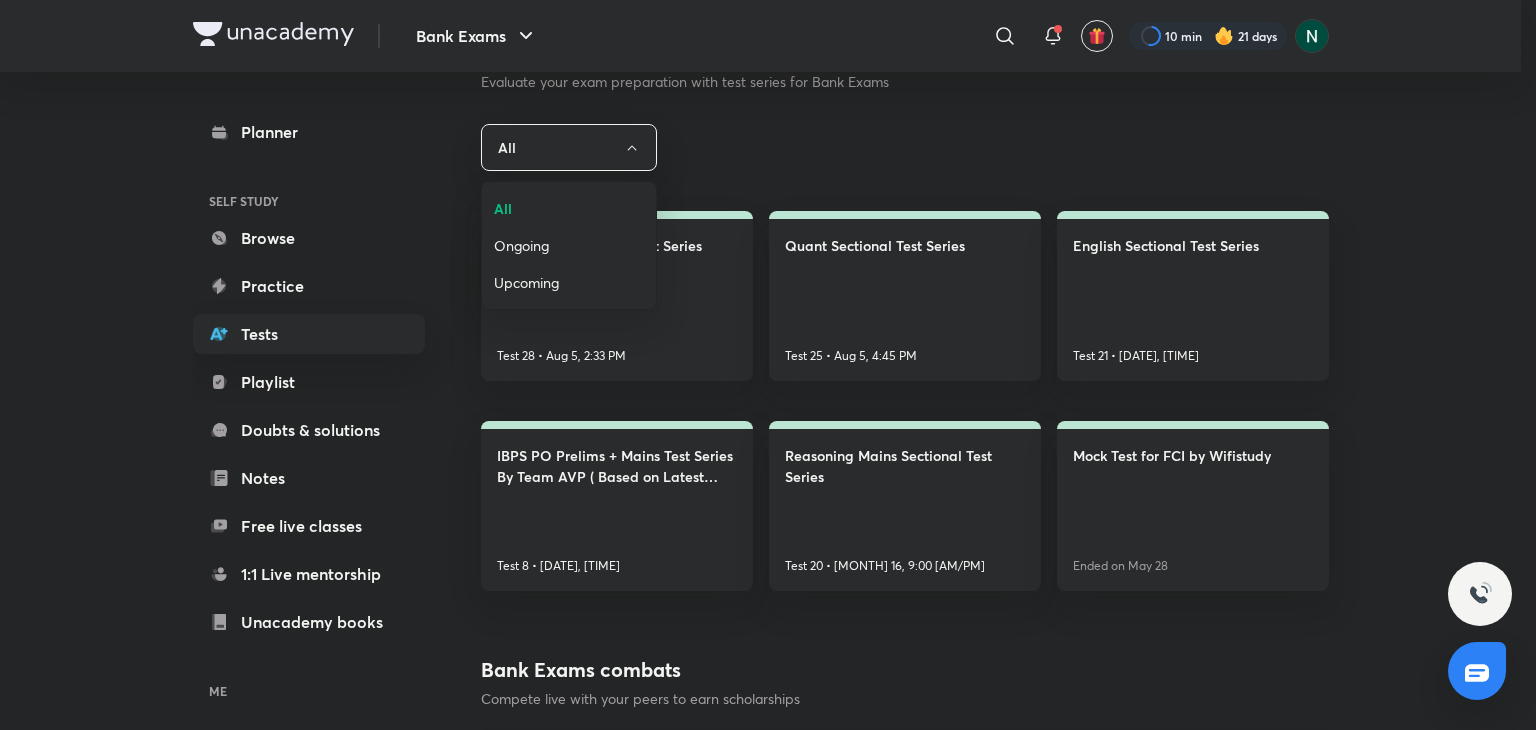 click on "Ongoing" at bounding box center (569, 245) 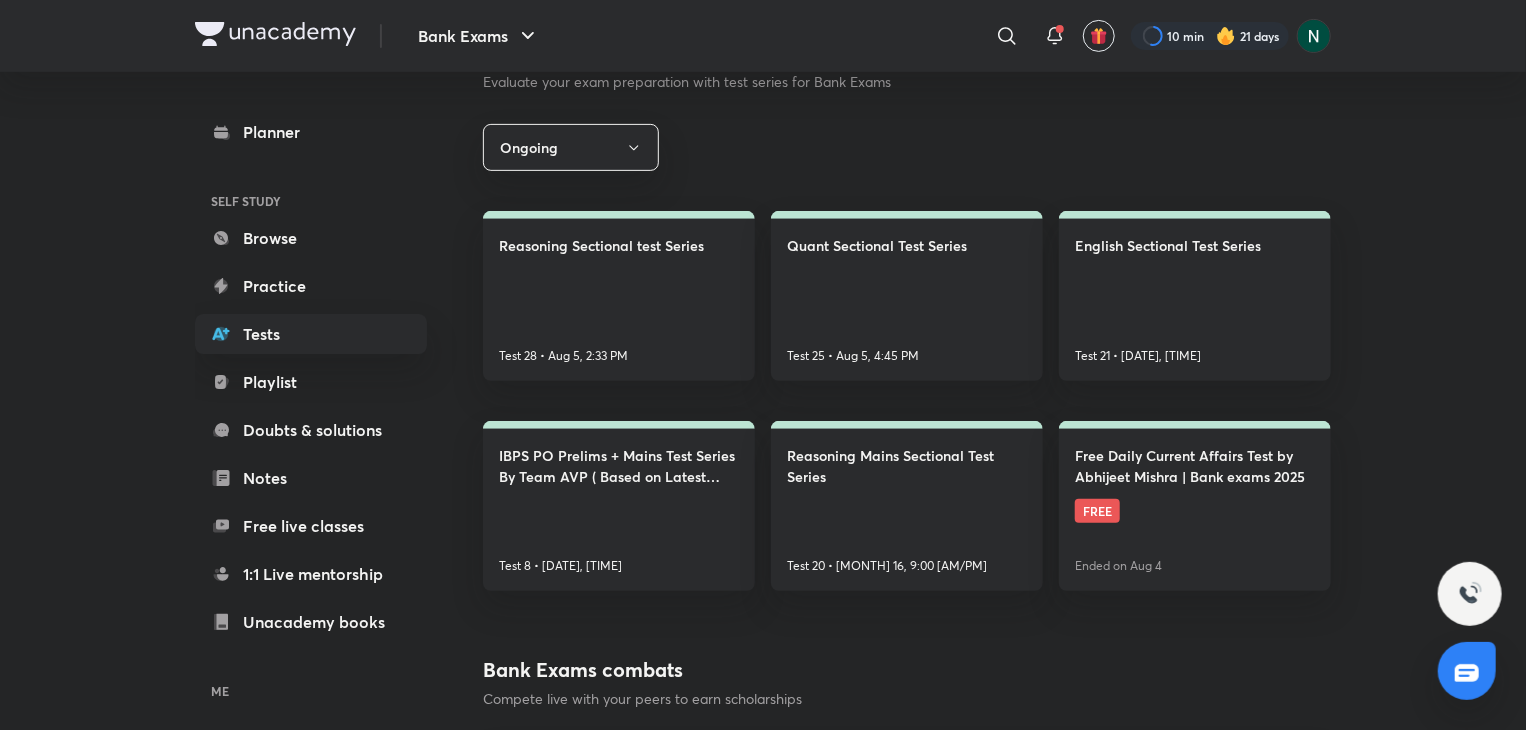 scroll, scrollTop: 0, scrollLeft: 0, axis: both 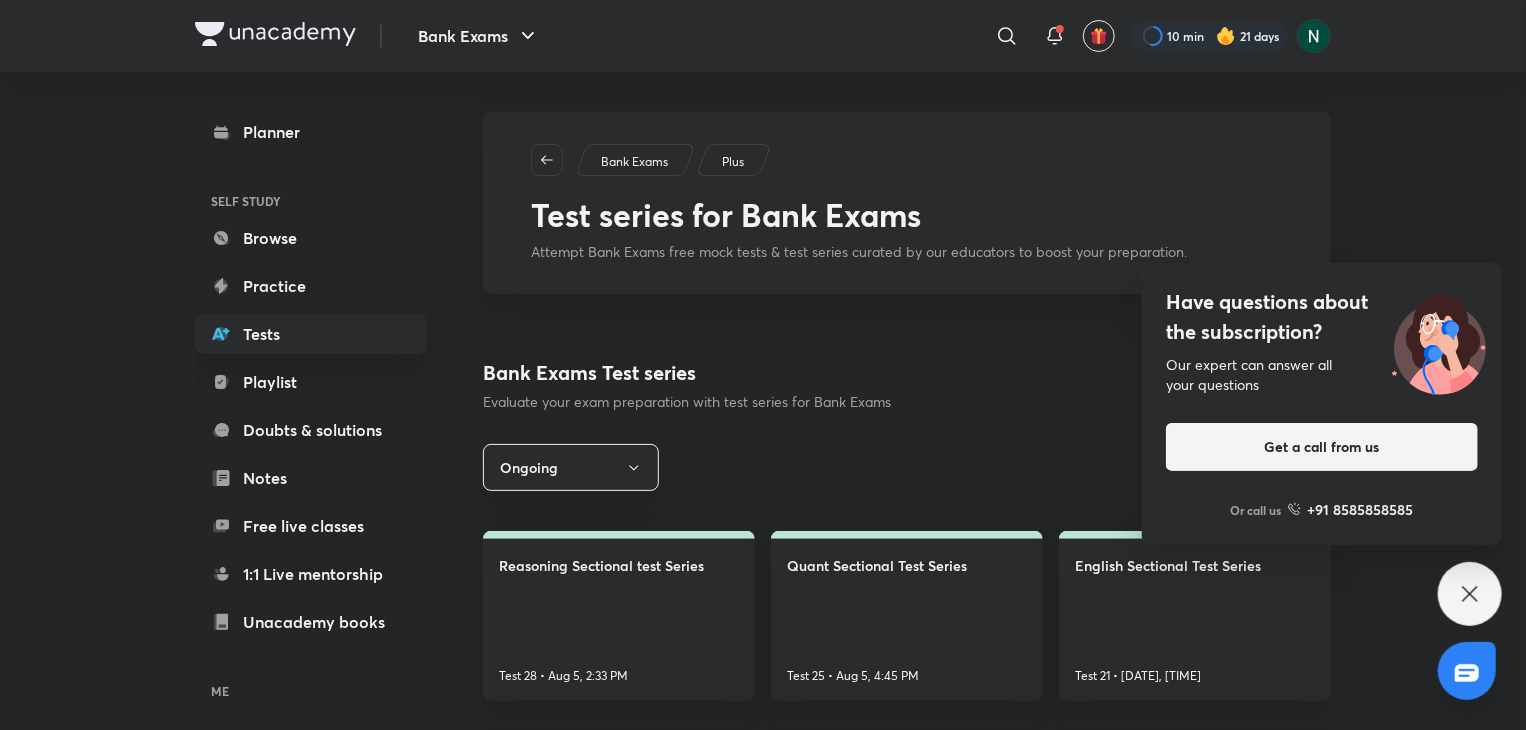 click on "Have questions about the subscription?" at bounding box center (1322, 317) 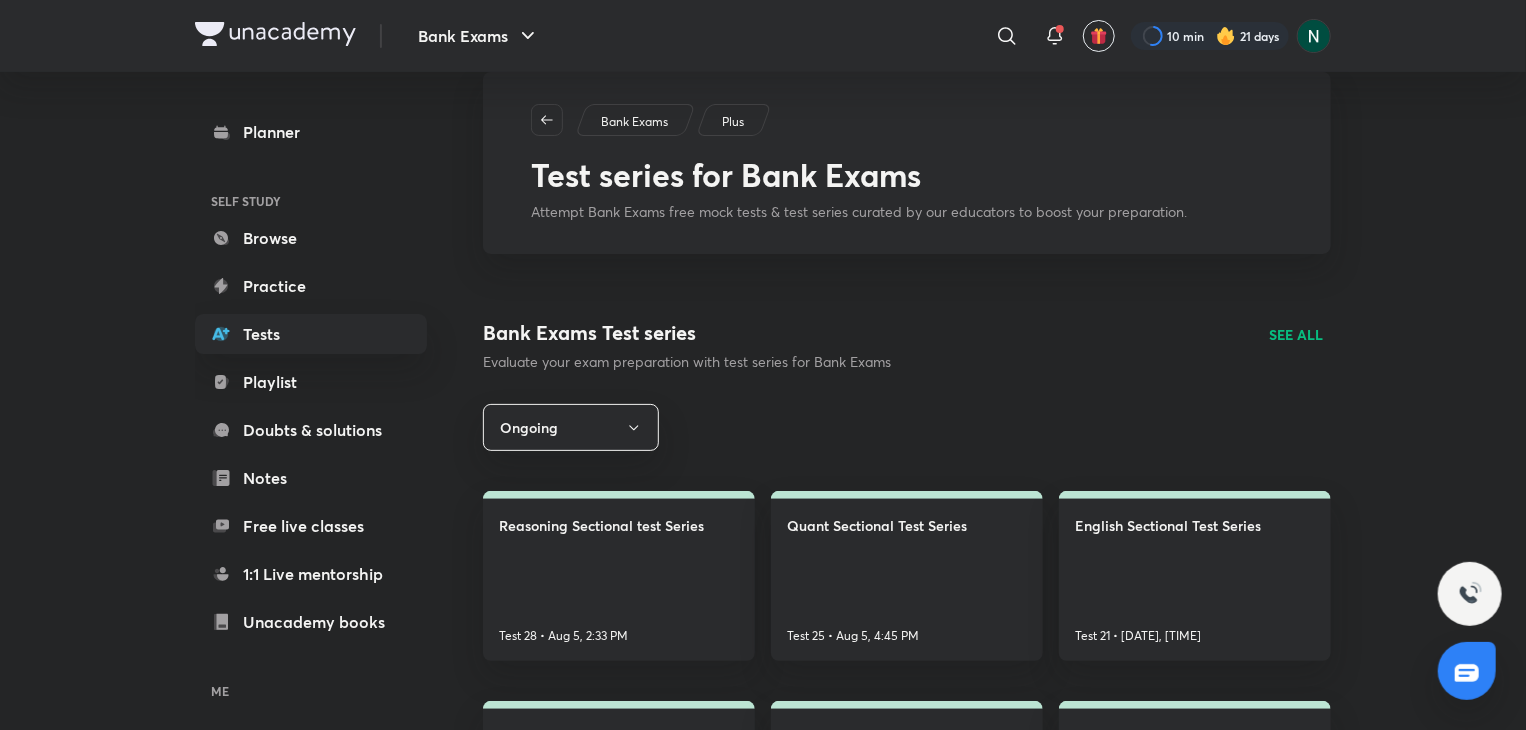 scroll, scrollTop: 120, scrollLeft: 0, axis: vertical 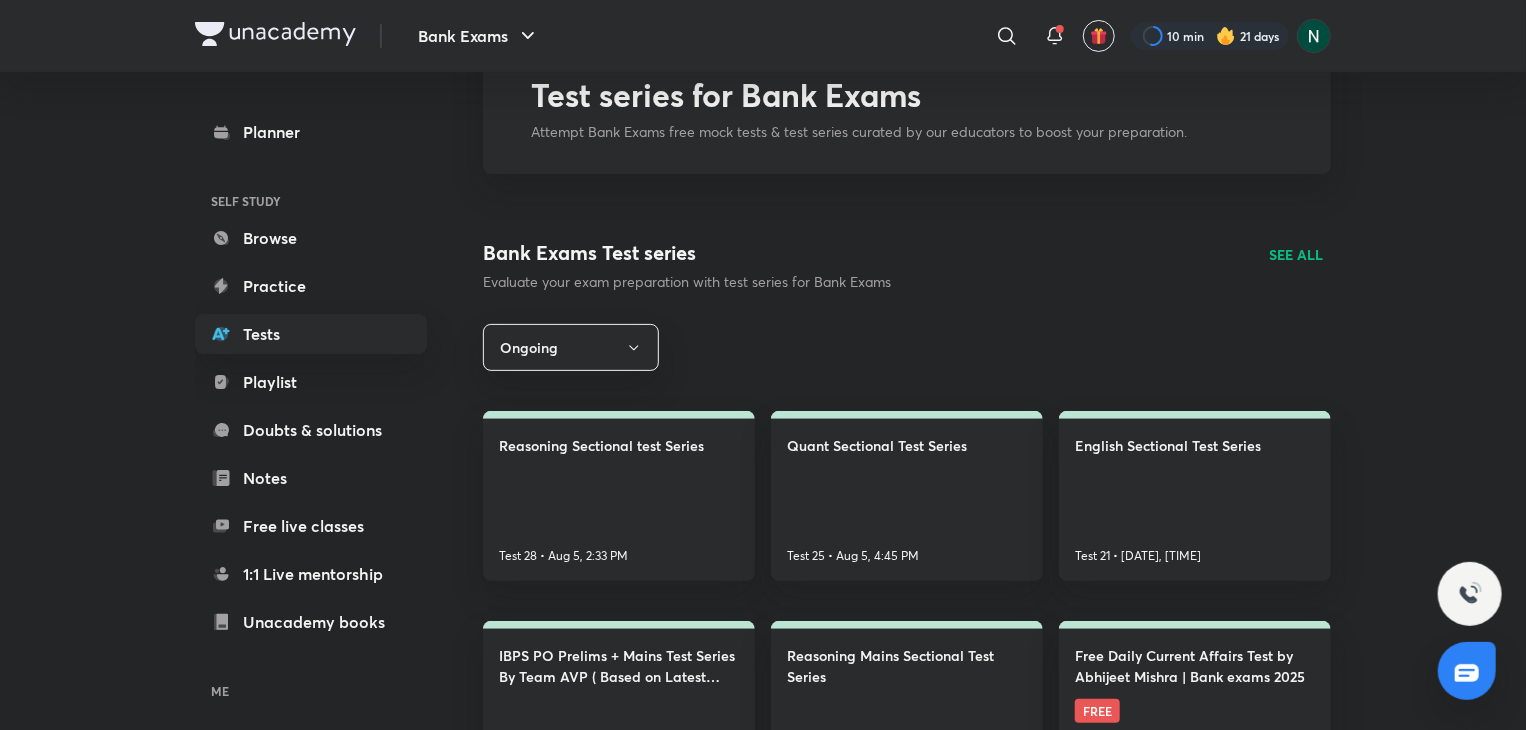 click on "SEE ALL" at bounding box center [1296, 254] 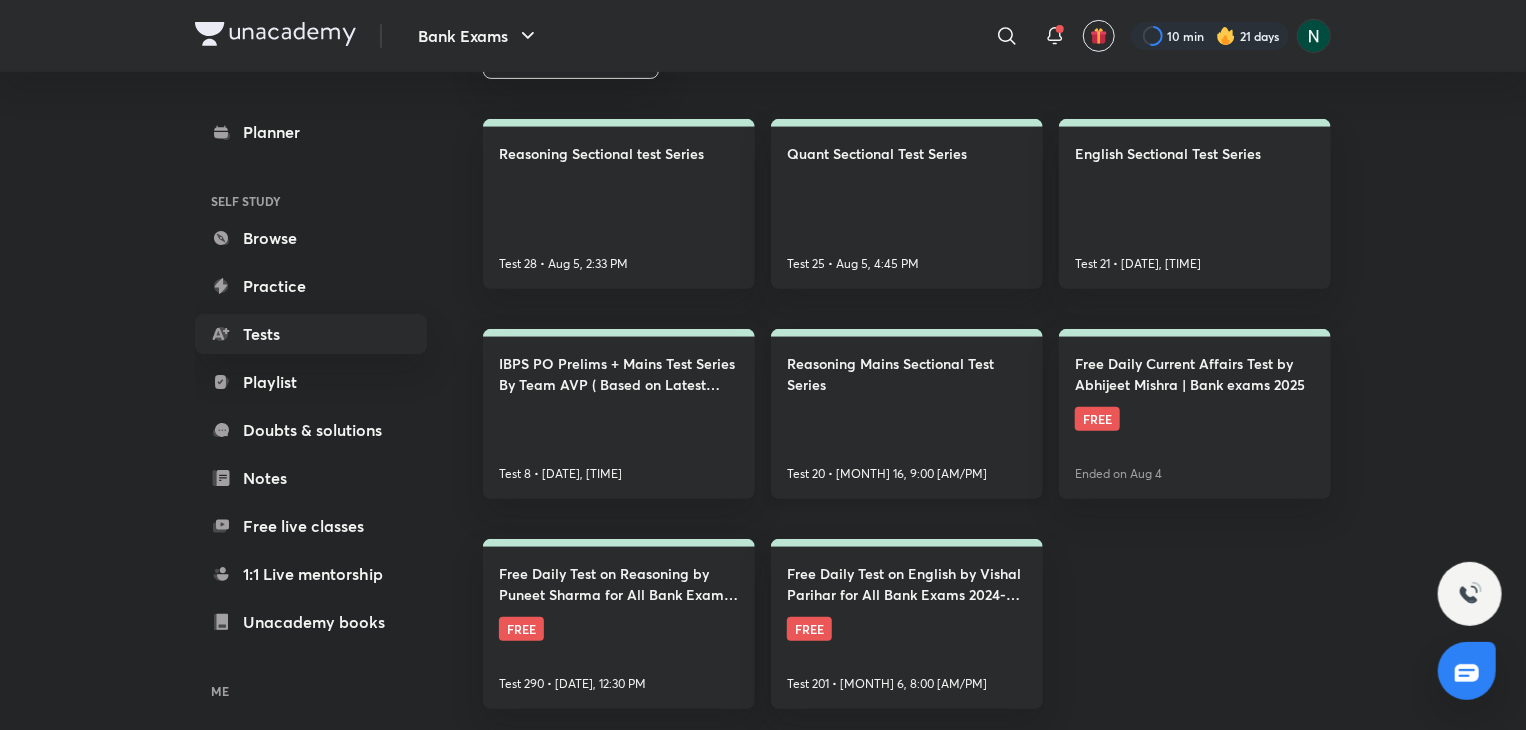scroll, scrollTop: 363, scrollLeft: 0, axis: vertical 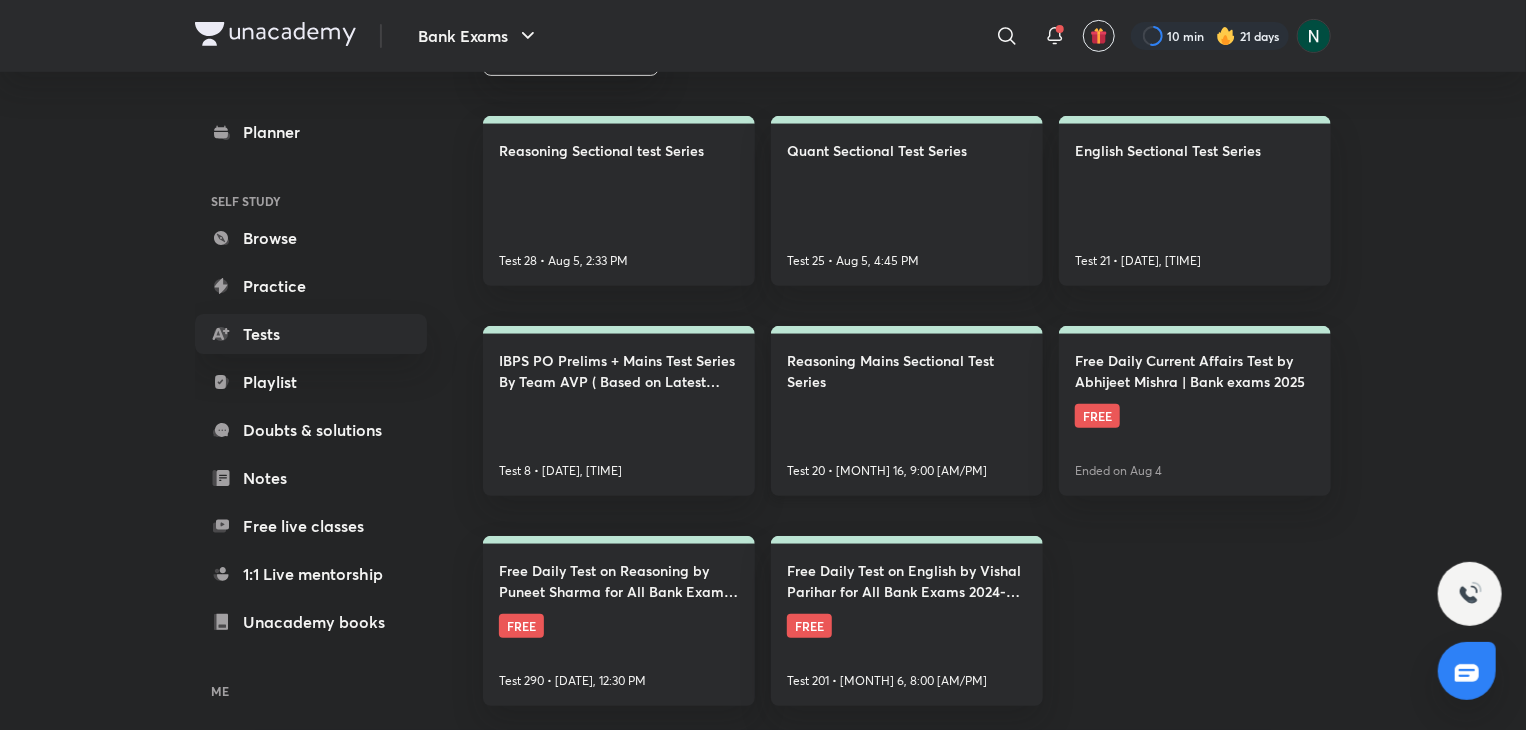 click on "Reasoning Mains Sectional Test Series" at bounding box center [907, 371] 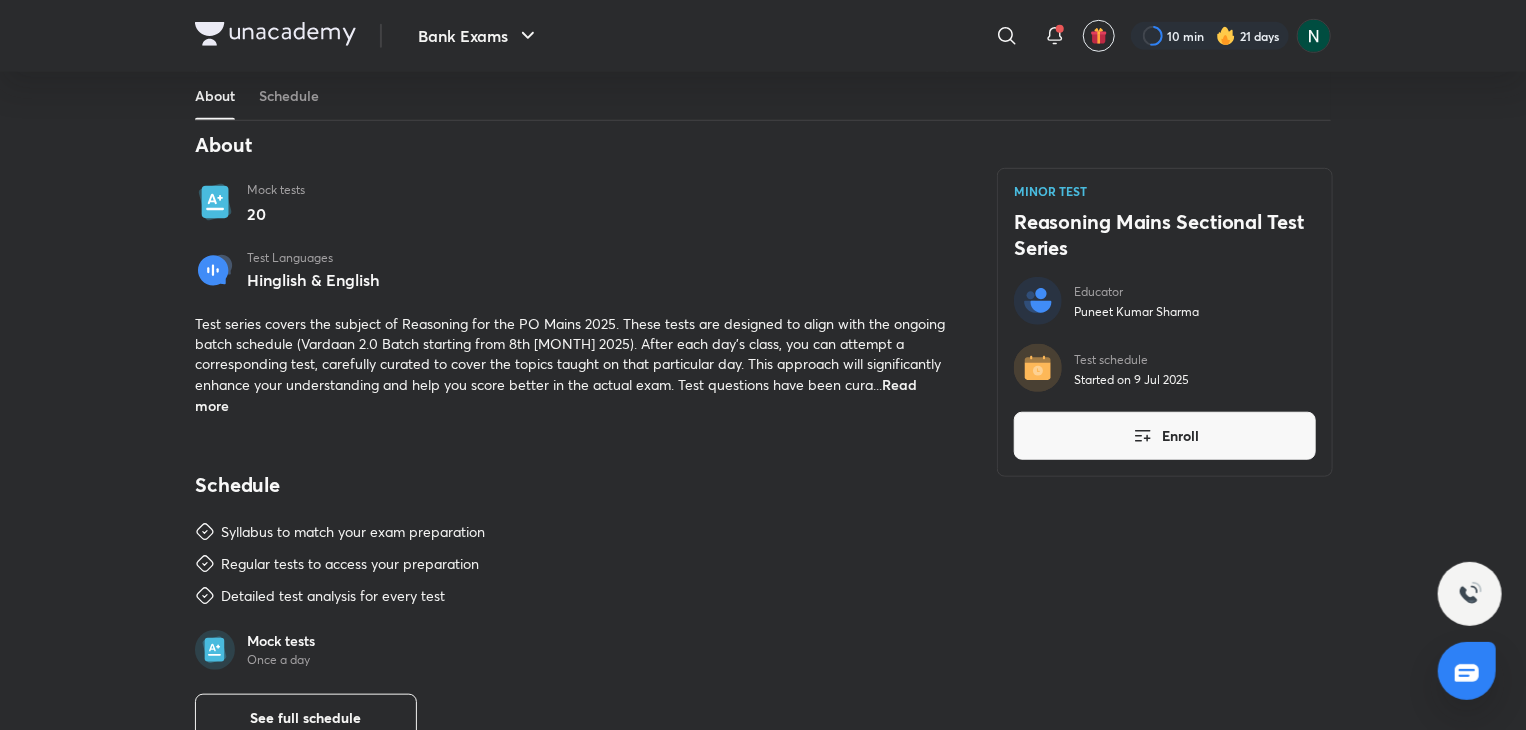 scroll, scrollTop: 680, scrollLeft: 0, axis: vertical 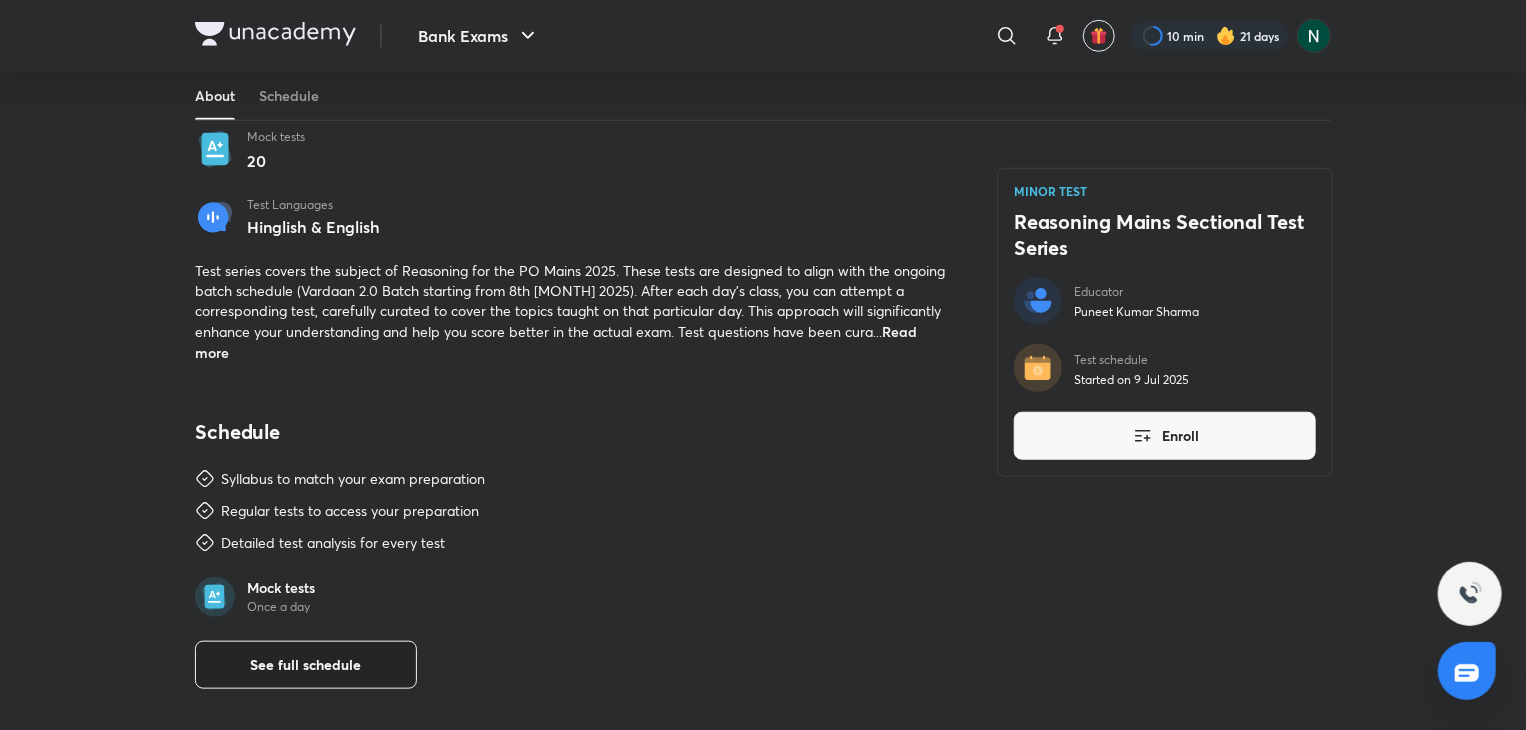 click on "See full schedule" at bounding box center [306, 665] 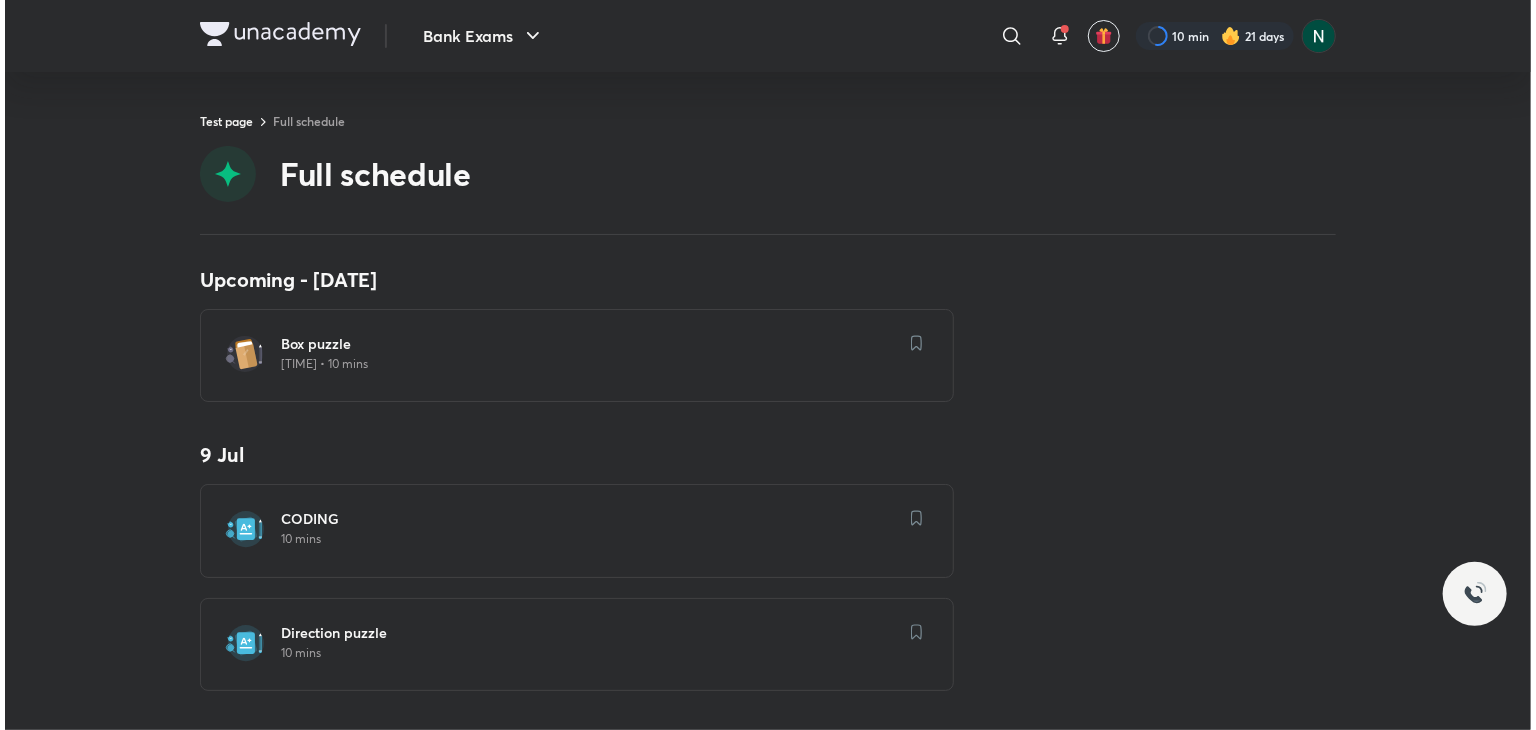 scroll, scrollTop: 0, scrollLeft: 0, axis: both 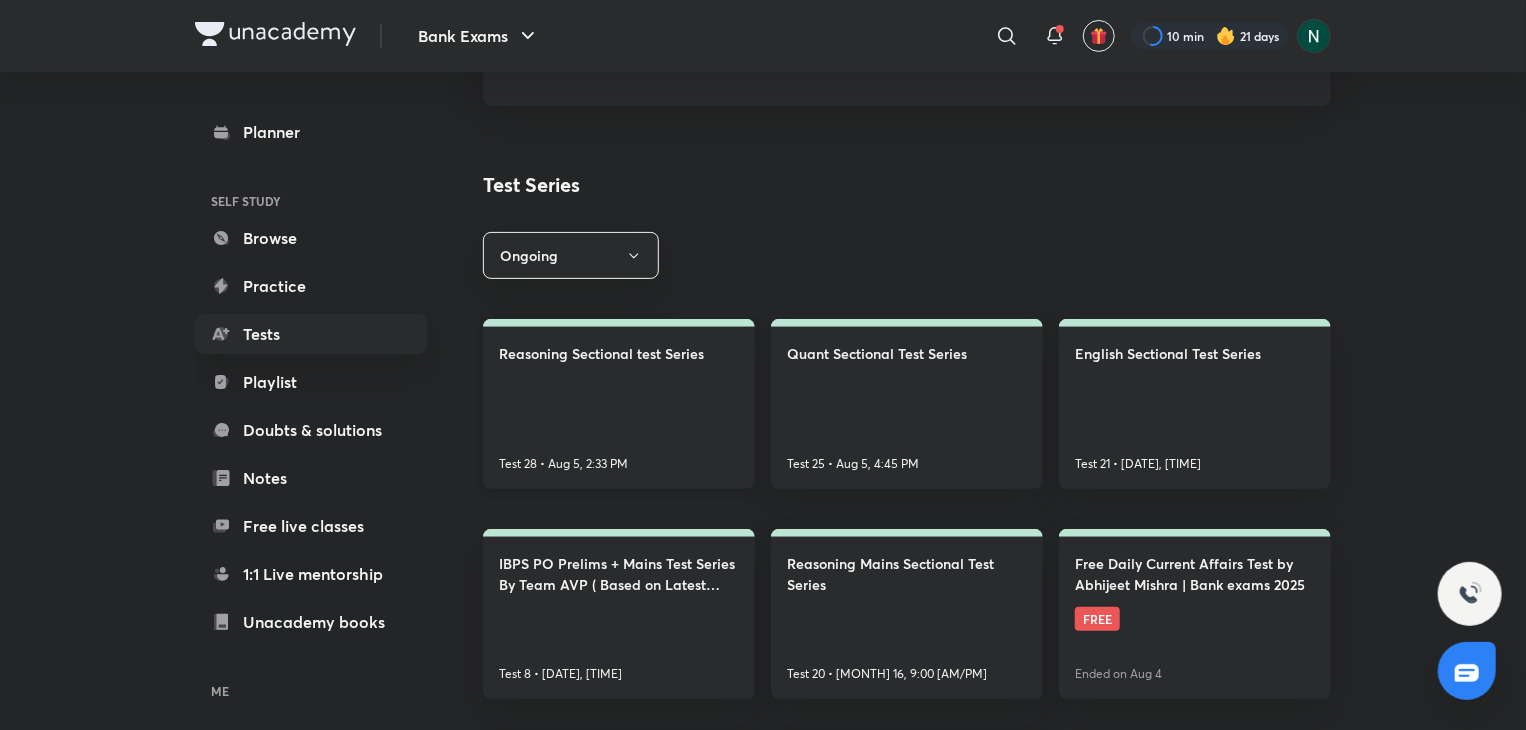 click on "Test 28 • [DATE], 2:33 PM" at bounding box center [619, 404] 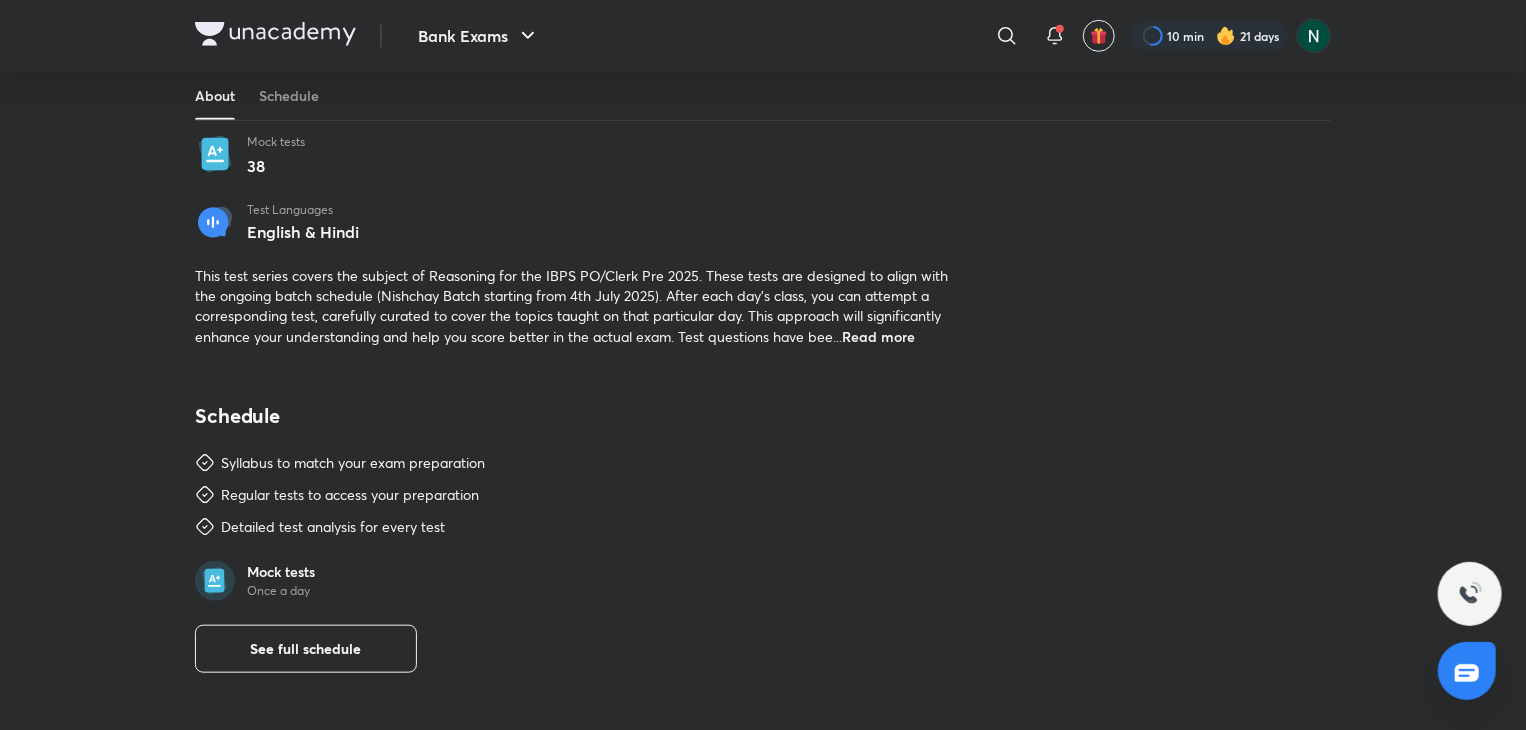 scroll, scrollTop: 640, scrollLeft: 0, axis: vertical 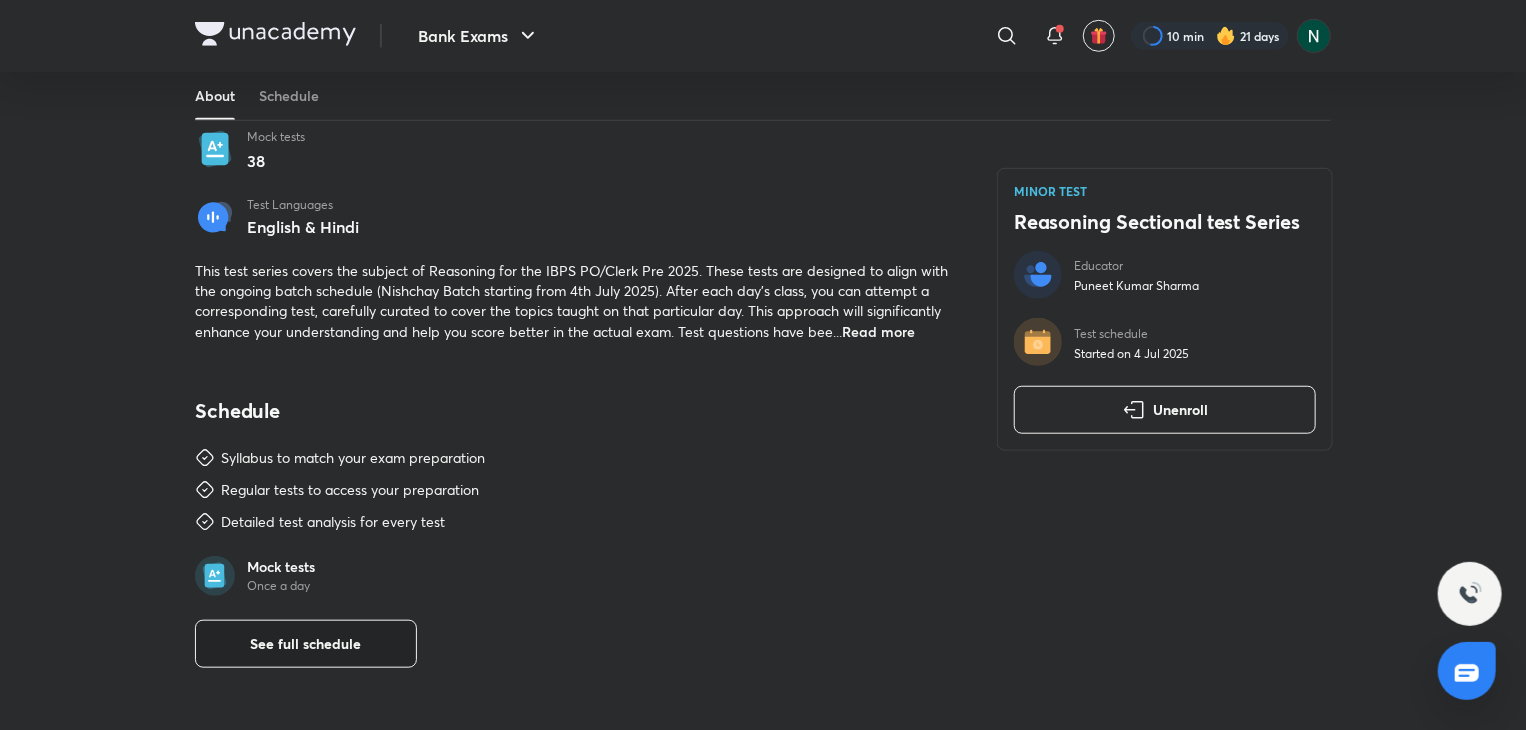 click on "See full schedule" at bounding box center (306, 644) 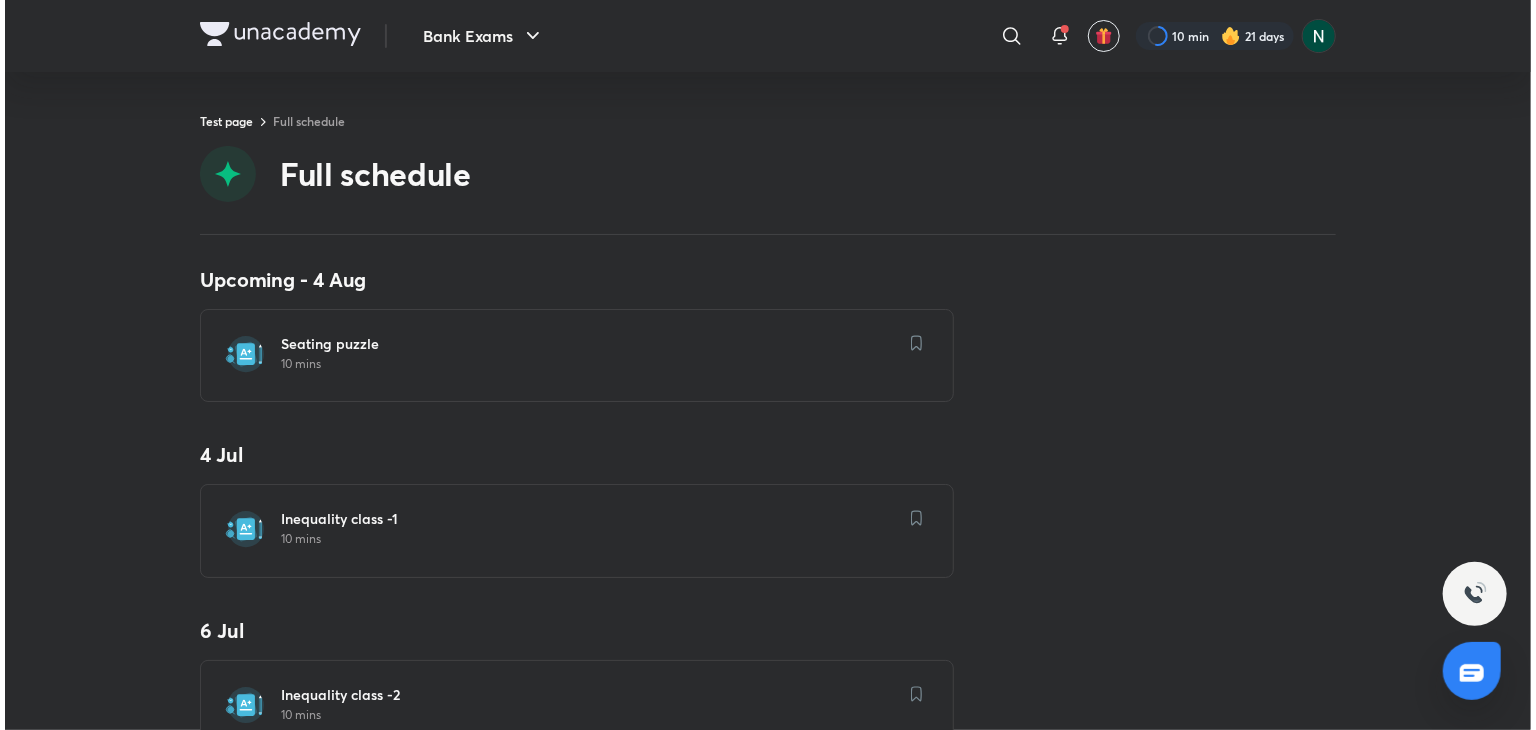 scroll, scrollTop: 0, scrollLeft: 0, axis: both 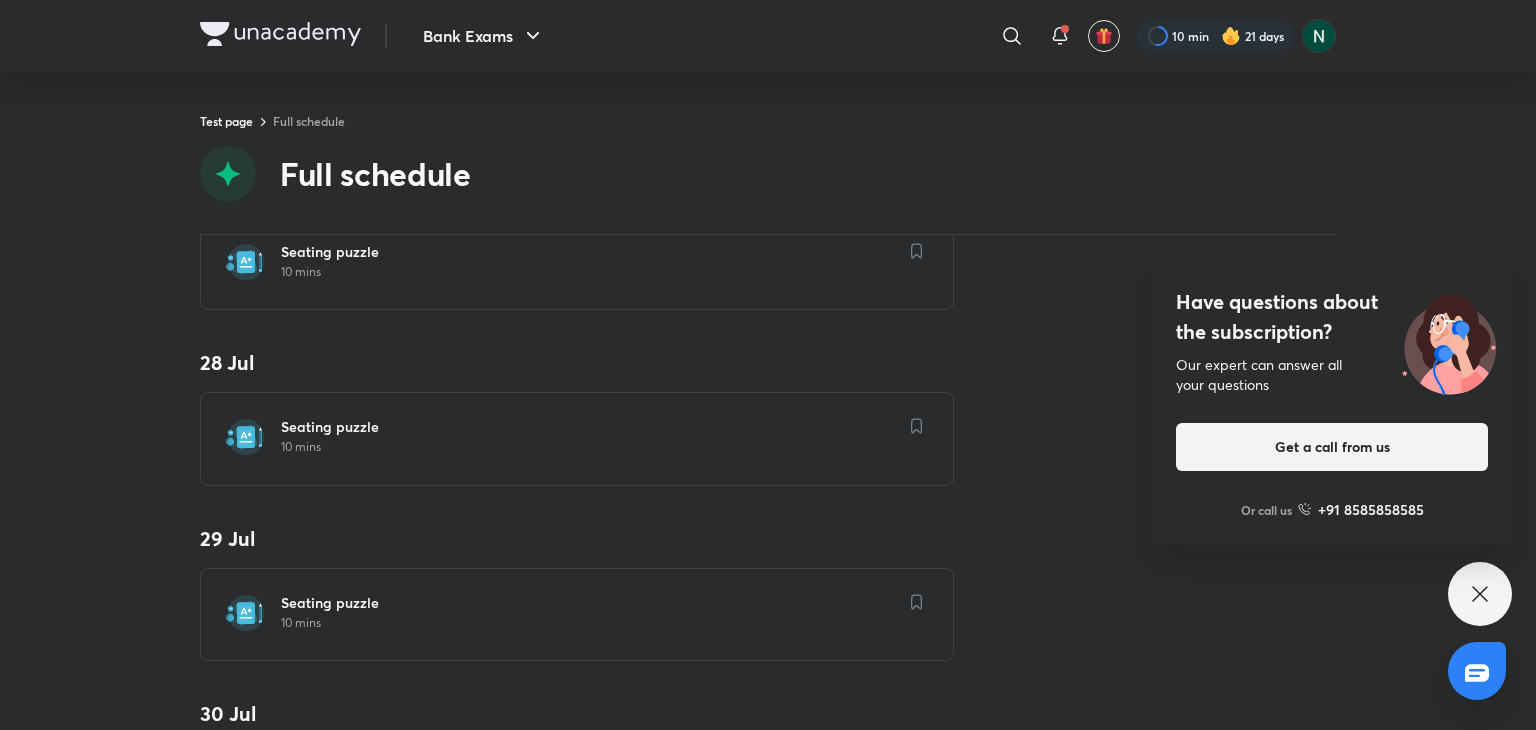 click on "Have questions about the subscription?" at bounding box center (1332, 317) 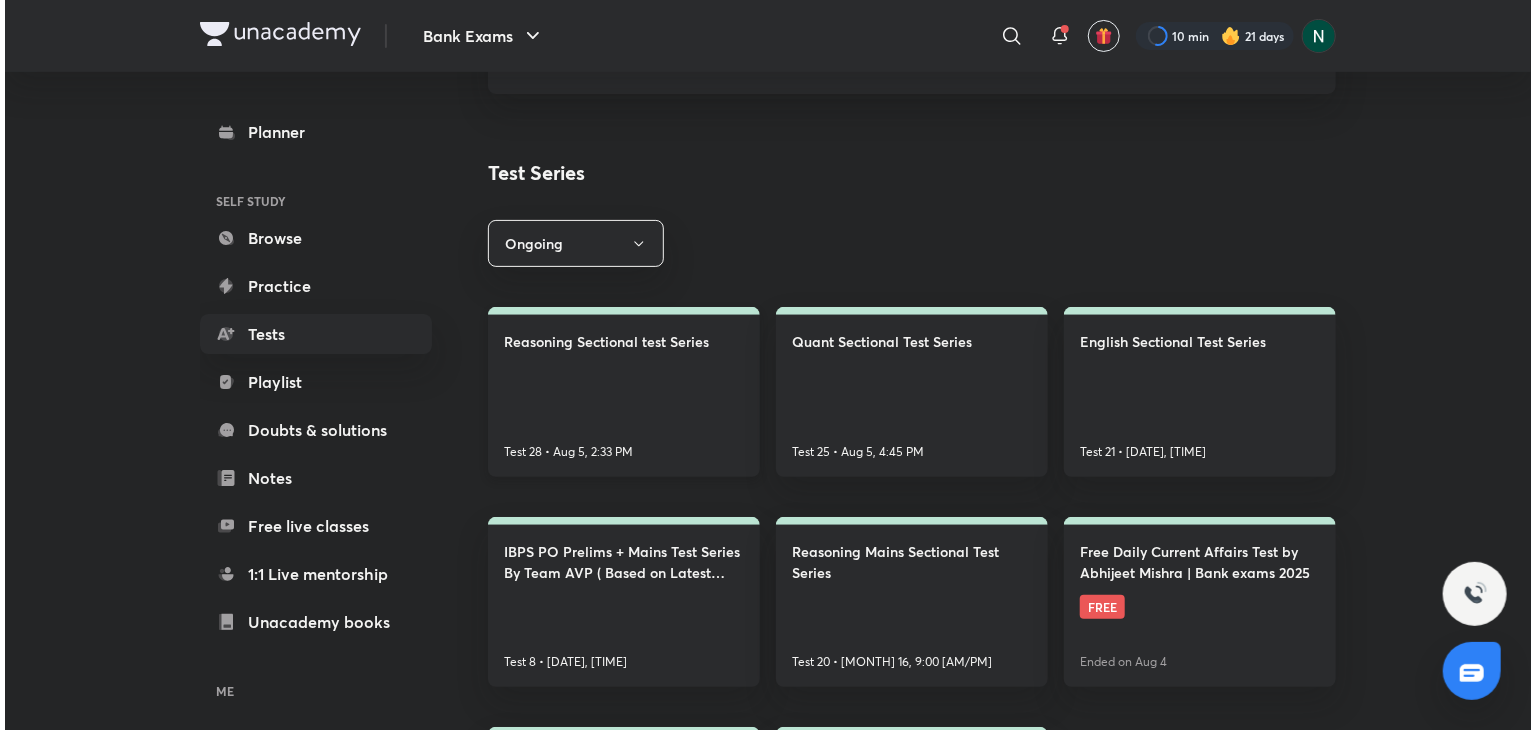 scroll, scrollTop: 163, scrollLeft: 0, axis: vertical 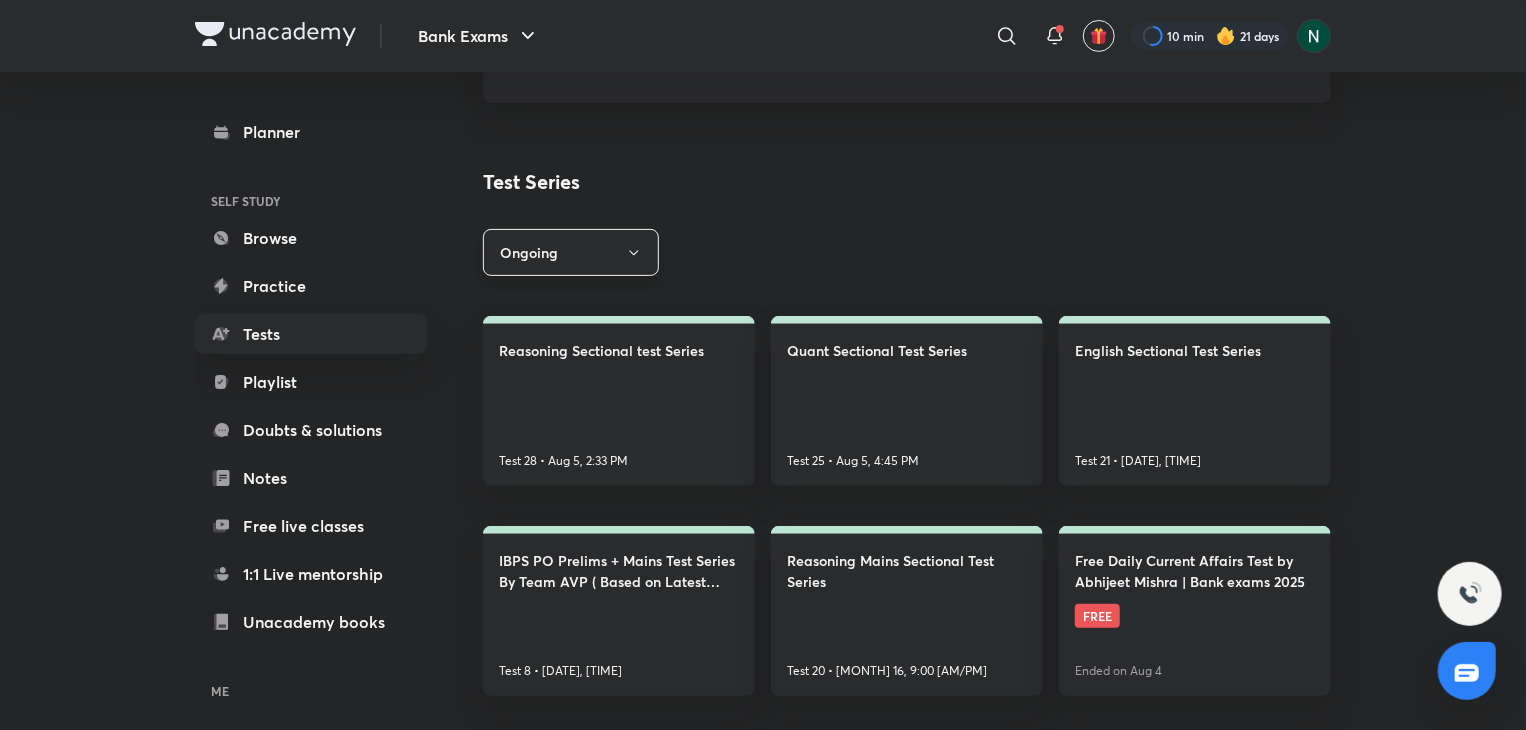 click on "Ongoing" at bounding box center [571, 252] 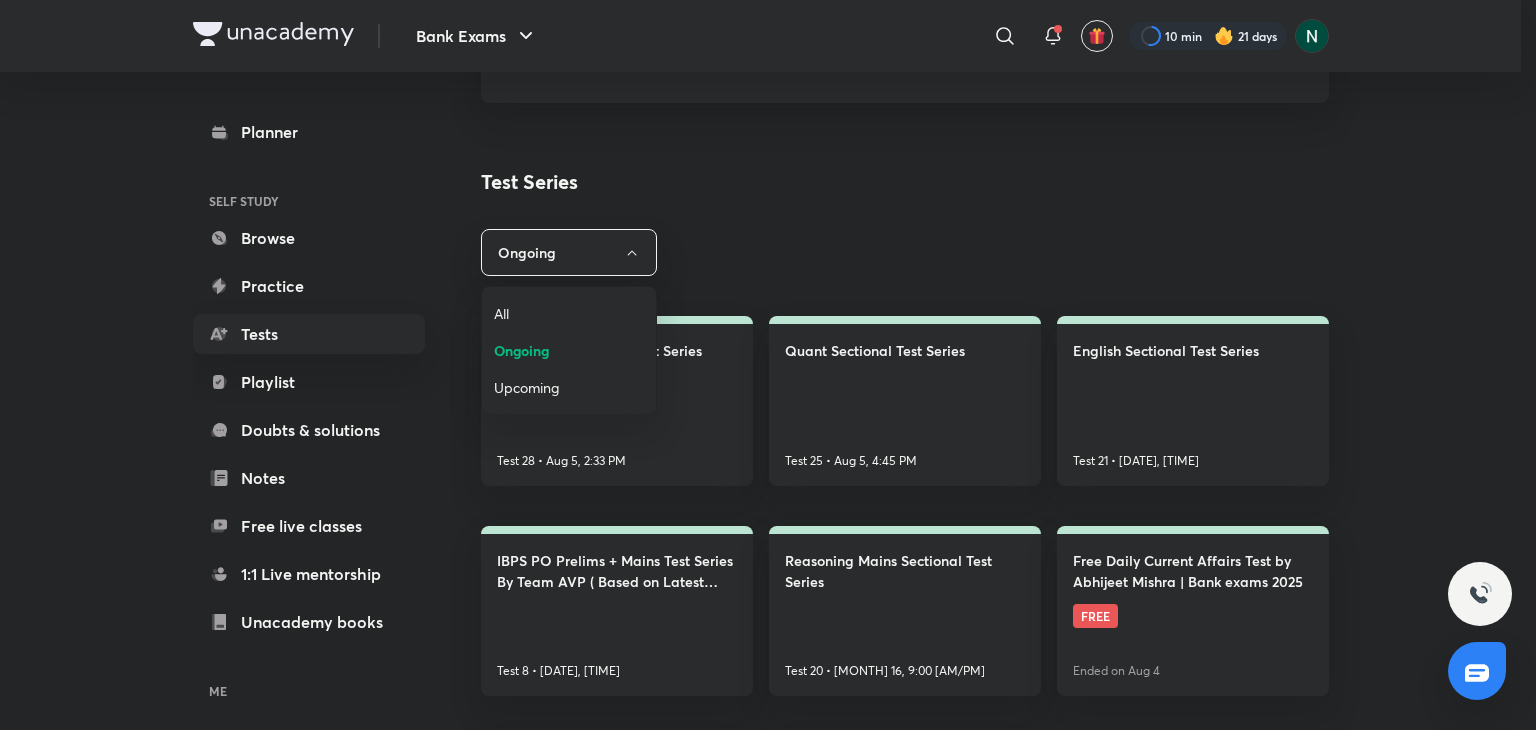 click on "All" at bounding box center [569, 313] 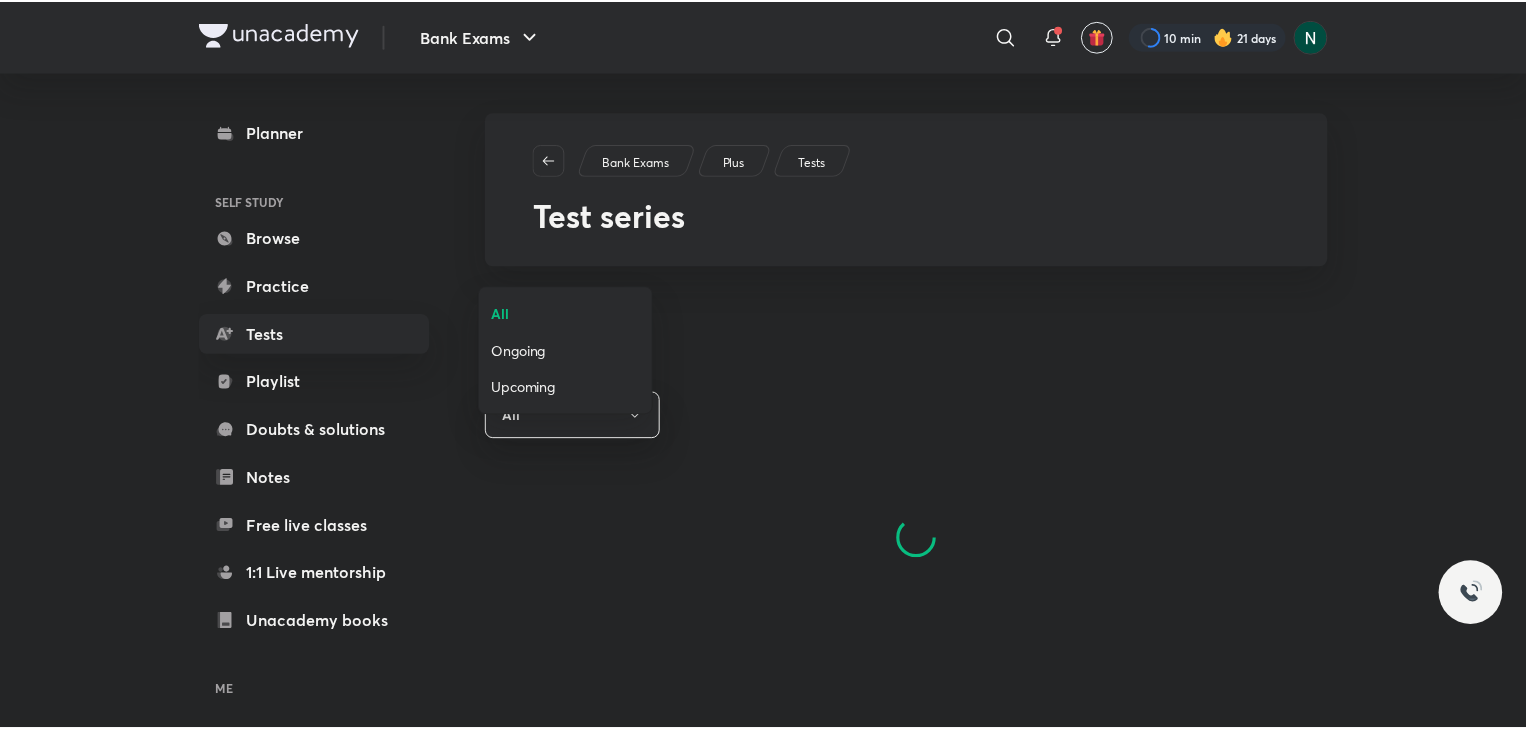 scroll, scrollTop: 0, scrollLeft: 0, axis: both 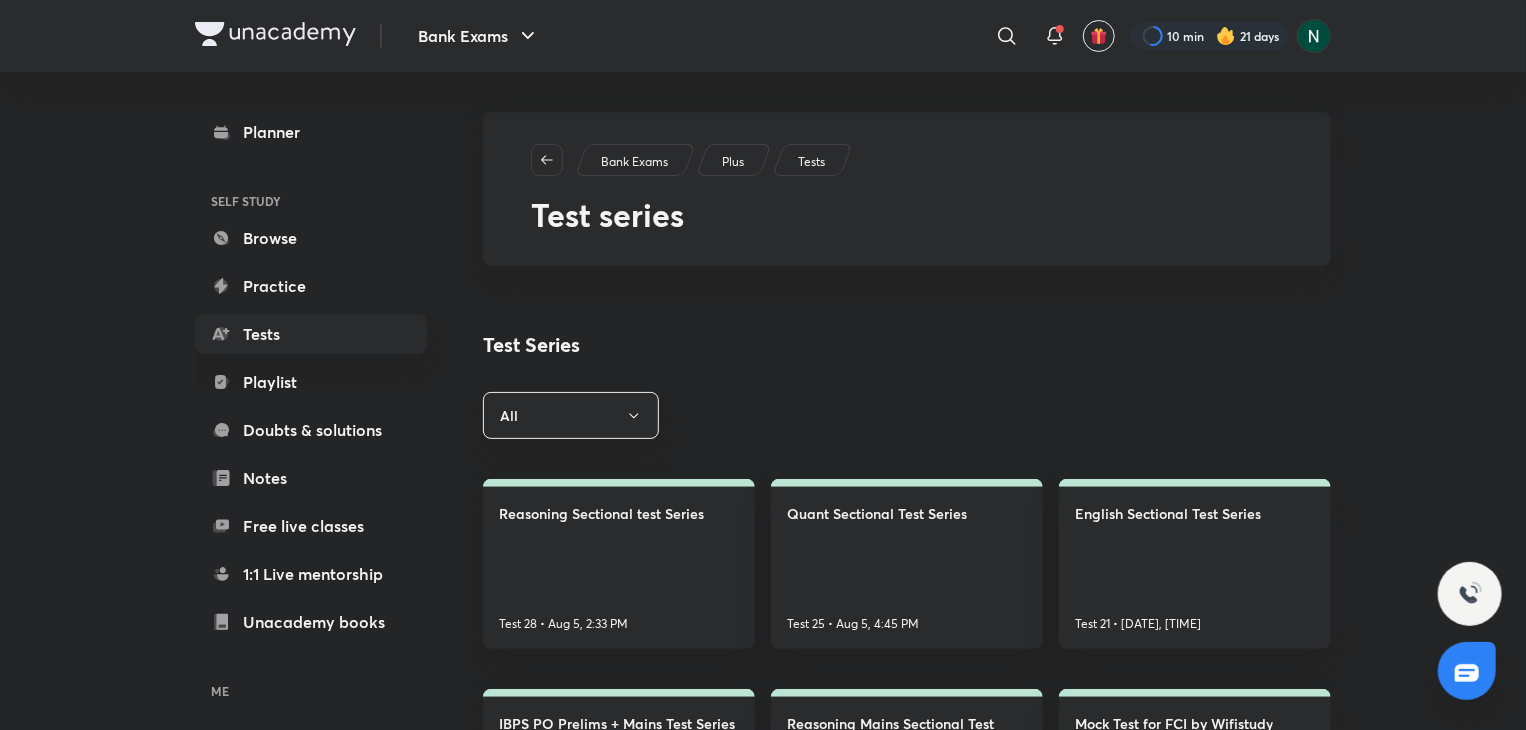type 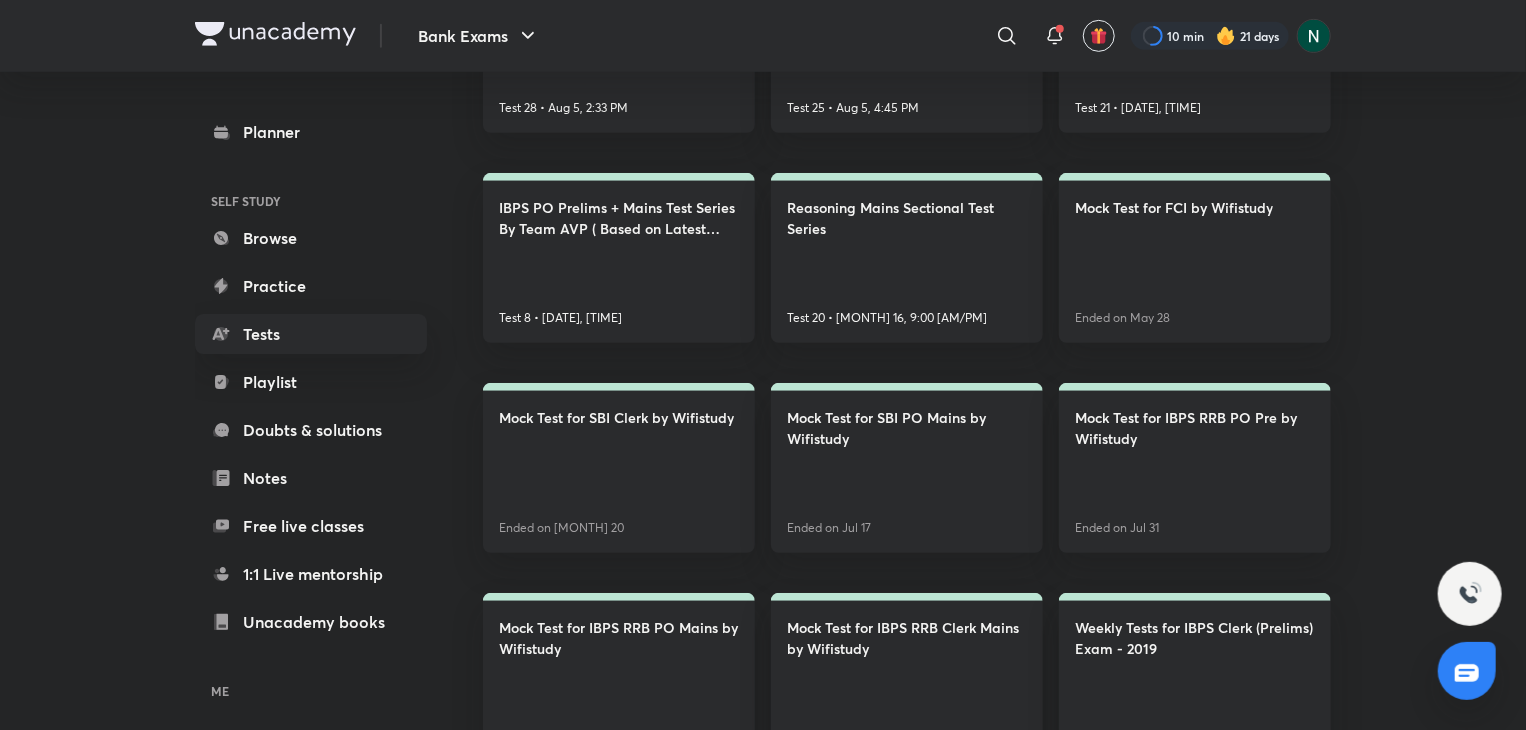 scroll, scrollTop: 573, scrollLeft: 0, axis: vertical 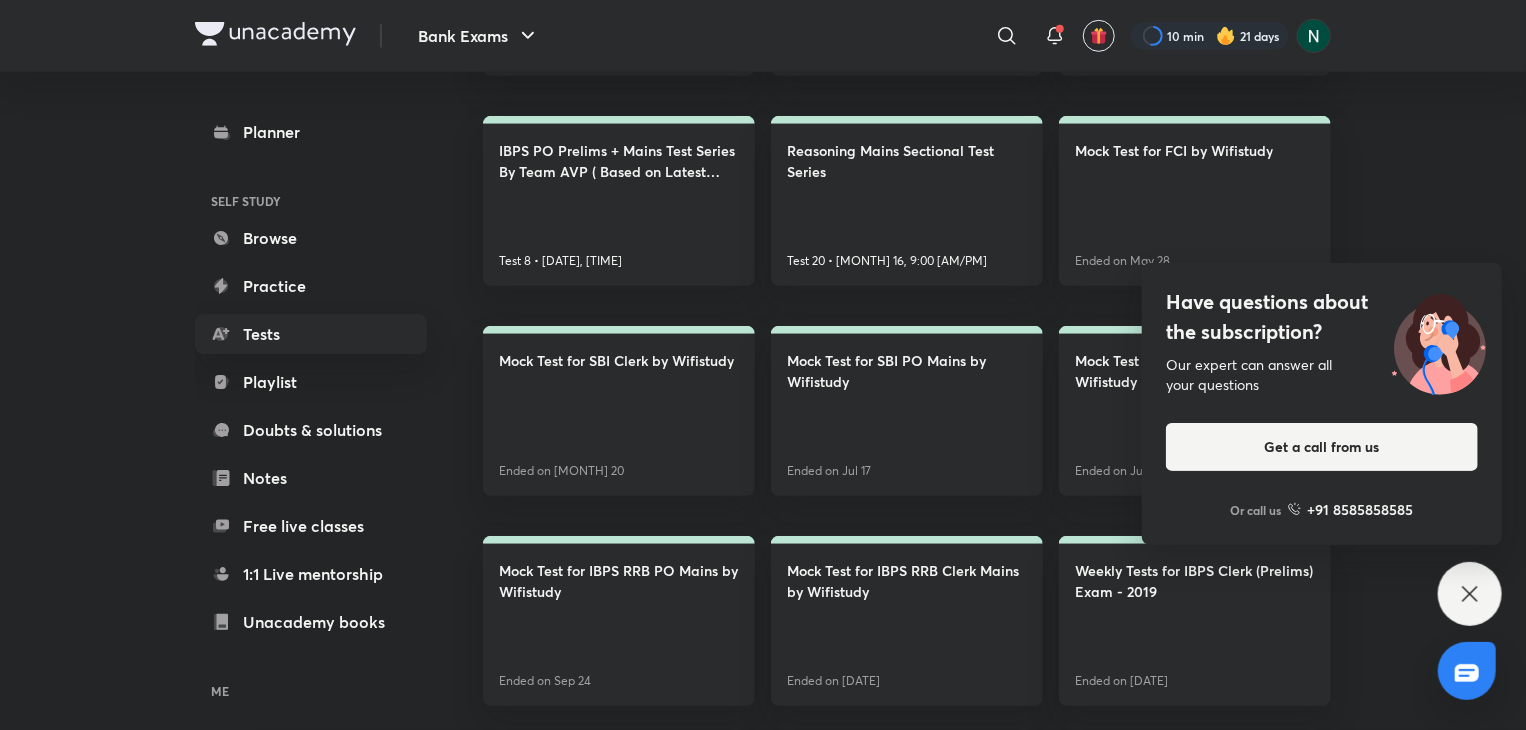 click on "Have questions about the subscription?" at bounding box center [1322, 317] 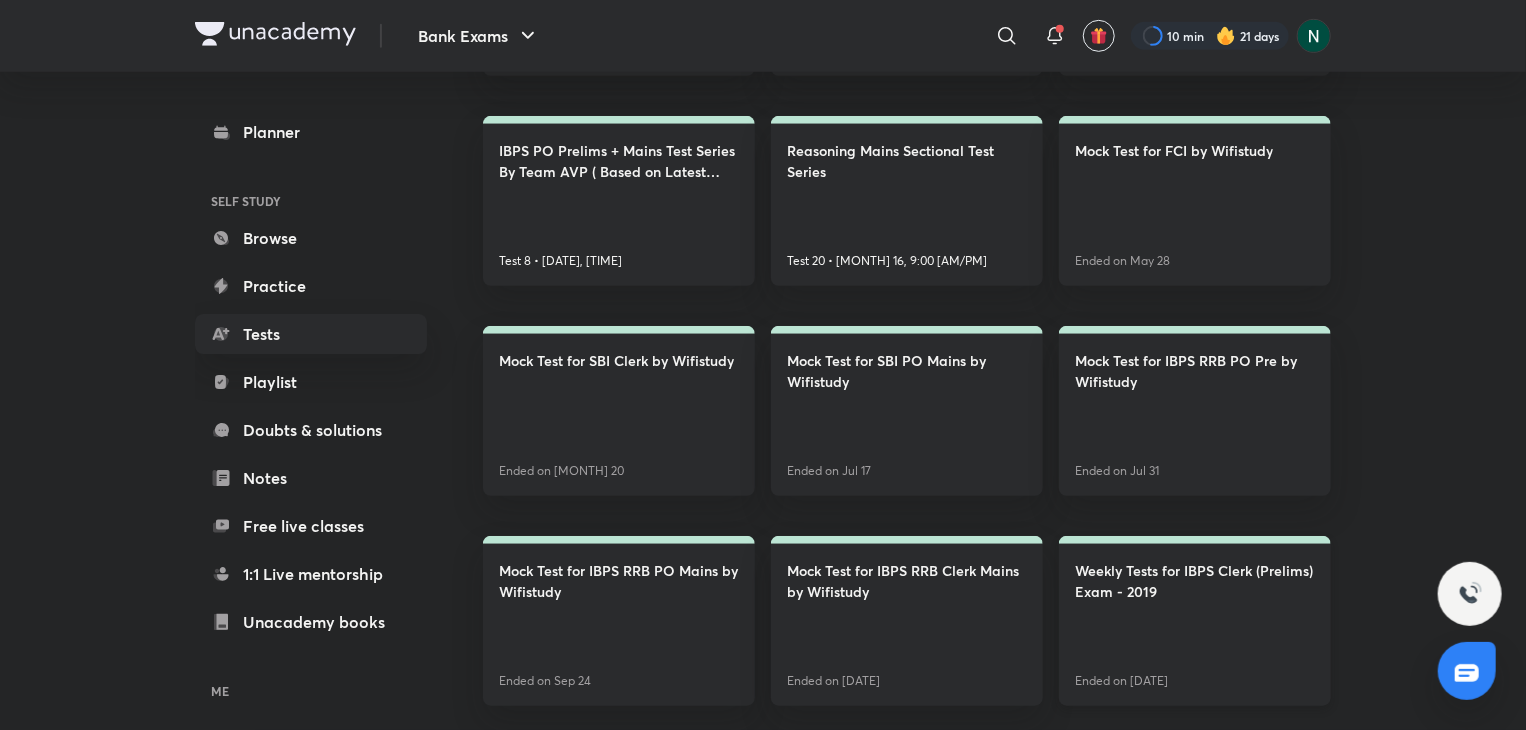 click on "Weekly Tests for IBPS Clerk (Prelims) Exam - 2019 Ended on [MONTH] 1" at bounding box center (1195, 621) 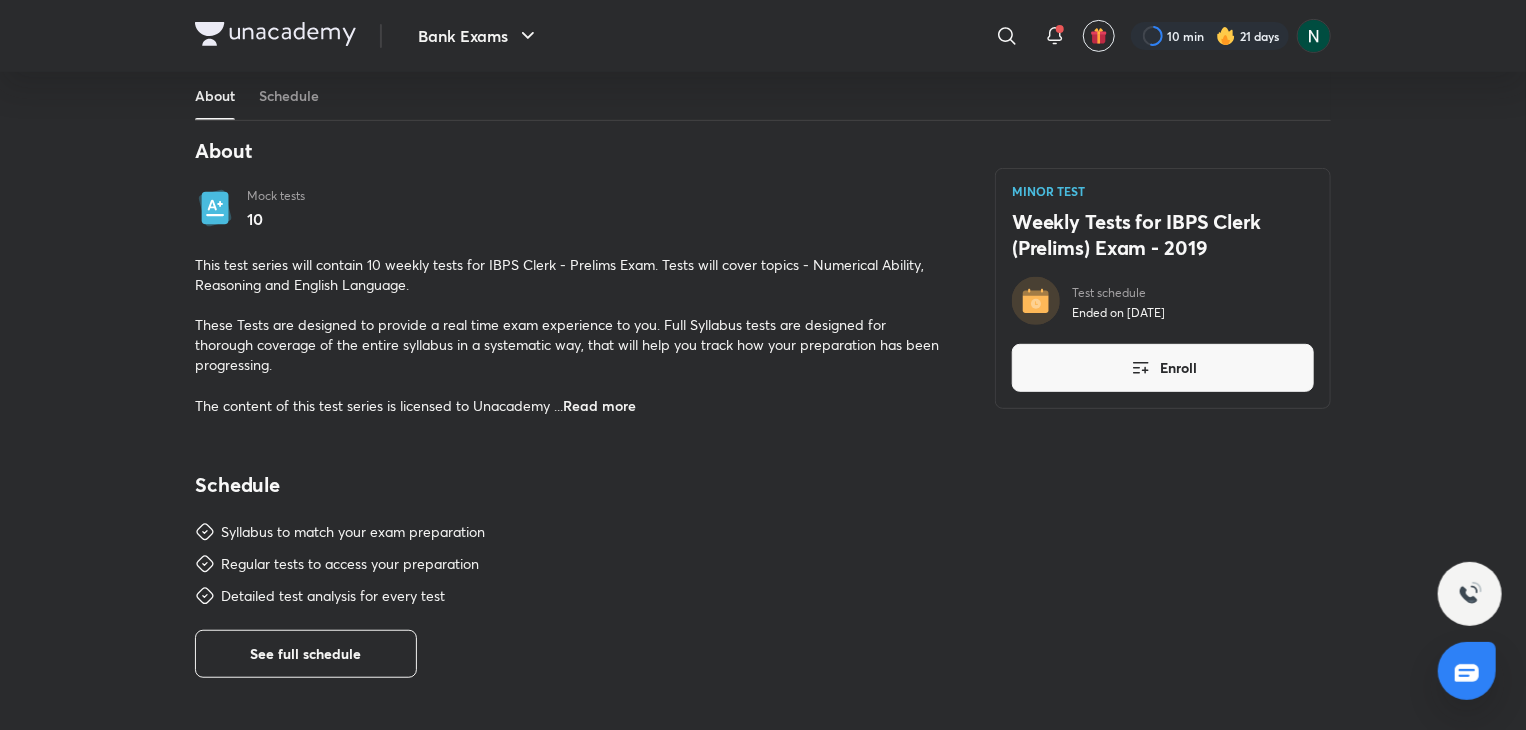 scroll, scrollTop: 360, scrollLeft: 0, axis: vertical 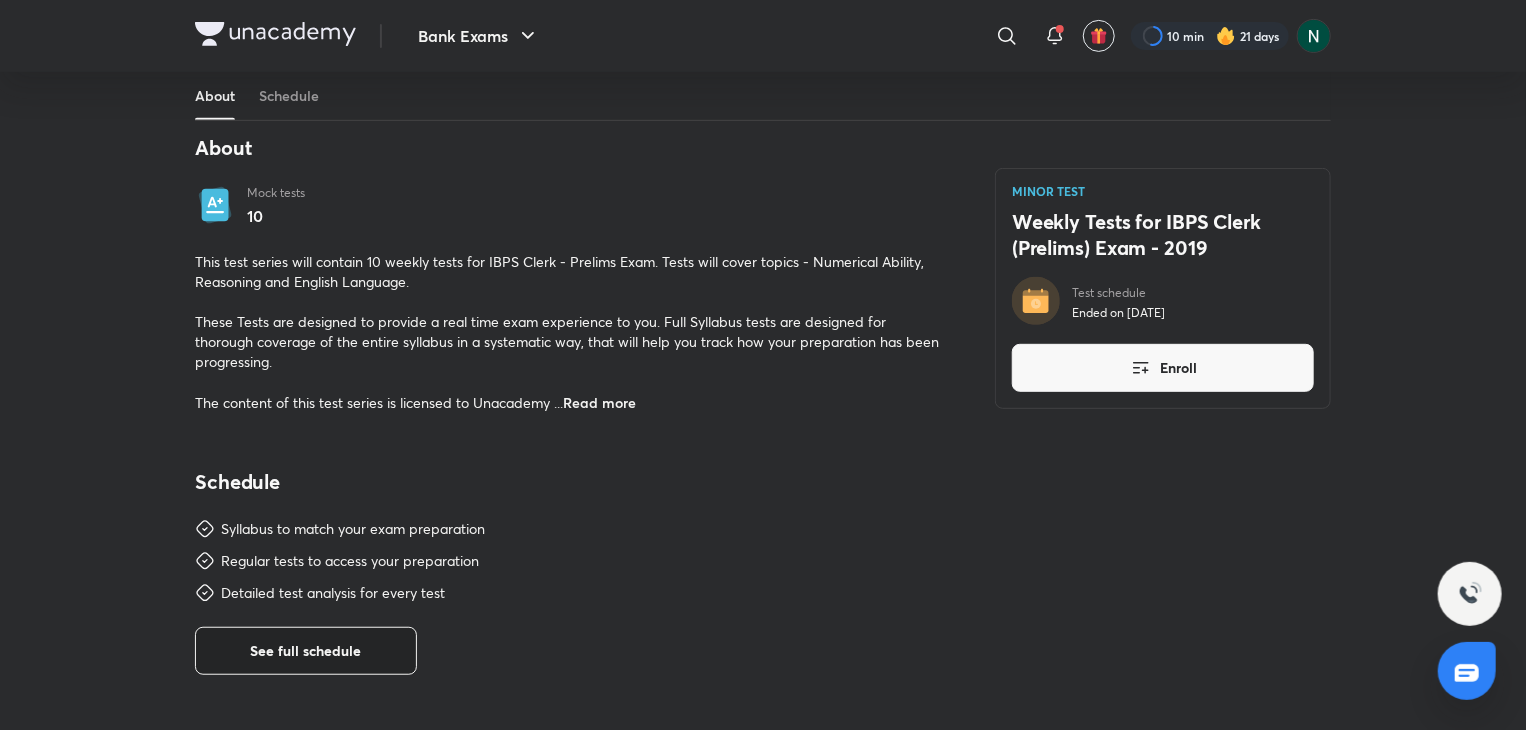 click on "See full schedule" at bounding box center (306, 651) 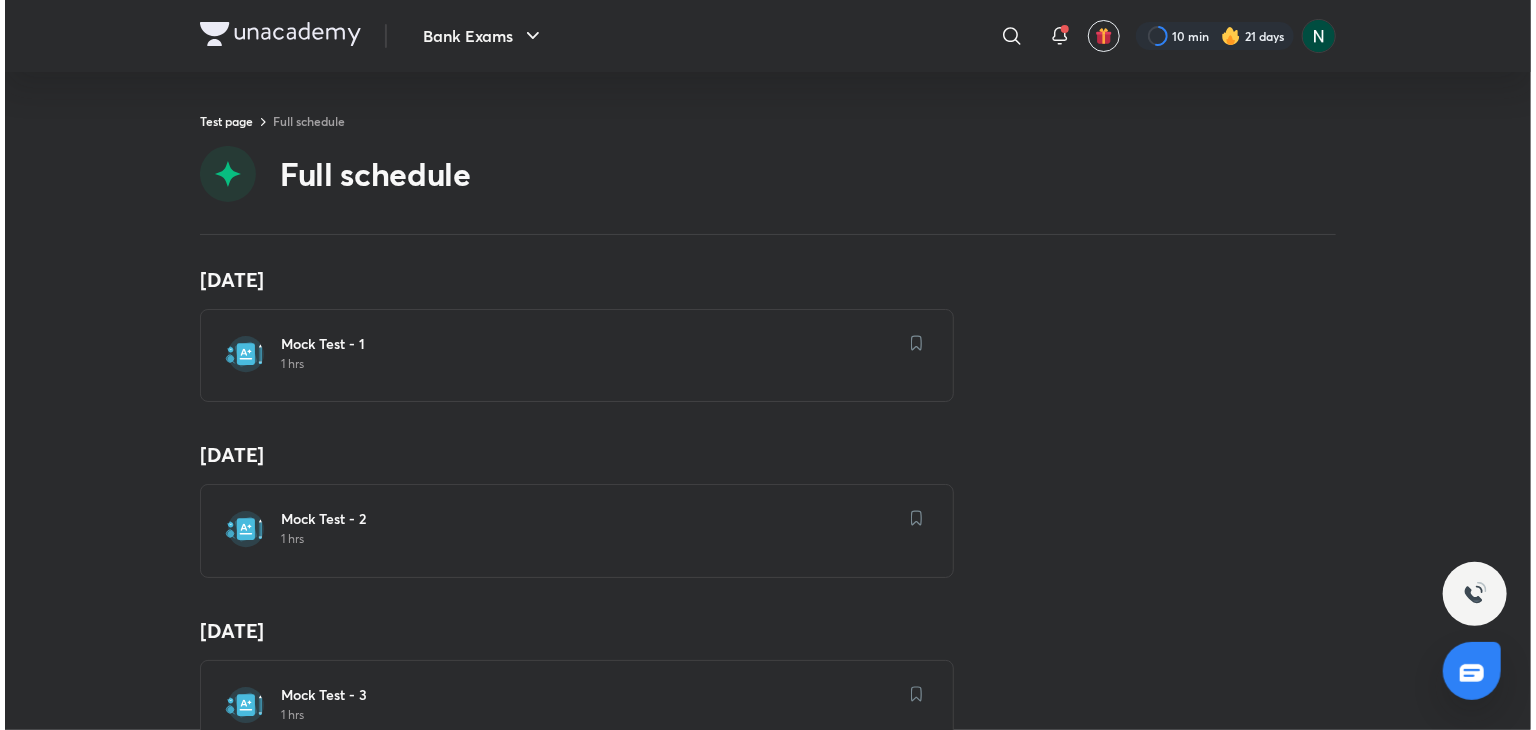scroll, scrollTop: 0, scrollLeft: 0, axis: both 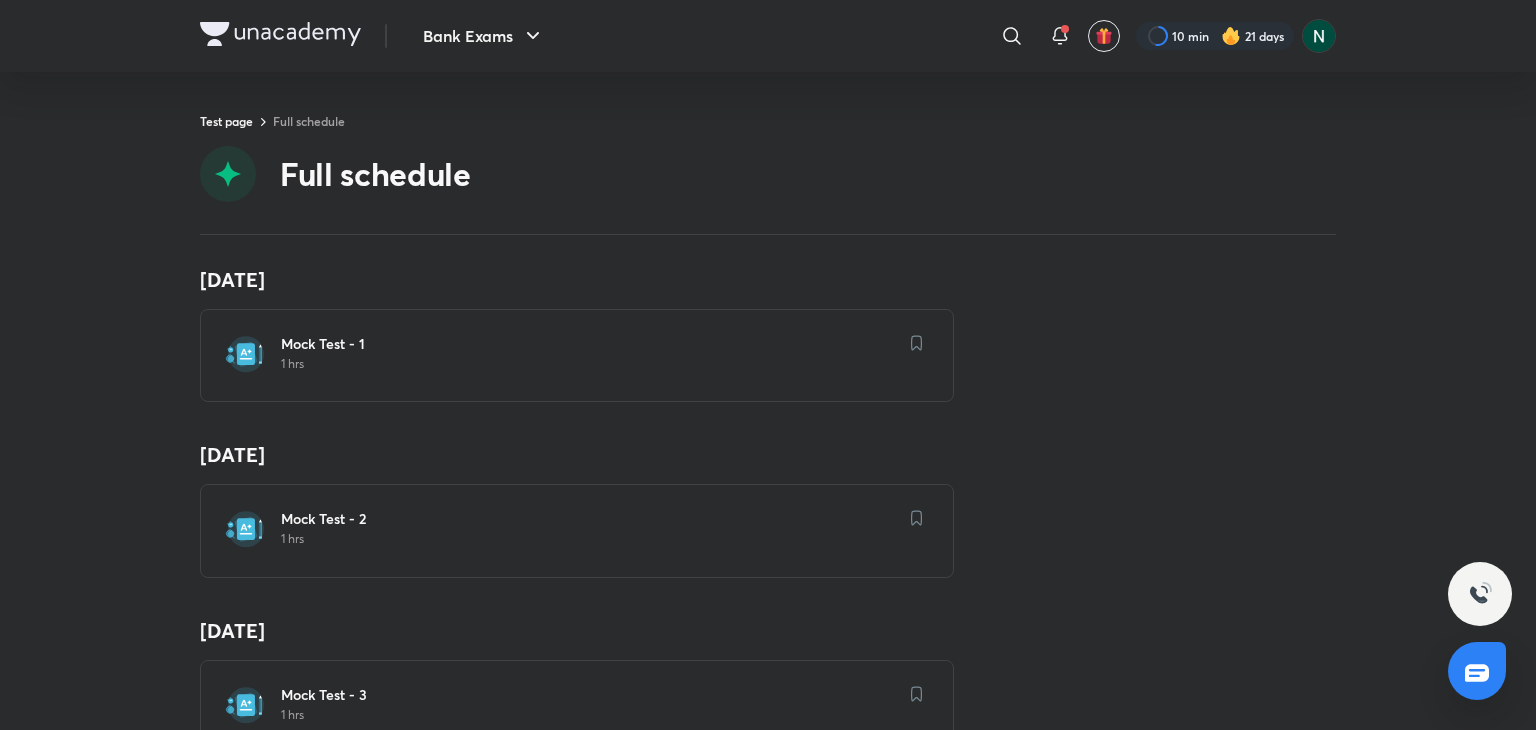 click on "Mock Test - 1 1 hrs" at bounding box center [577, 355] 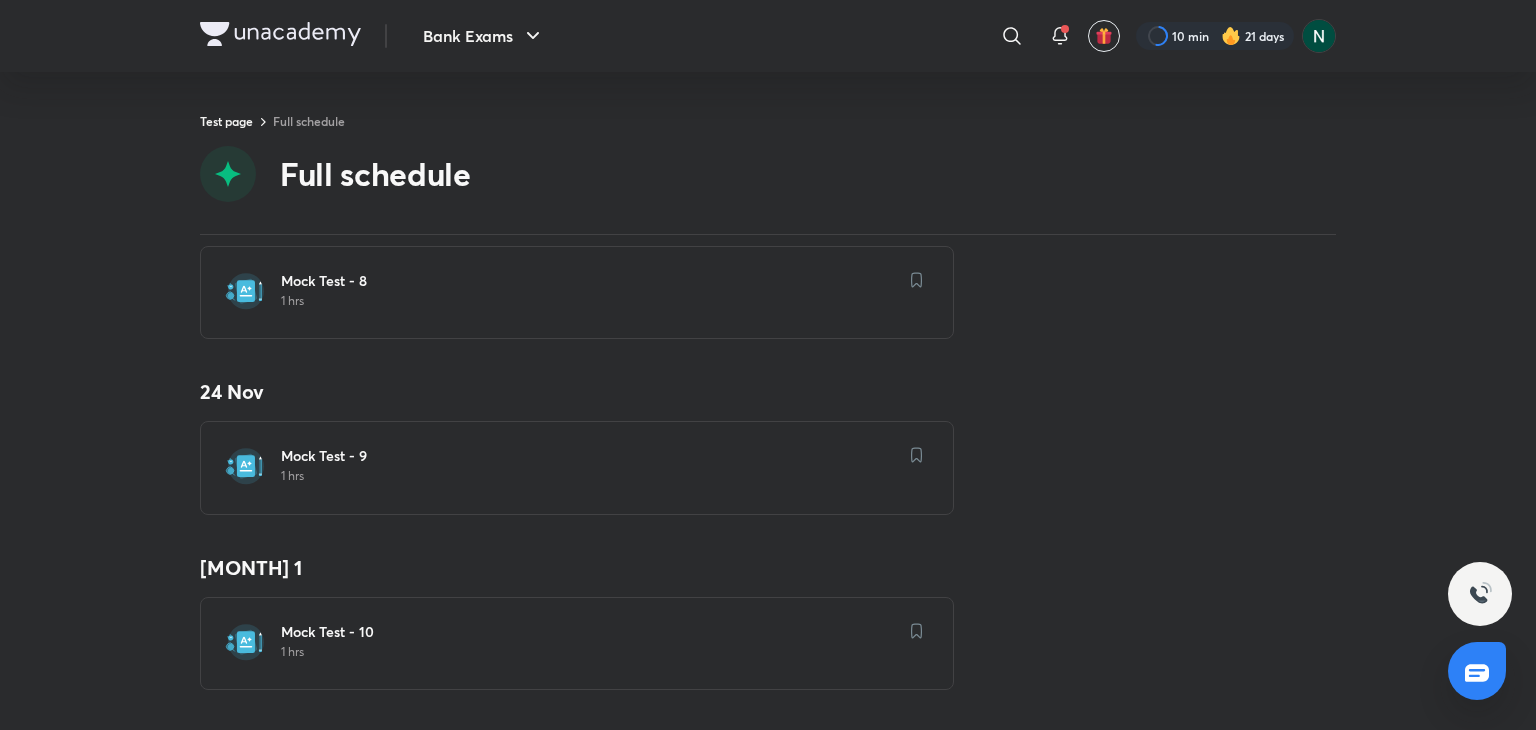 scroll, scrollTop: 1300, scrollLeft: 0, axis: vertical 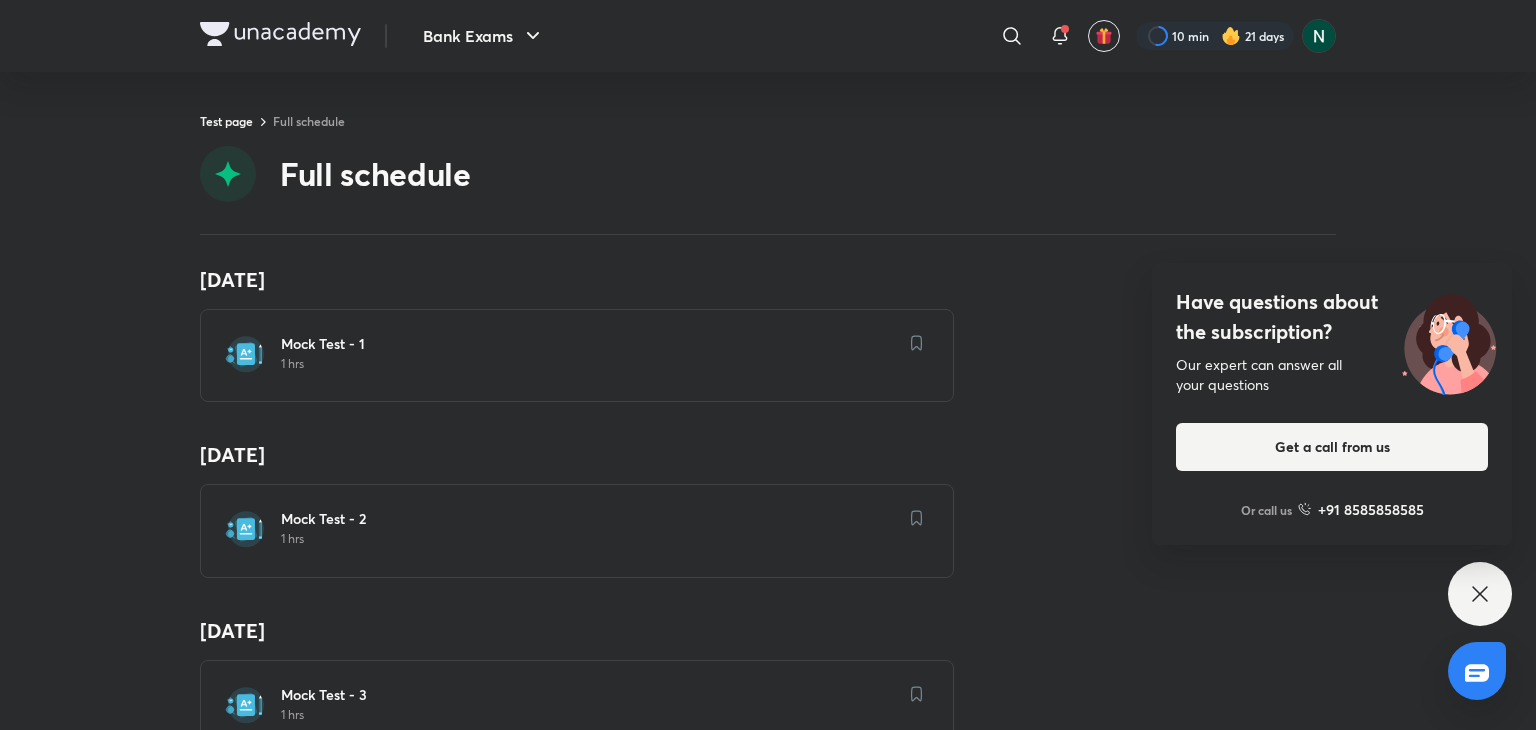 click on "Have questions about the subscription? Our expert can answer all your questions Get a call from us Or call us +91 8585858585" at bounding box center [1332, 404] 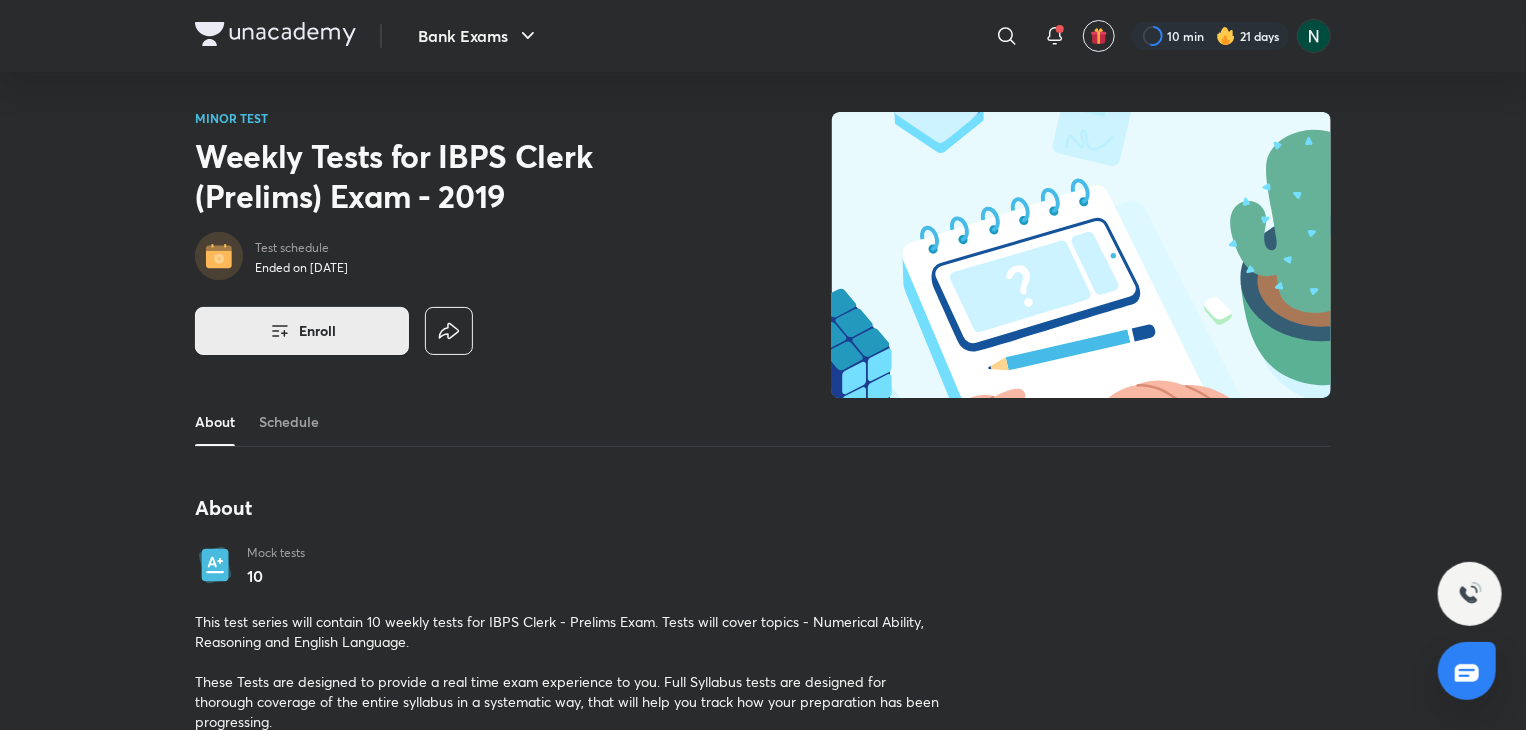 click on "Enroll" at bounding box center [302, 331] 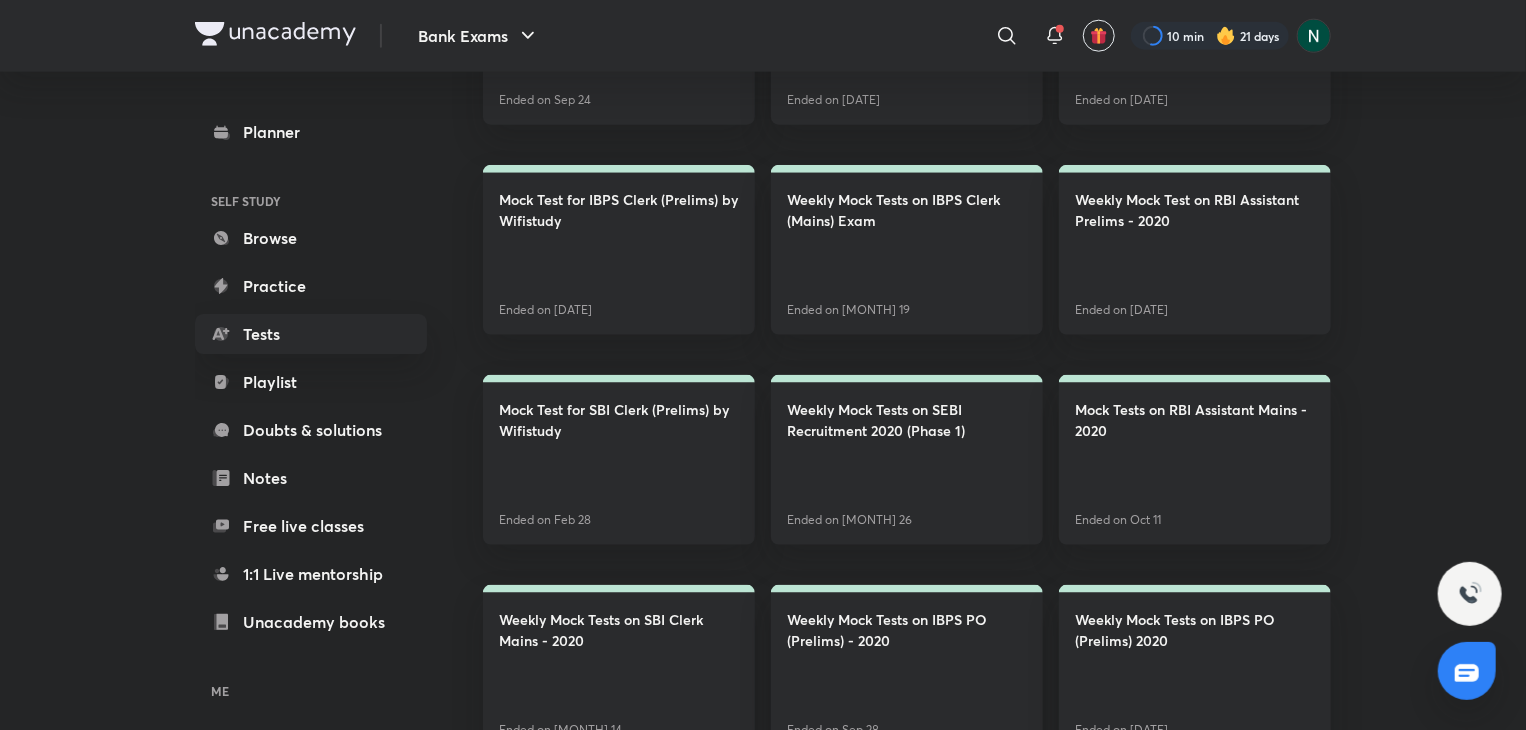 scroll, scrollTop: 1189, scrollLeft: 0, axis: vertical 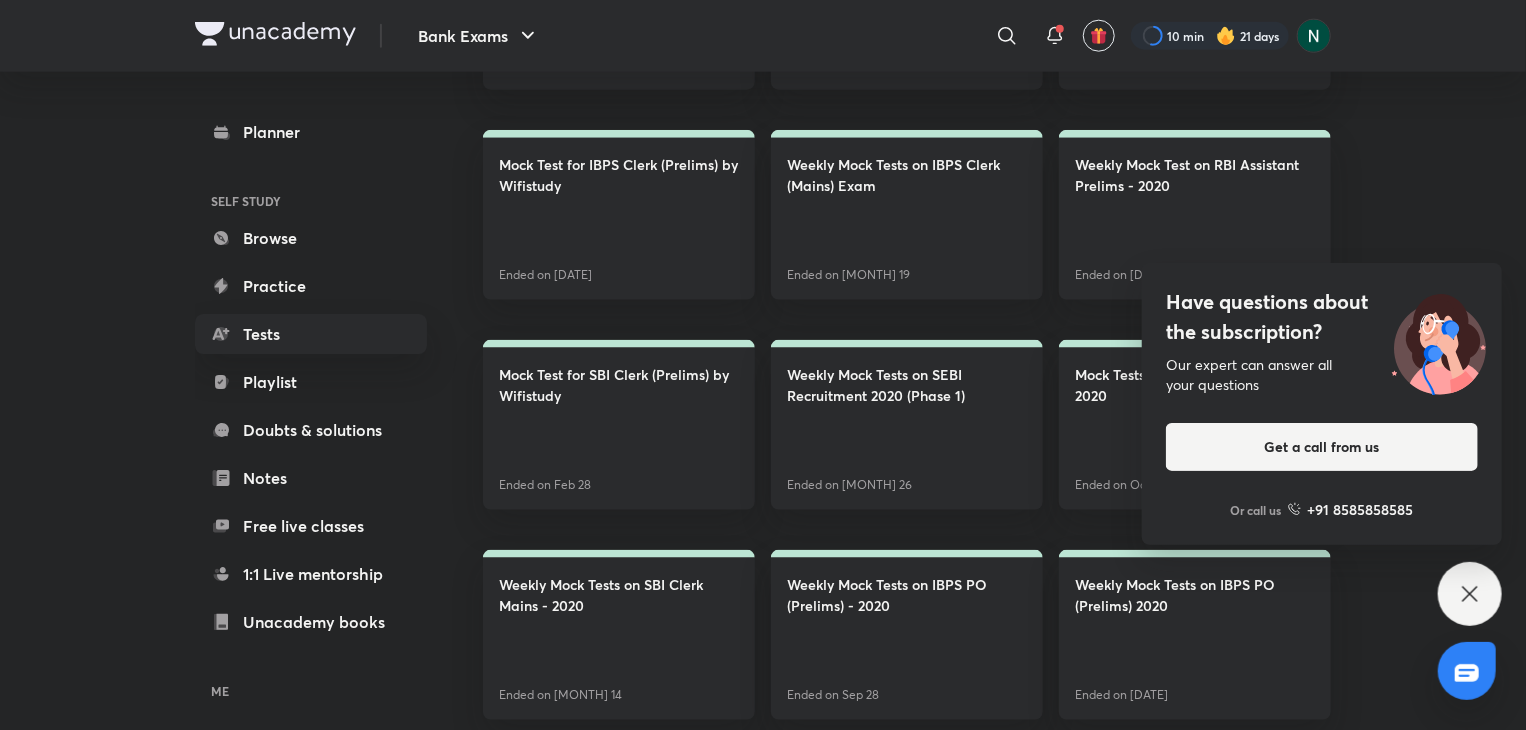 click on "Have questions about the subscription?" at bounding box center (1322, 317) 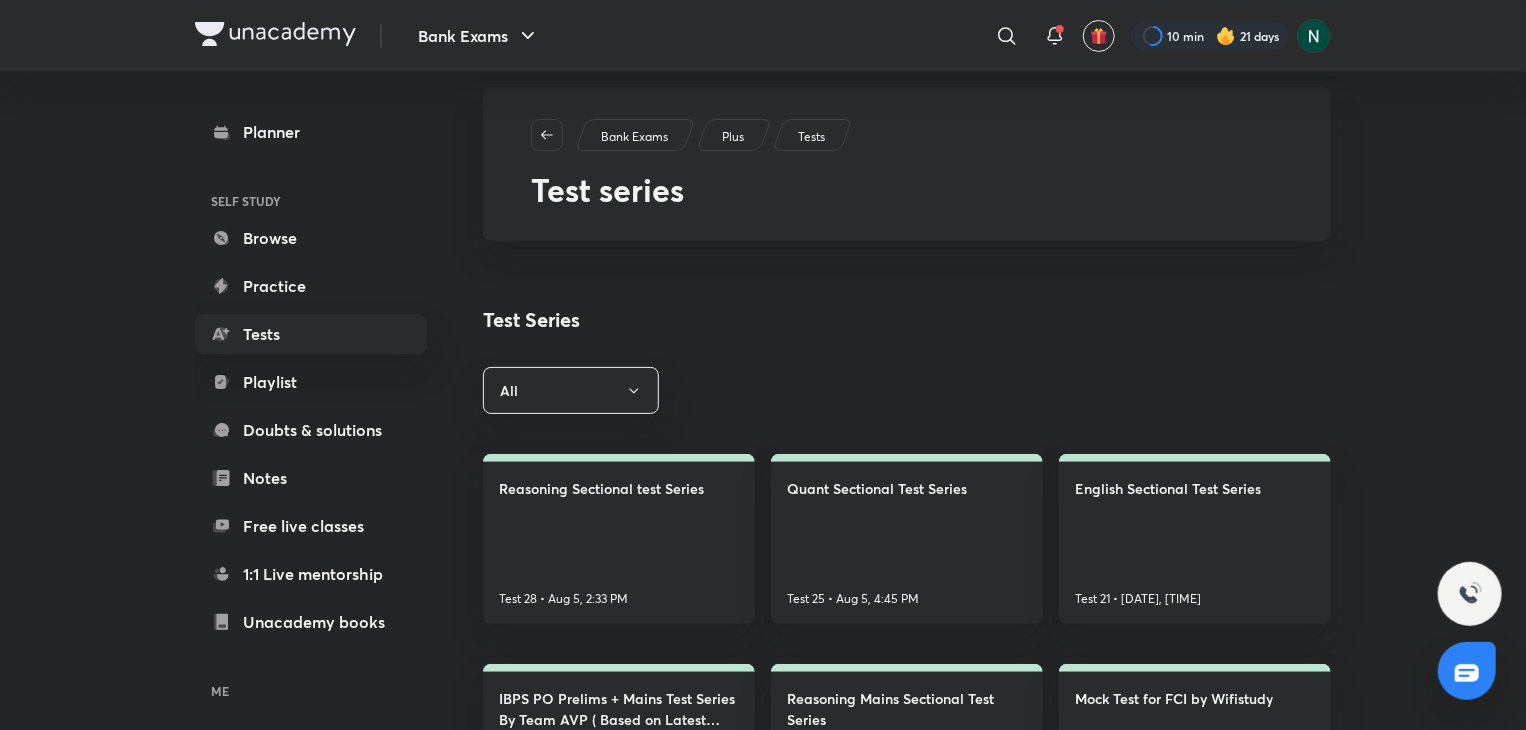 scroll, scrollTop: 0, scrollLeft: 0, axis: both 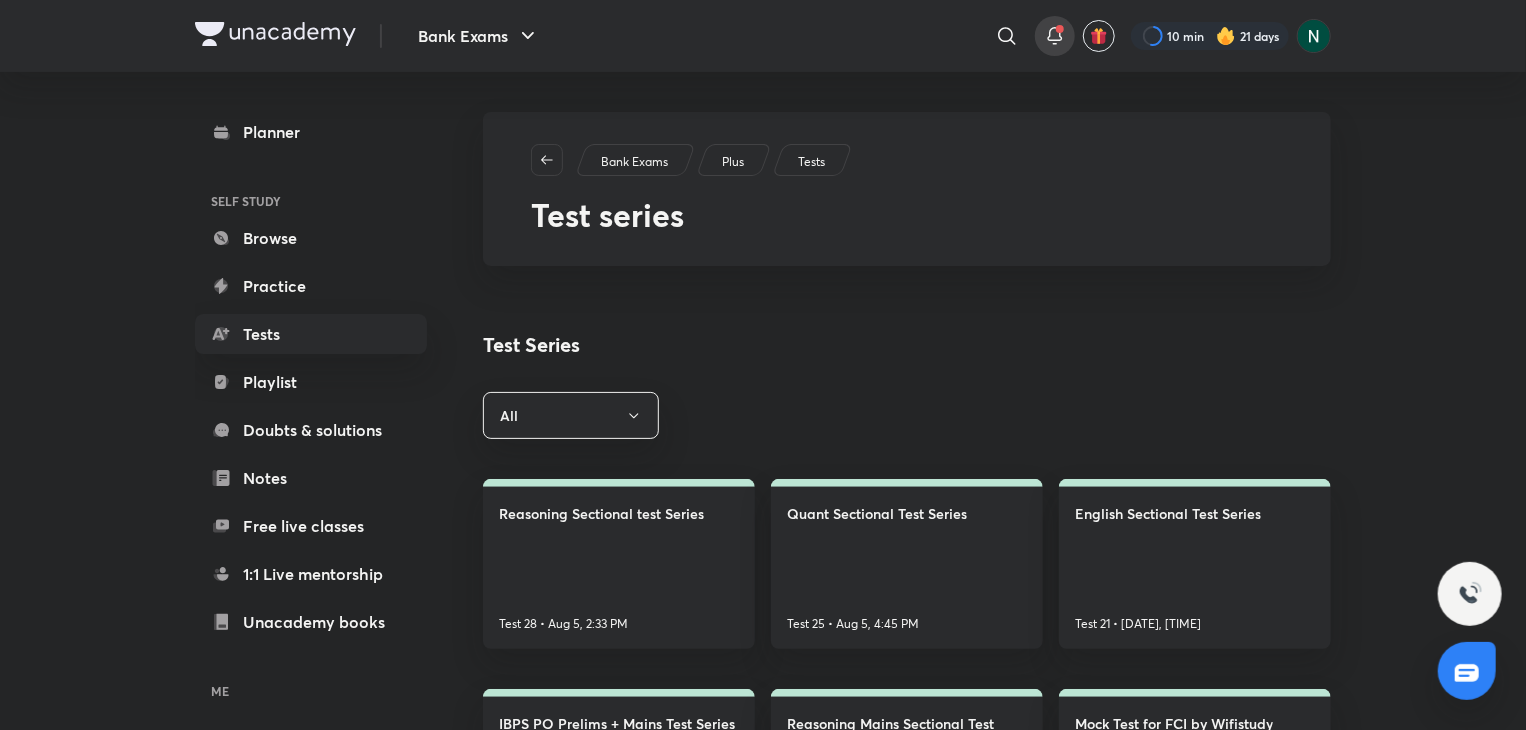 click 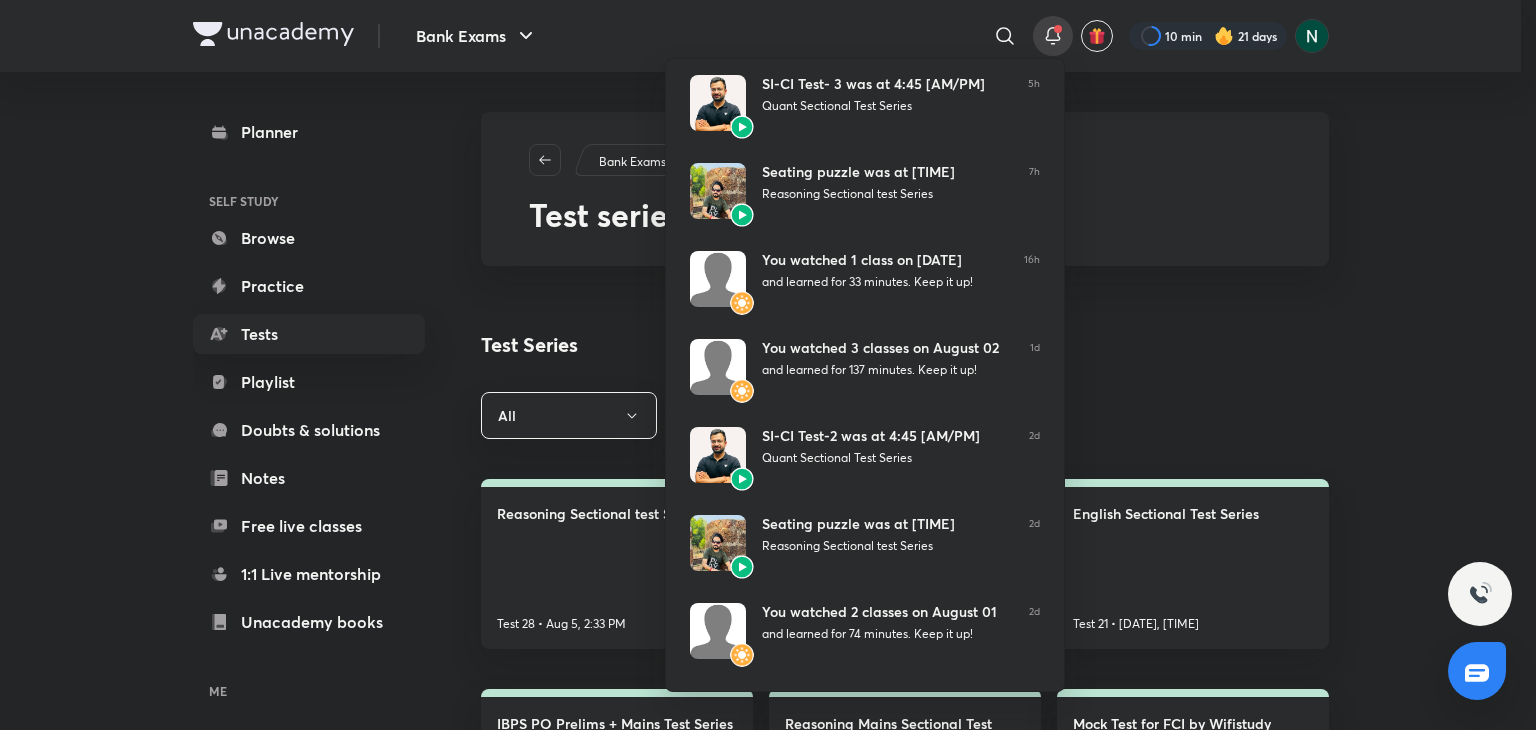 click at bounding box center [768, 365] 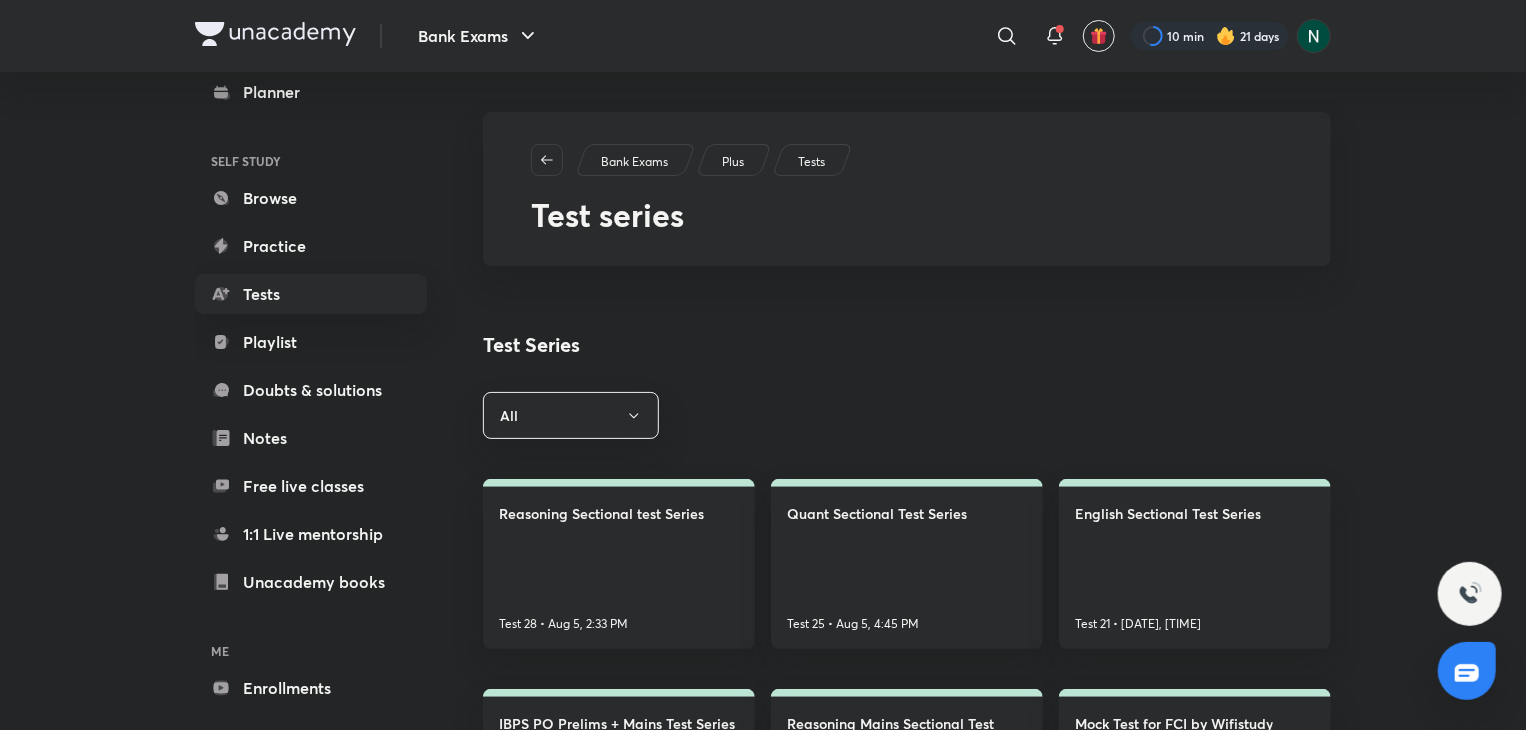 scroll, scrollTop: 122, scrollLeft: 0, axis: vertical 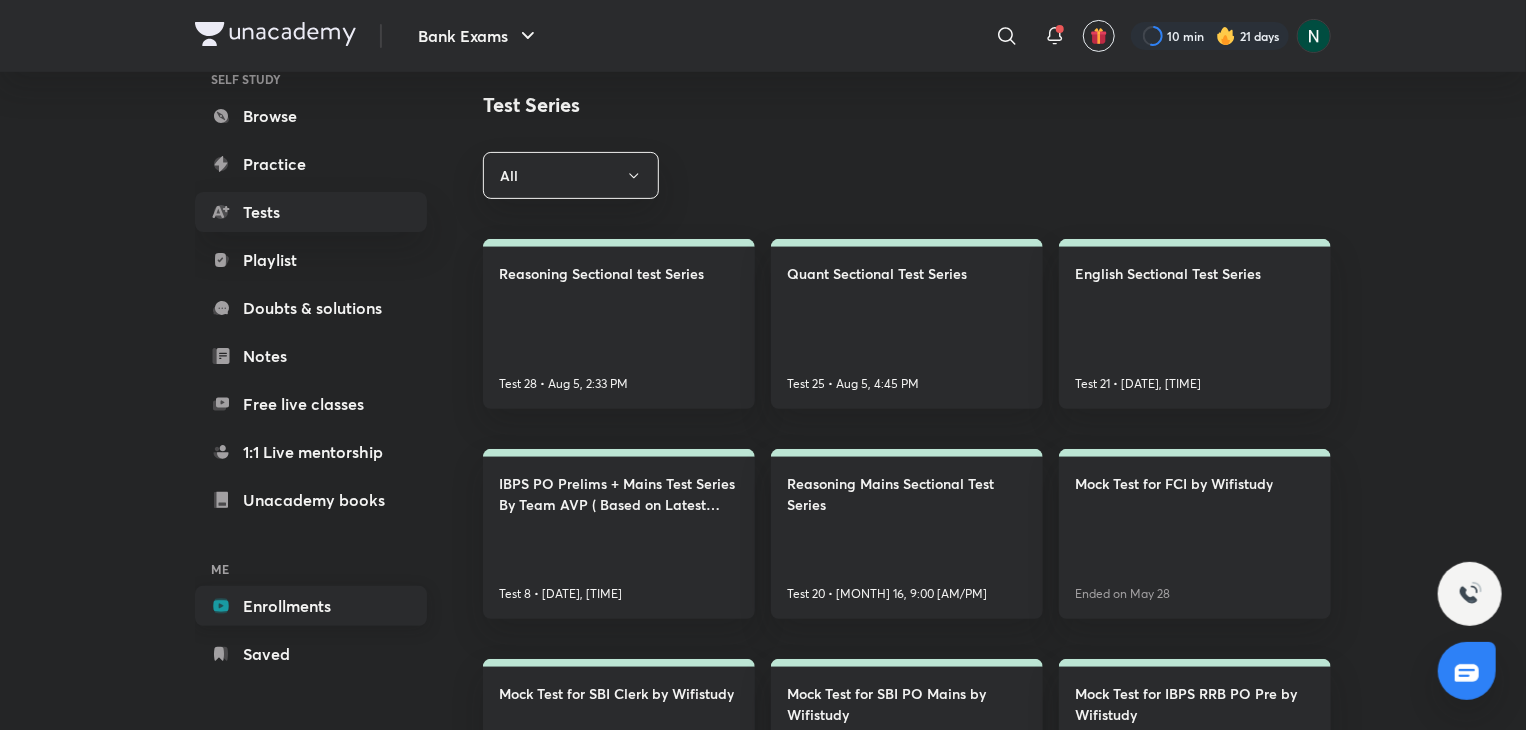 click on "Enrollments" at bounding box center (311, 606) 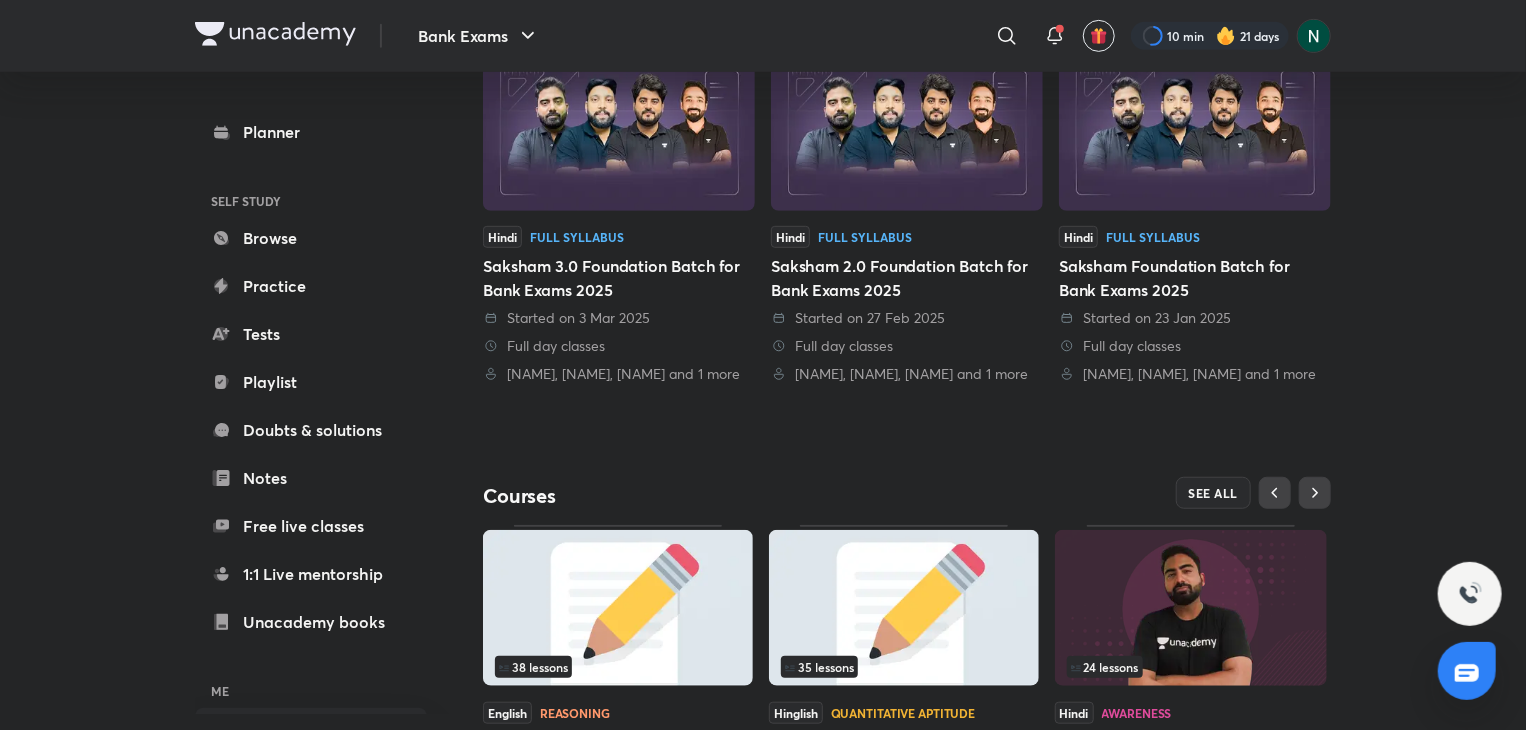 scroll, scrollTop: 668, scrollLeft: 0, axis: vertical 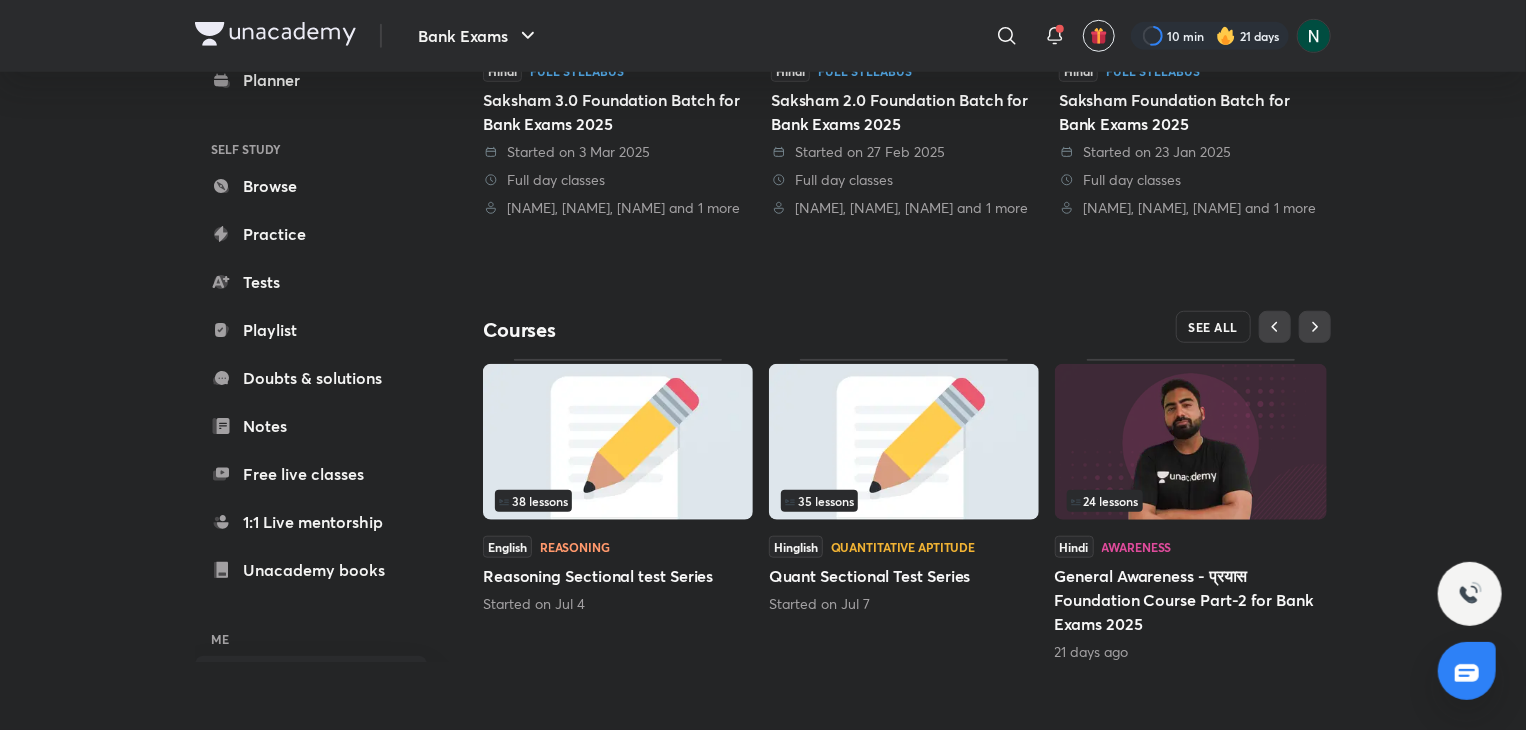 click on "SEE ALL" at bounding box center (1214, 327) 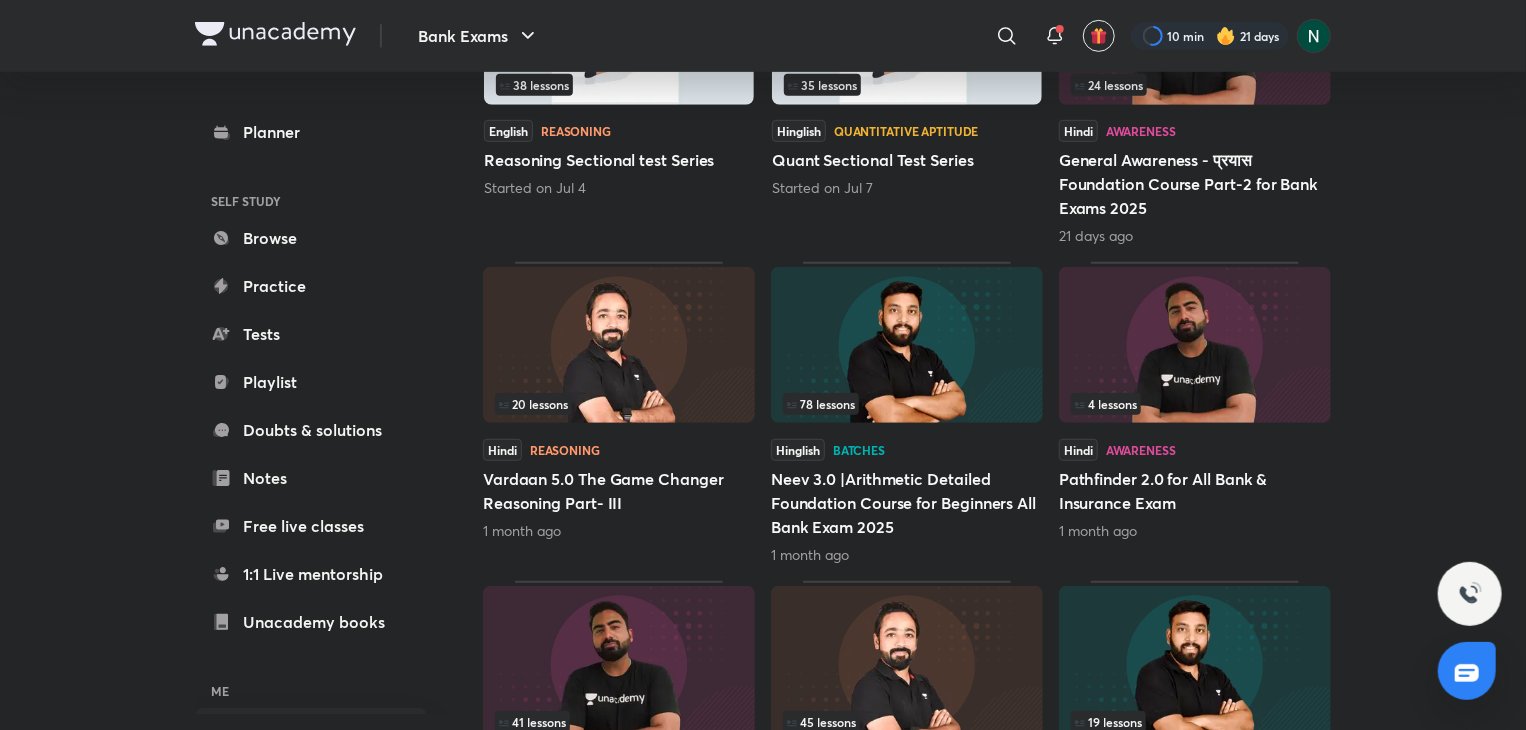 scroll, scrollTop: 480, scrollLeft: 0, axis: vertical 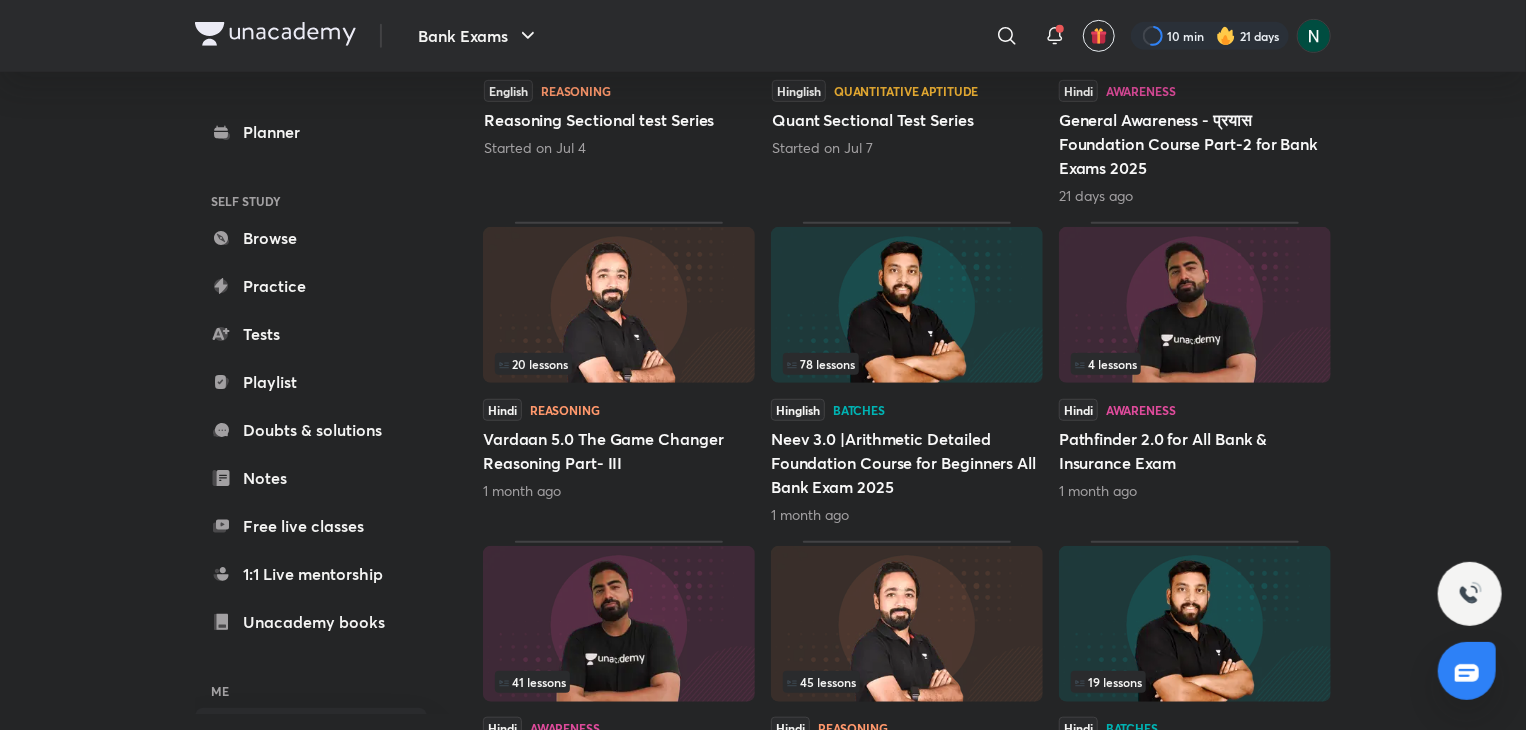 click at bounding box center (907, 305) 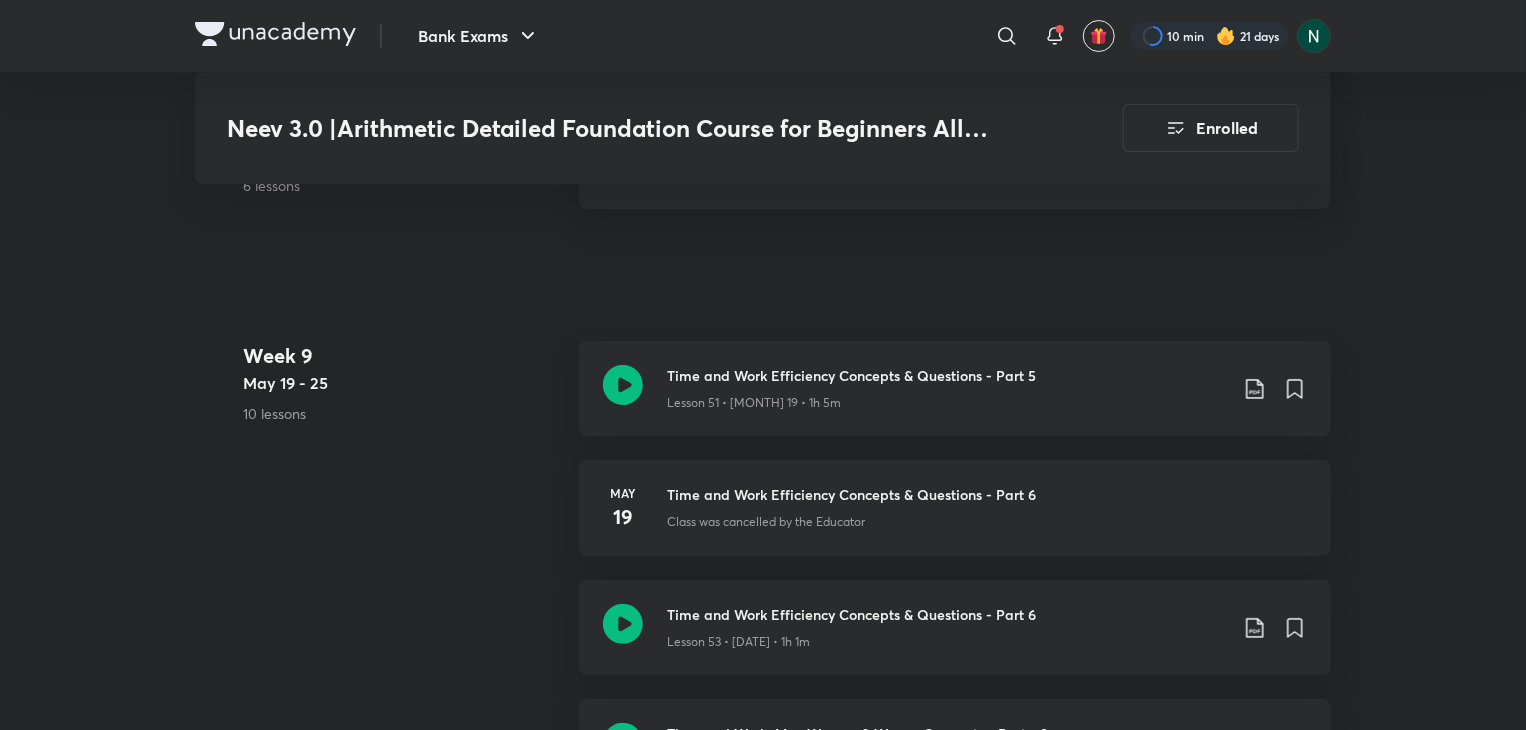 scroll, scrollTop: 7600, scrollLeft: 0, axis: vertical 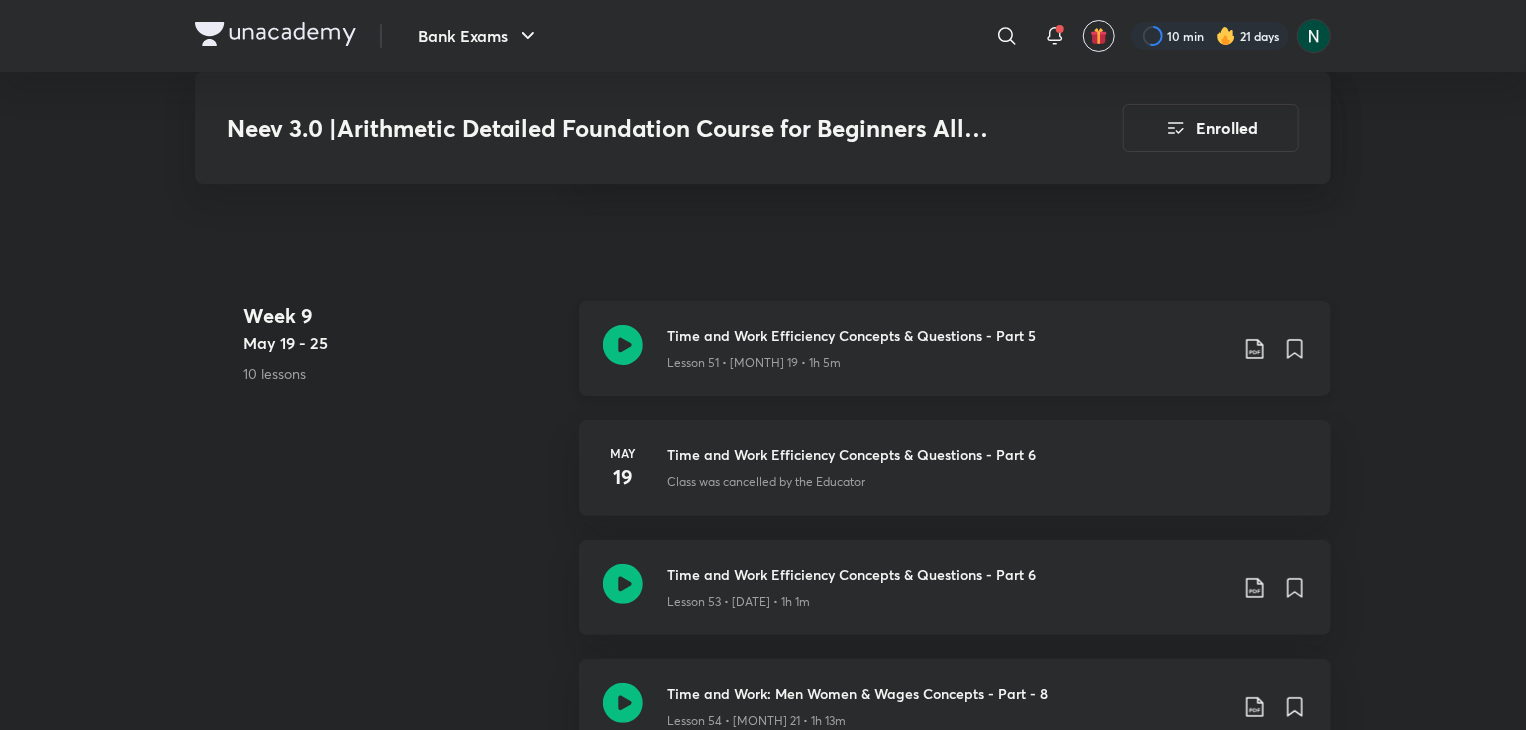 click 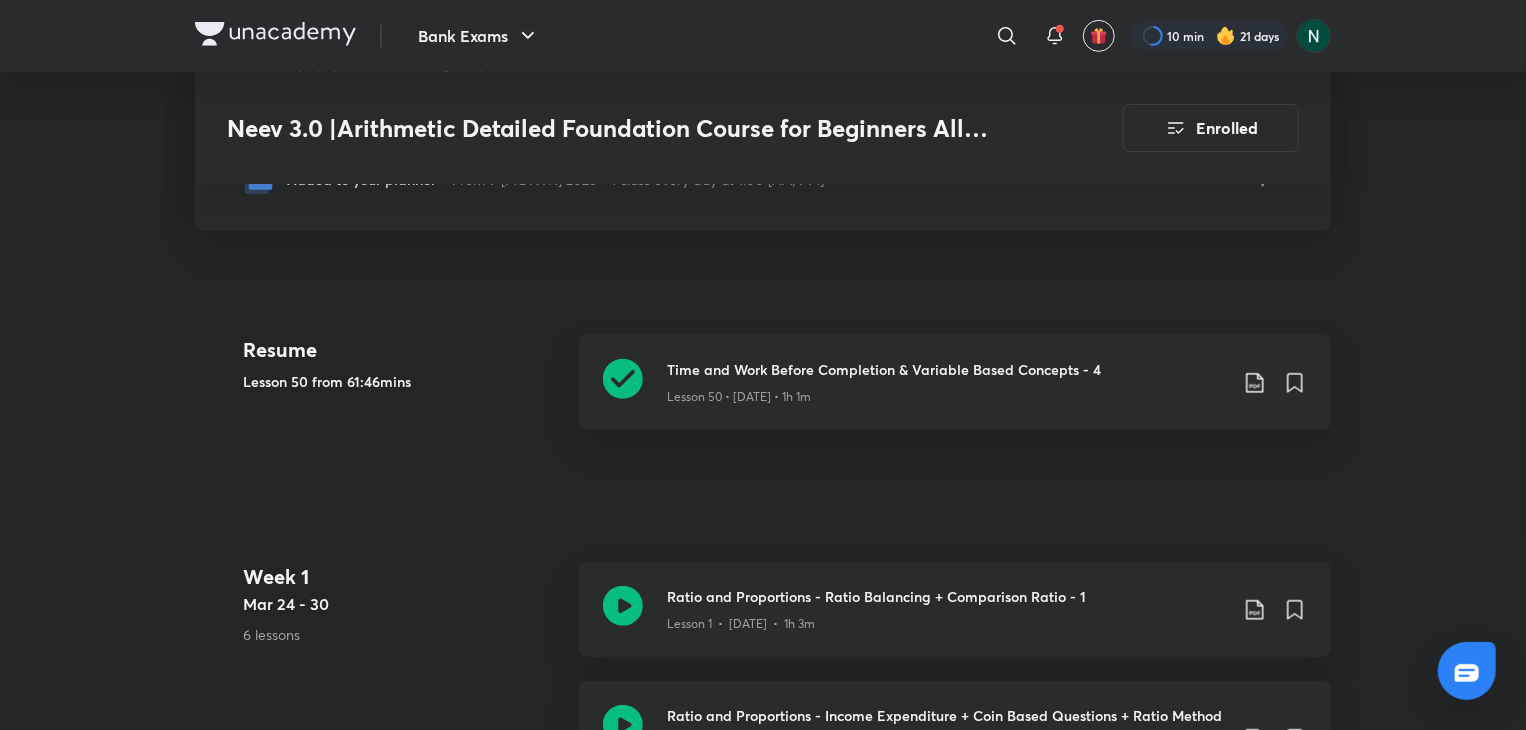 scroll, scrollTop: 0, scrollLeft: 0, axis: both 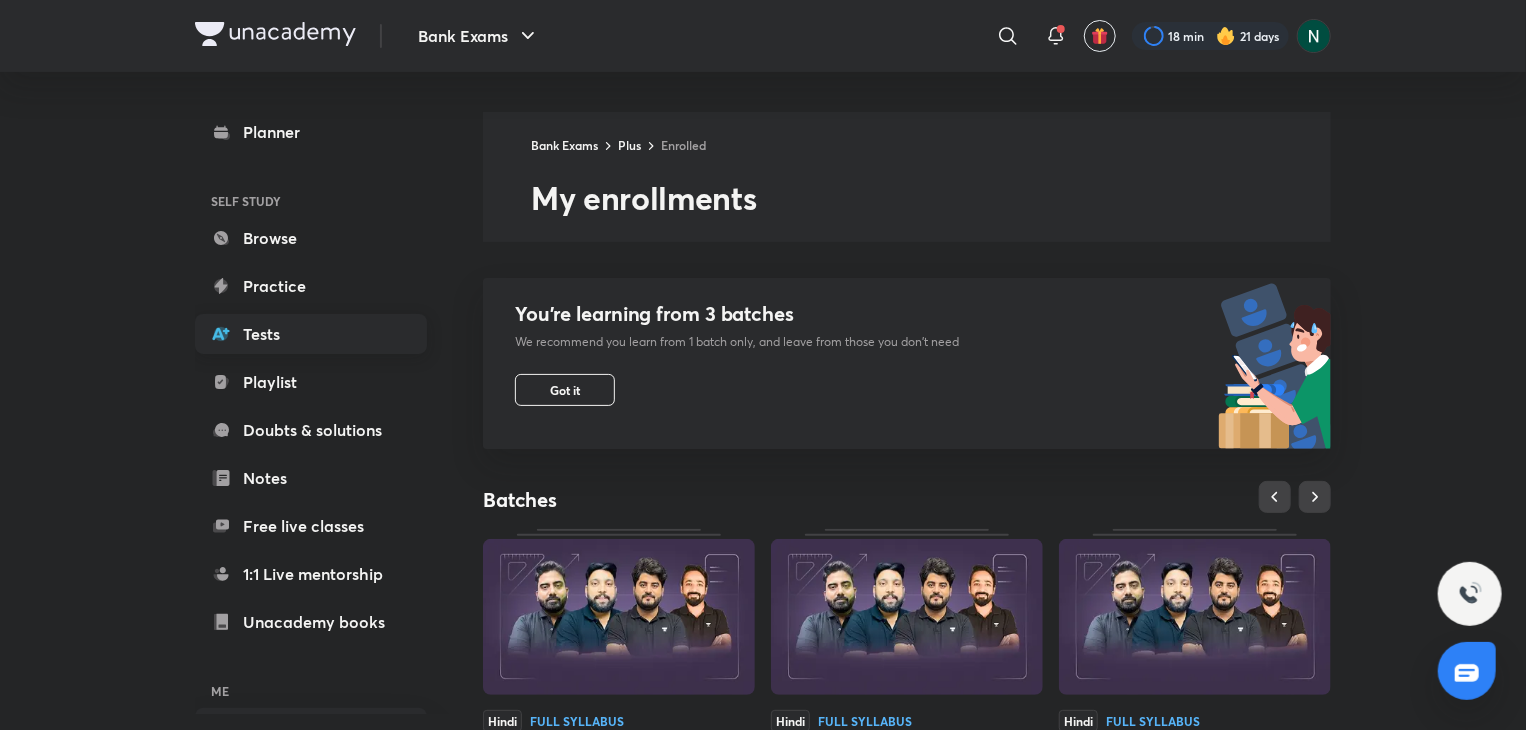 click on "Tests" at bounding box center [311, 334] 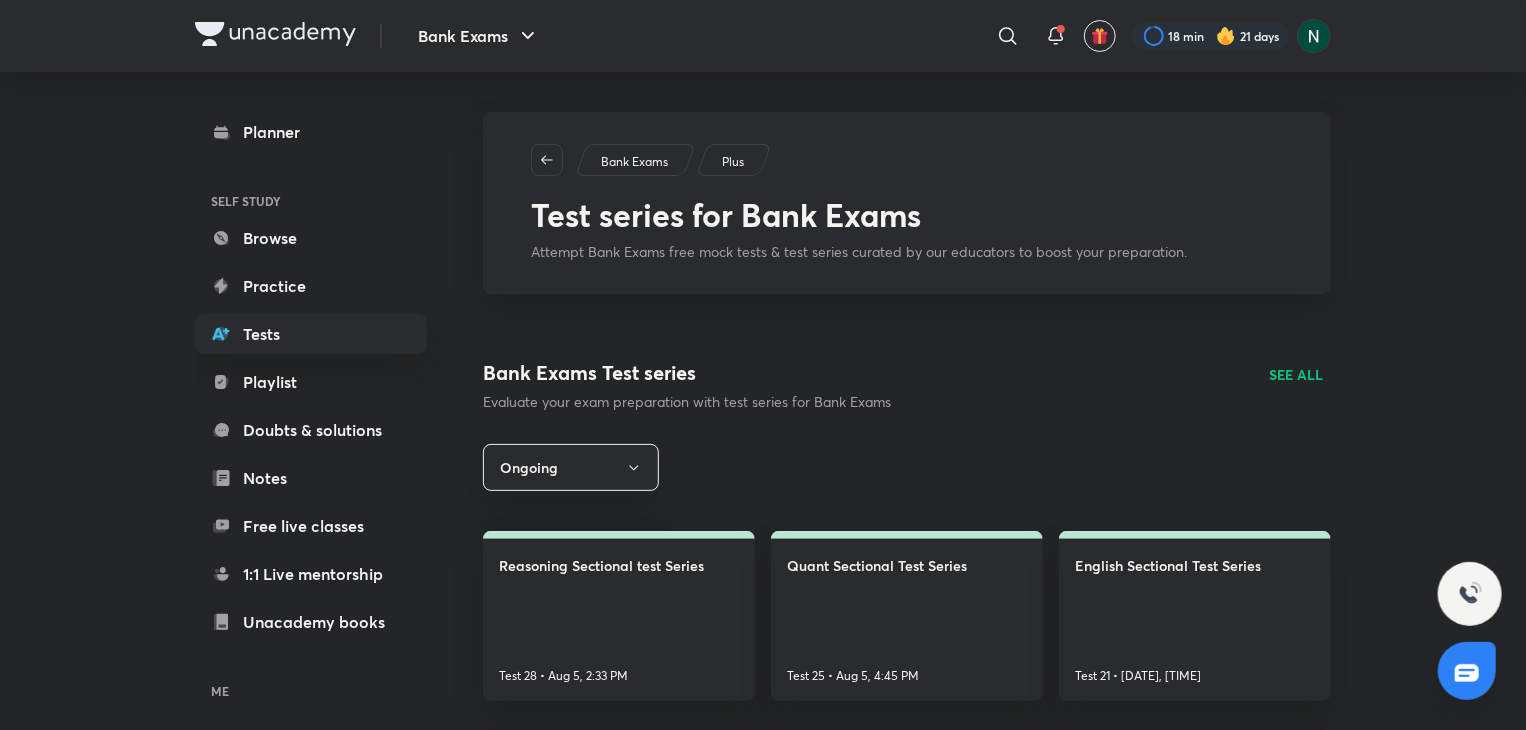 click on "SEE ALL" at bounding box center [1296, 374] 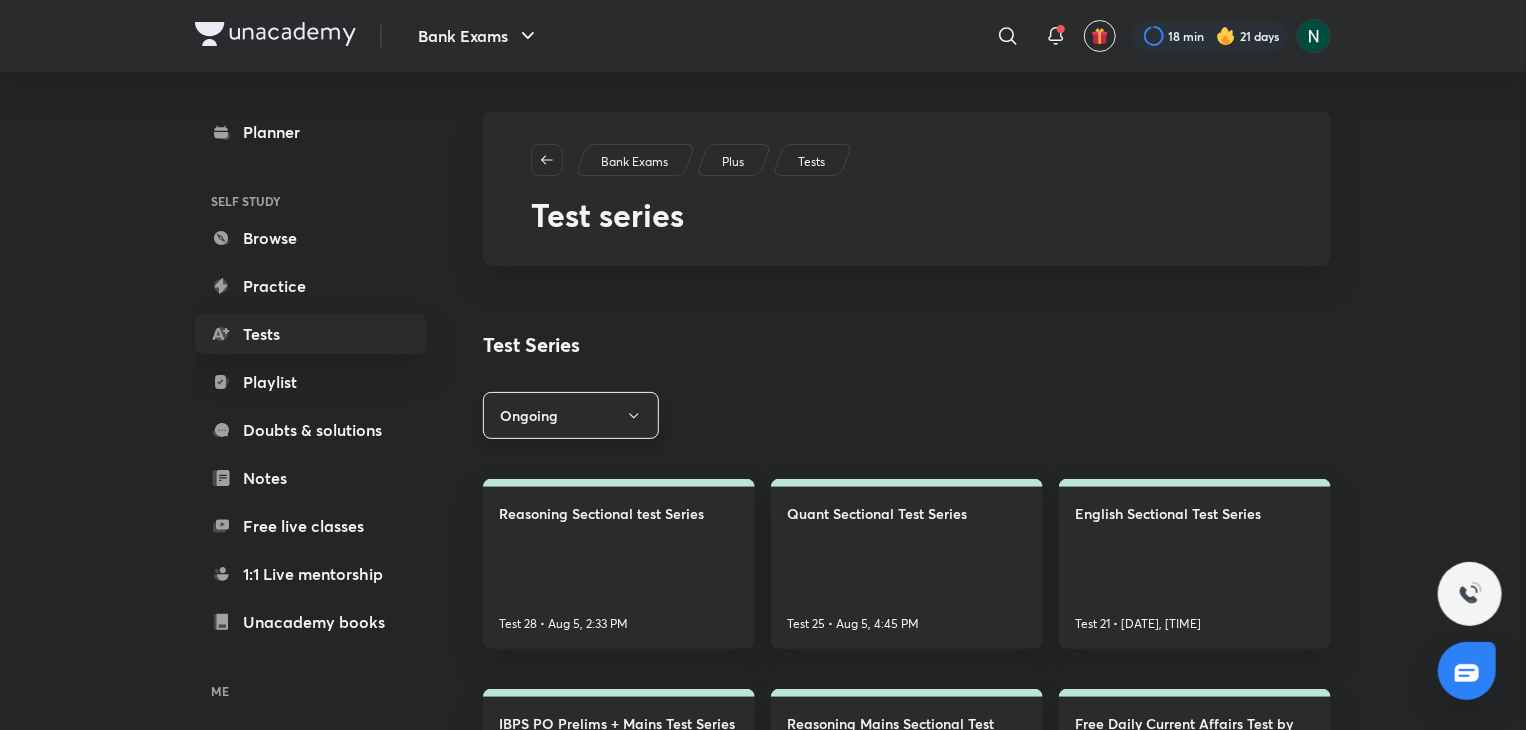 click 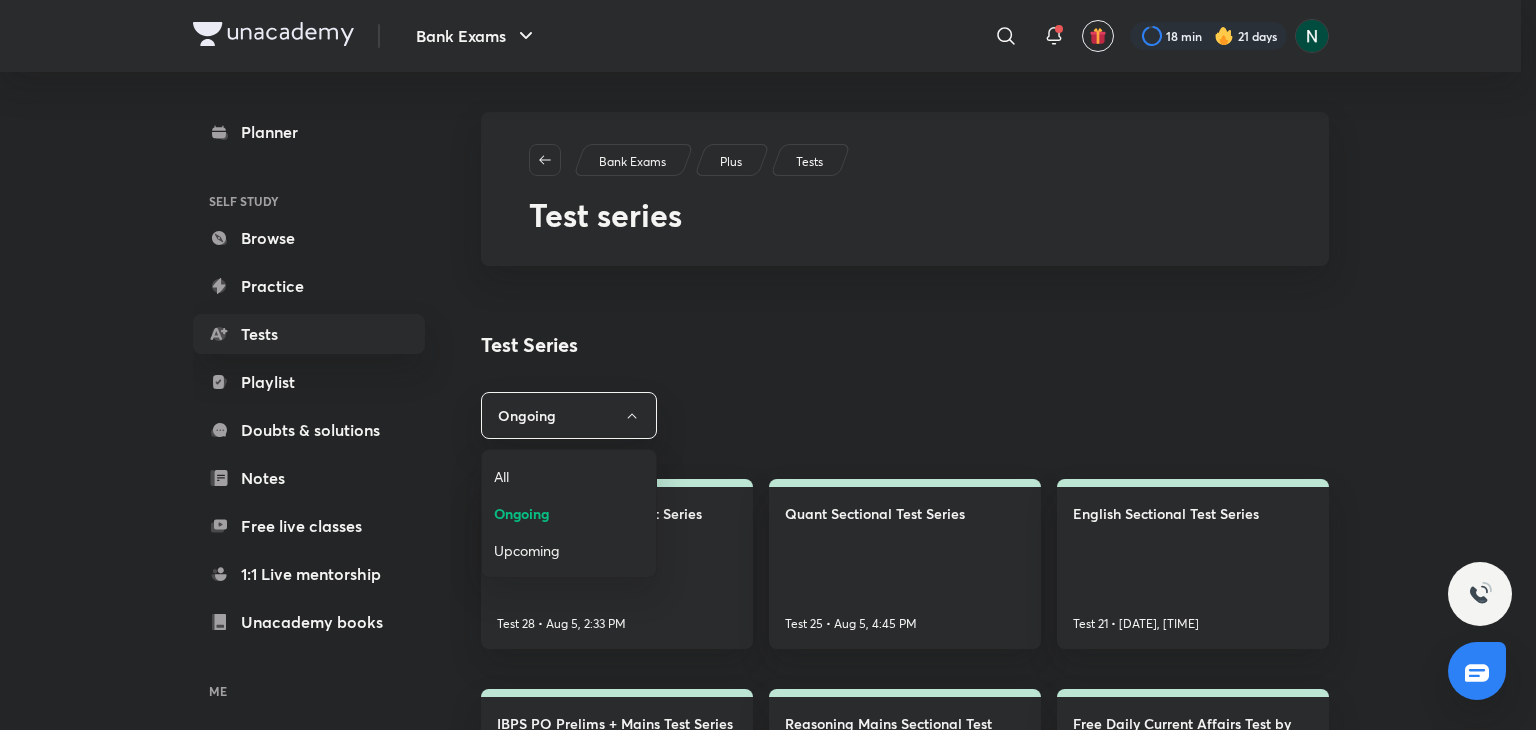 click at bounding box center (768, 365) 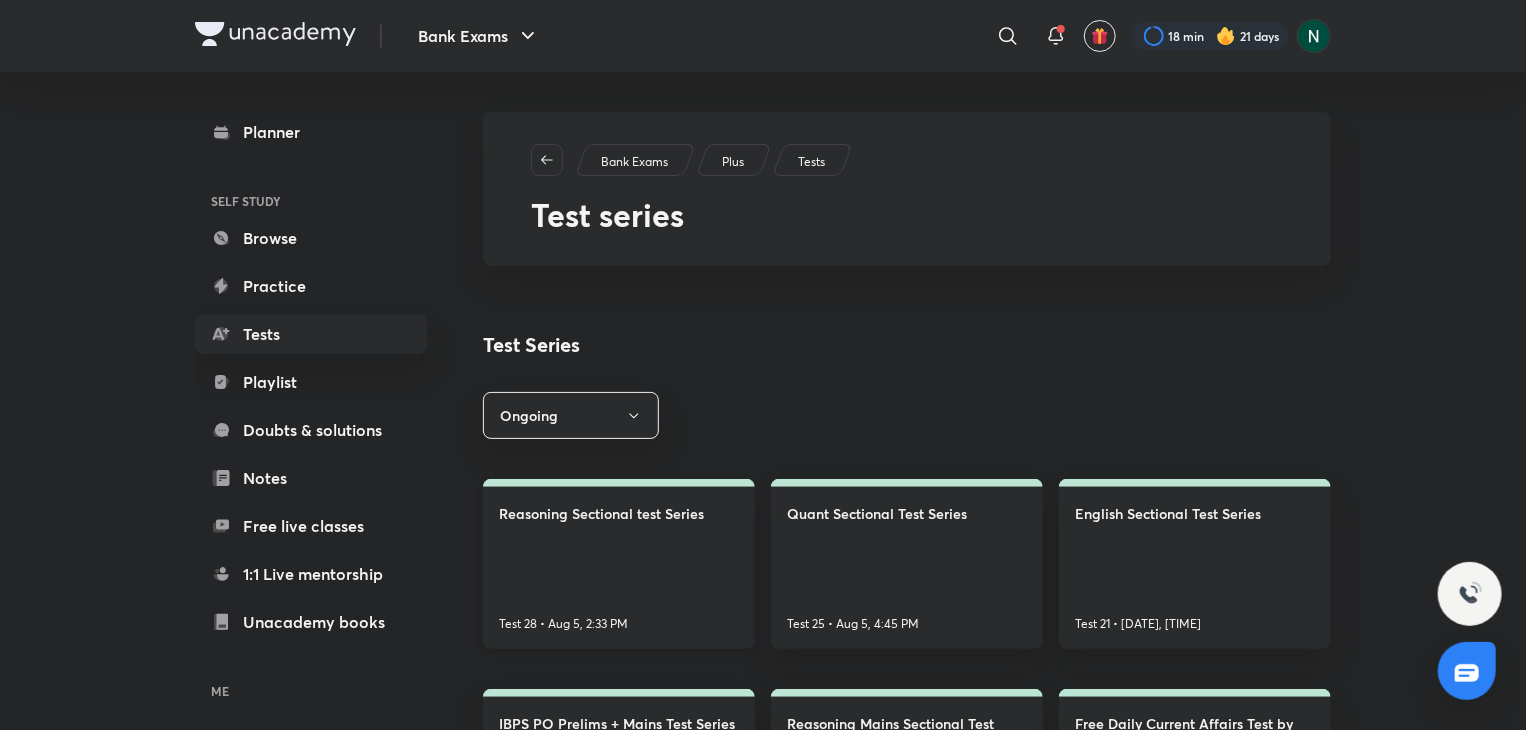 click on "Test 28 • [DATE], 2:33 PM" at bounding box center (619, 564) 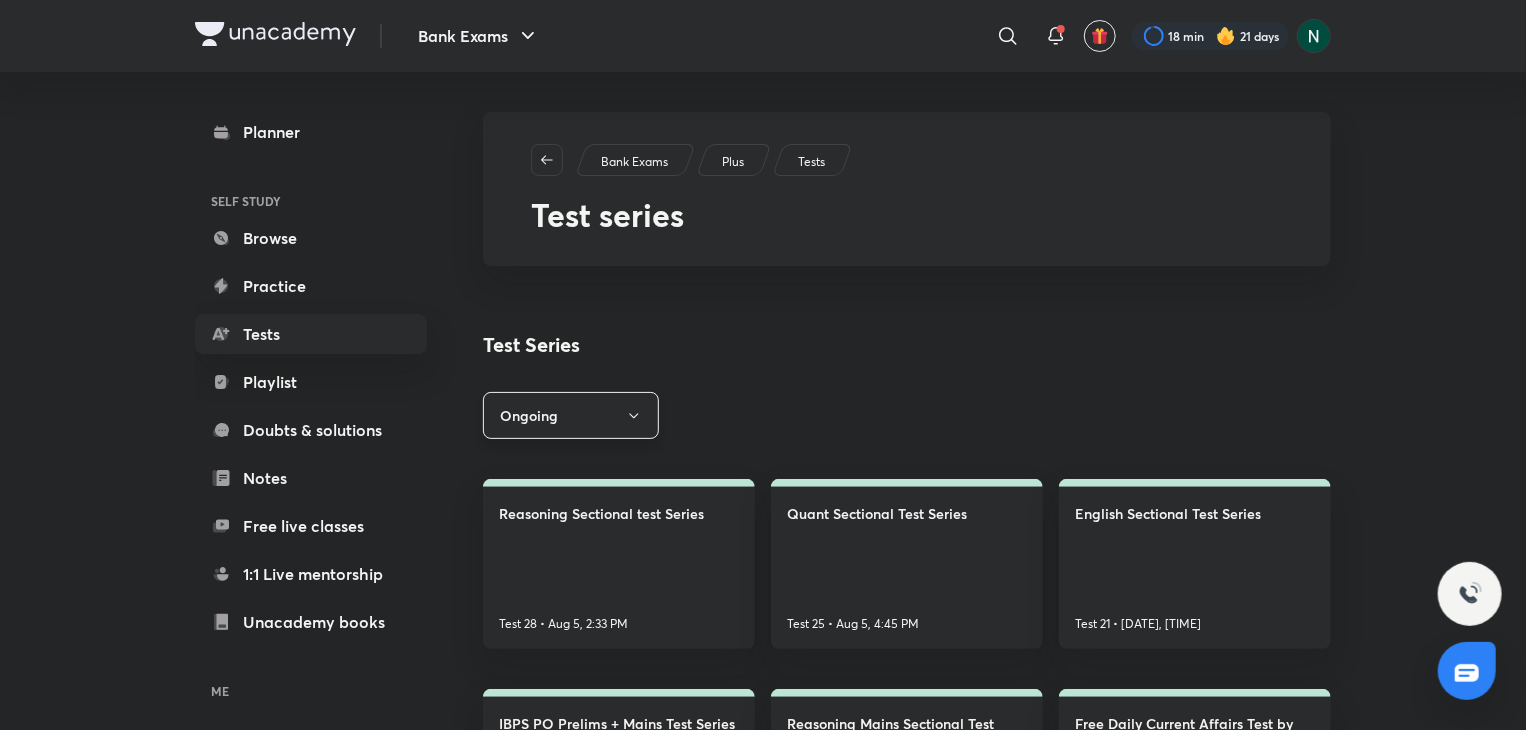 click on "Ongoing" at bounding box center [571, 415] 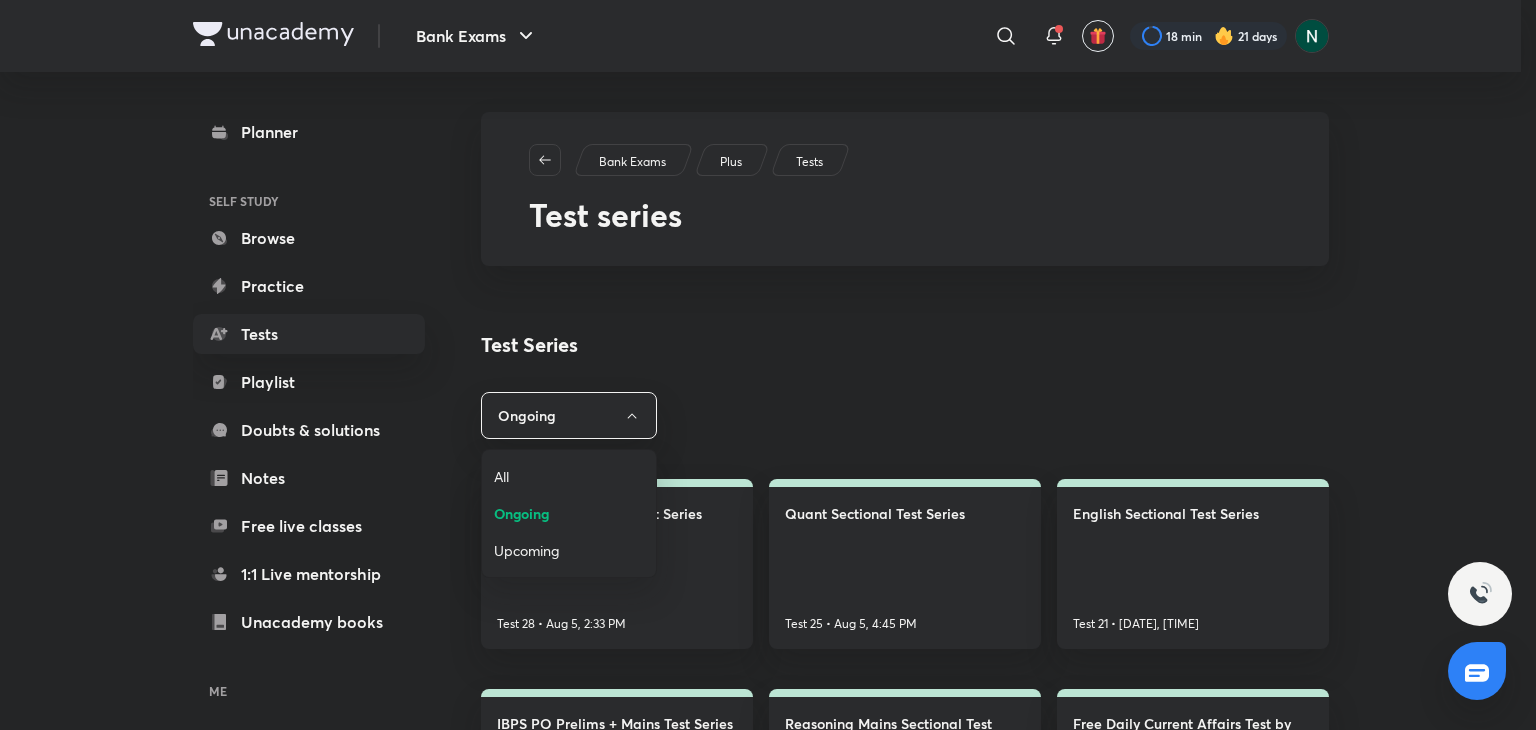 click on "All" at bounding box center (569, 476) 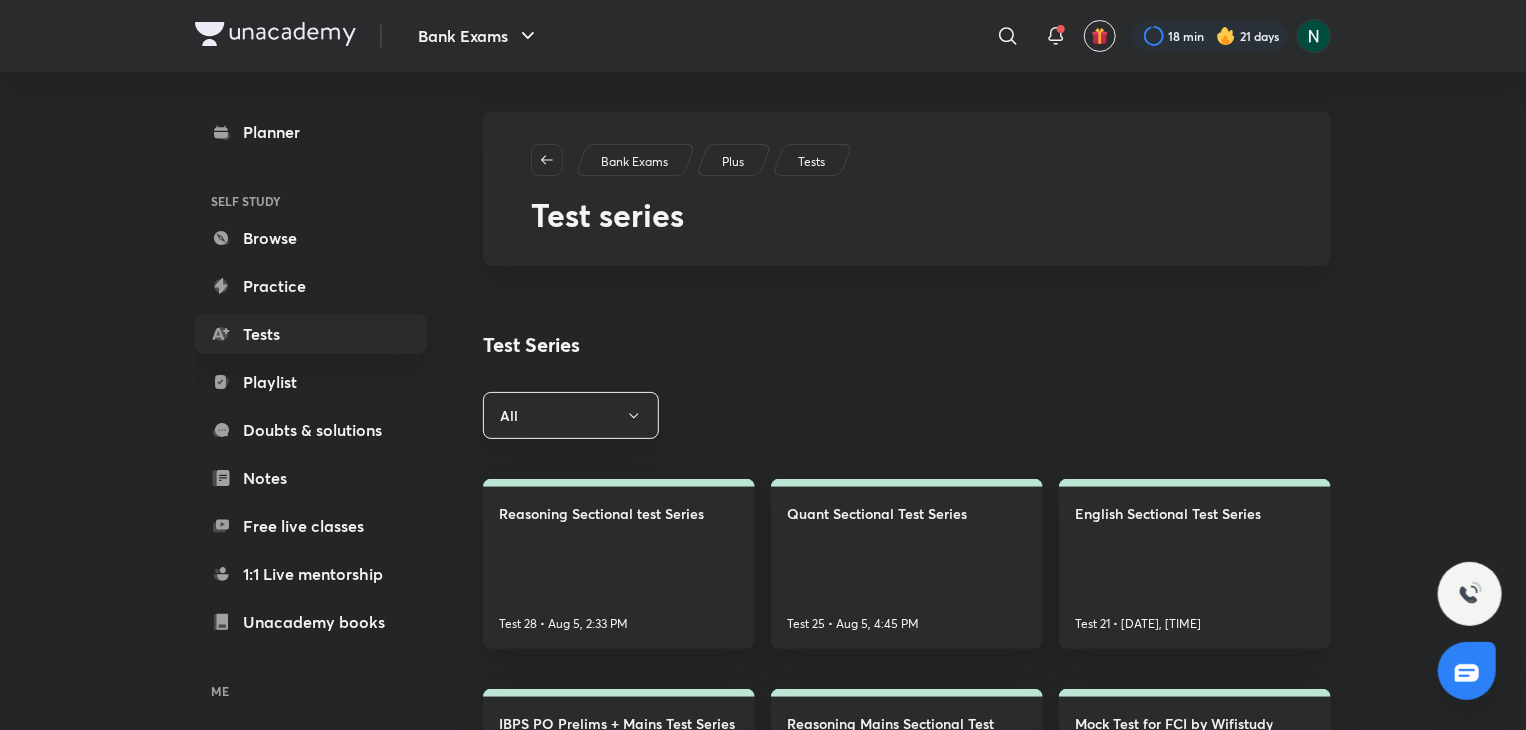 type 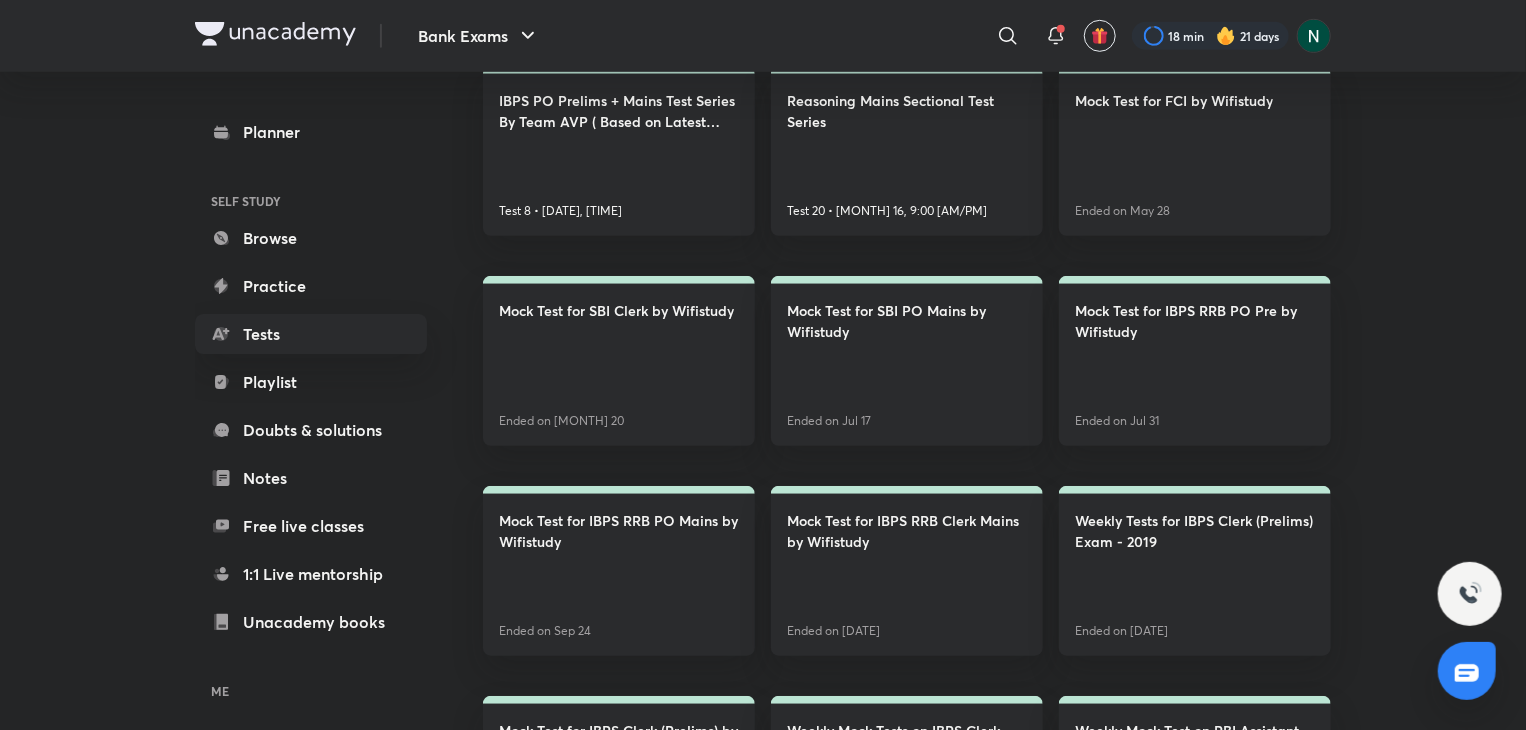 scroll, scrollTop: 640, scrollLeft: 0, axis: vertical 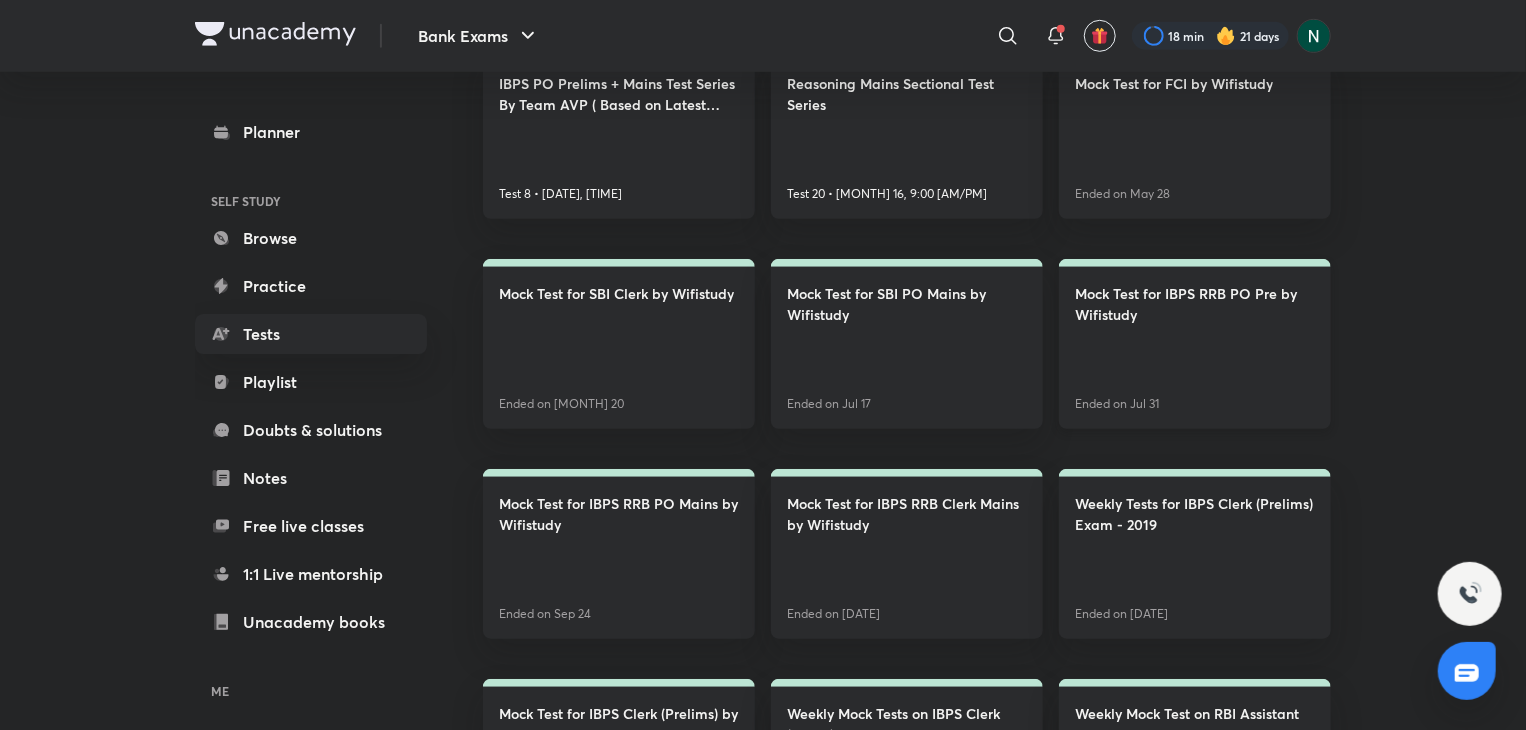 click on "Mock Test for IBPS RRB PO Pre by Wifistudy" at bounding box center (1195, 304) 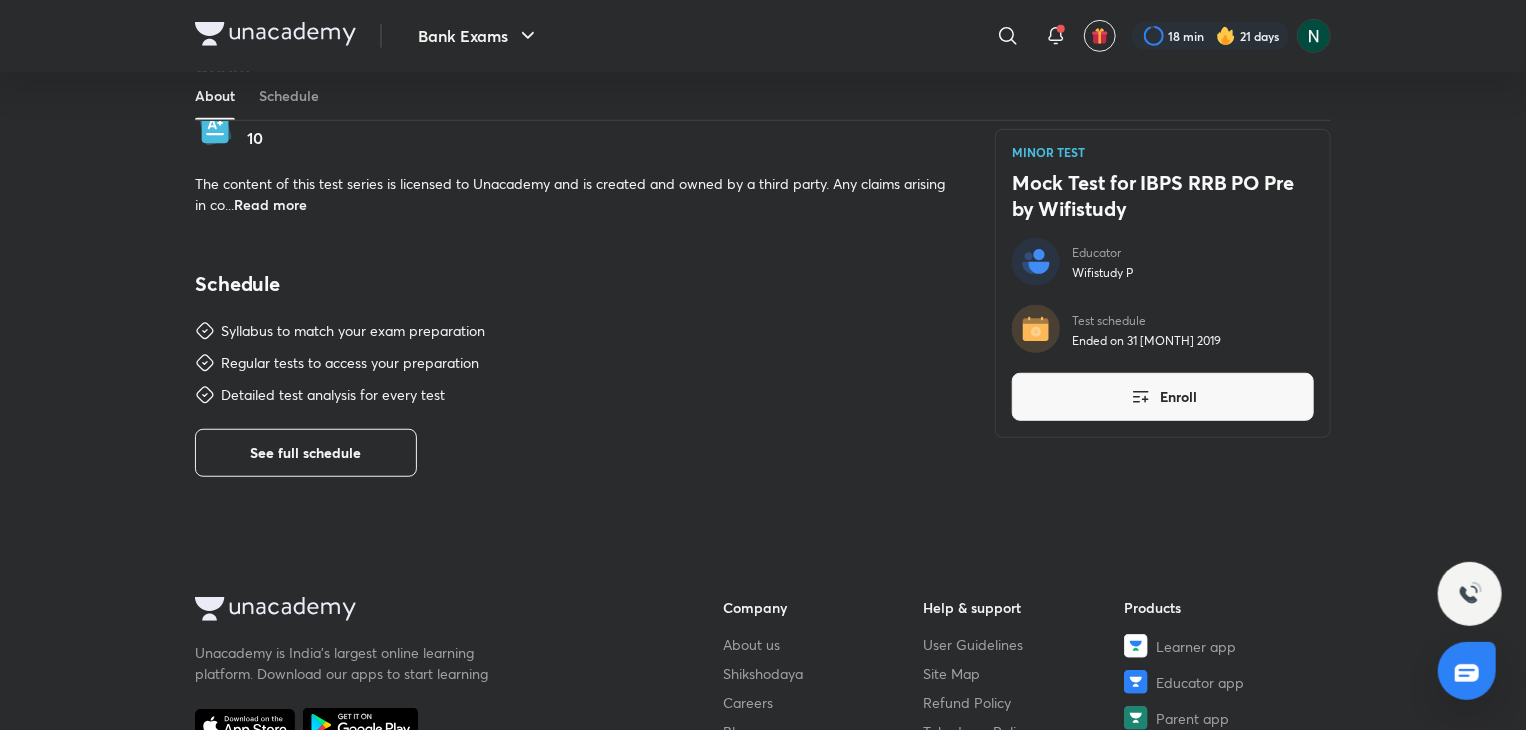 scroll, scrollTop: 520, scrollLeft: 0, axis: vertical 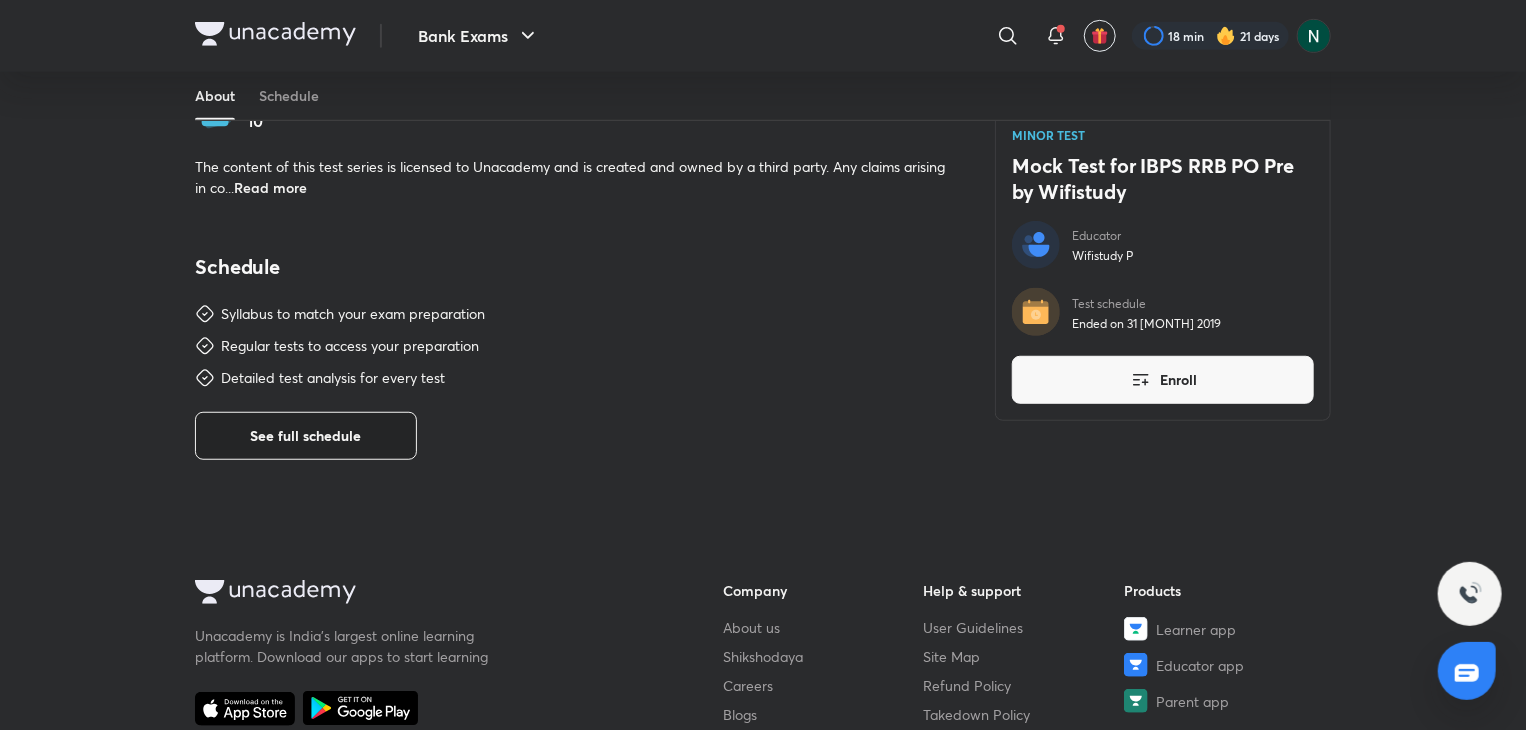 click on "See full schedule" at bounding box center (306, 436) 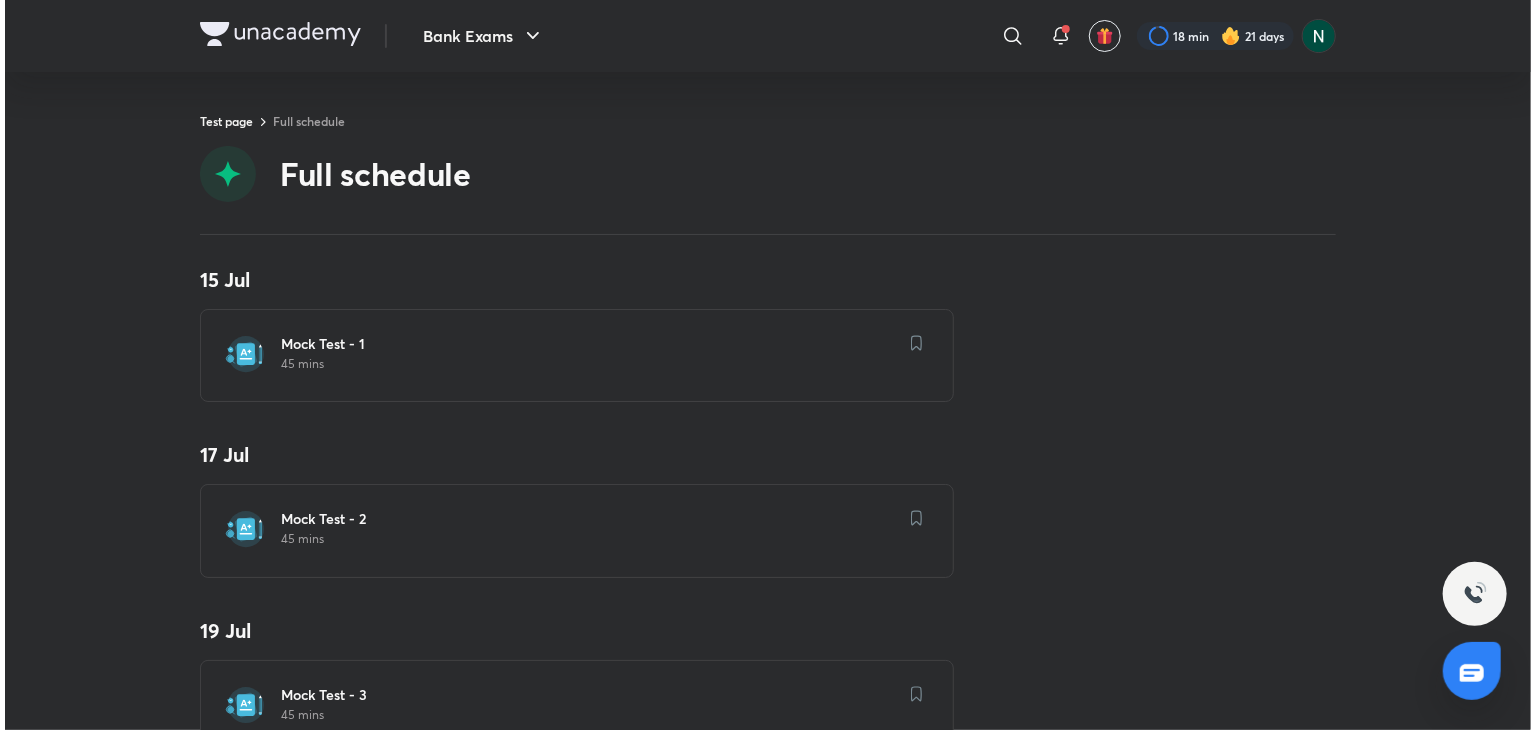 scroll, scrollTop: 0, scrollLeft: 0, axis: both 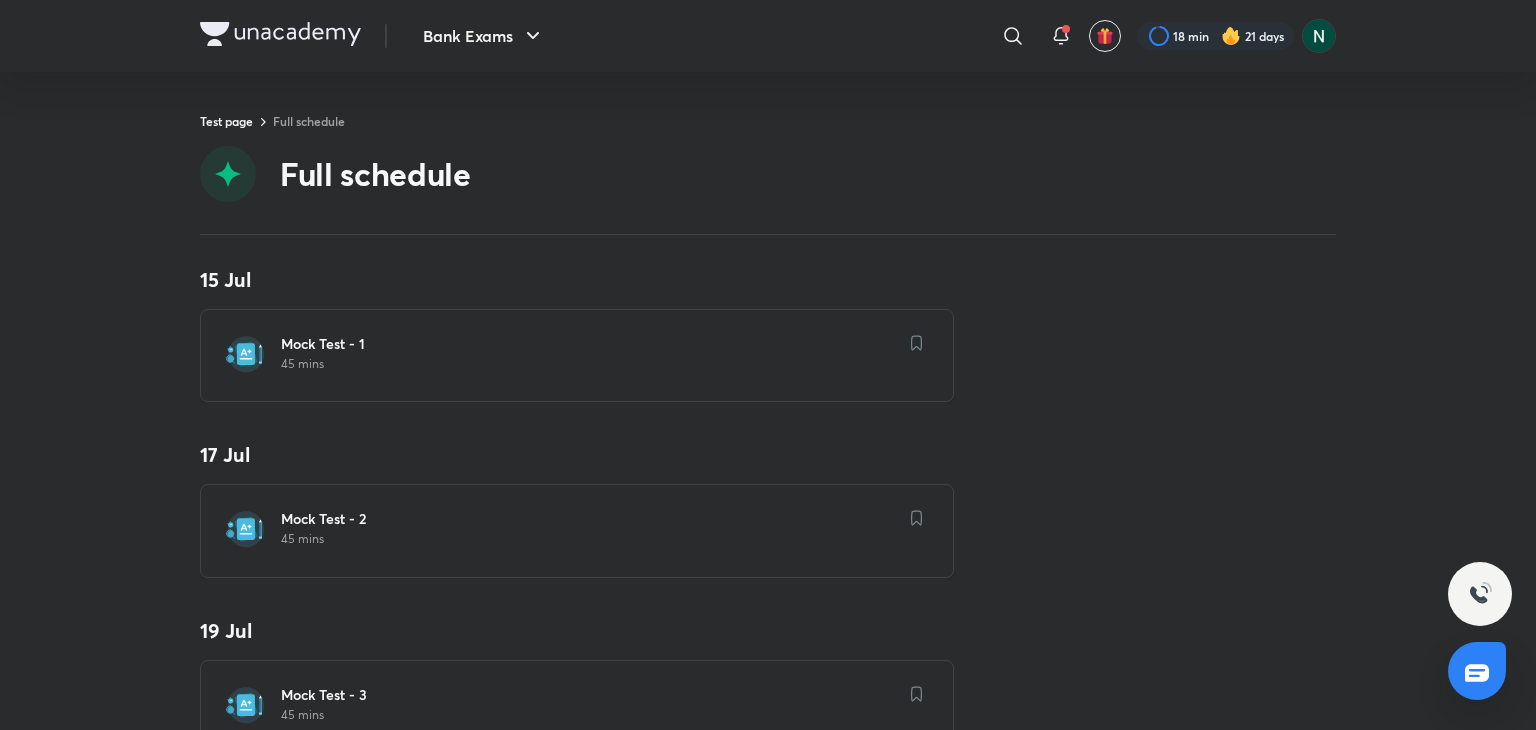 click on "Mock Test - 1" at bounding box center (589, 344) 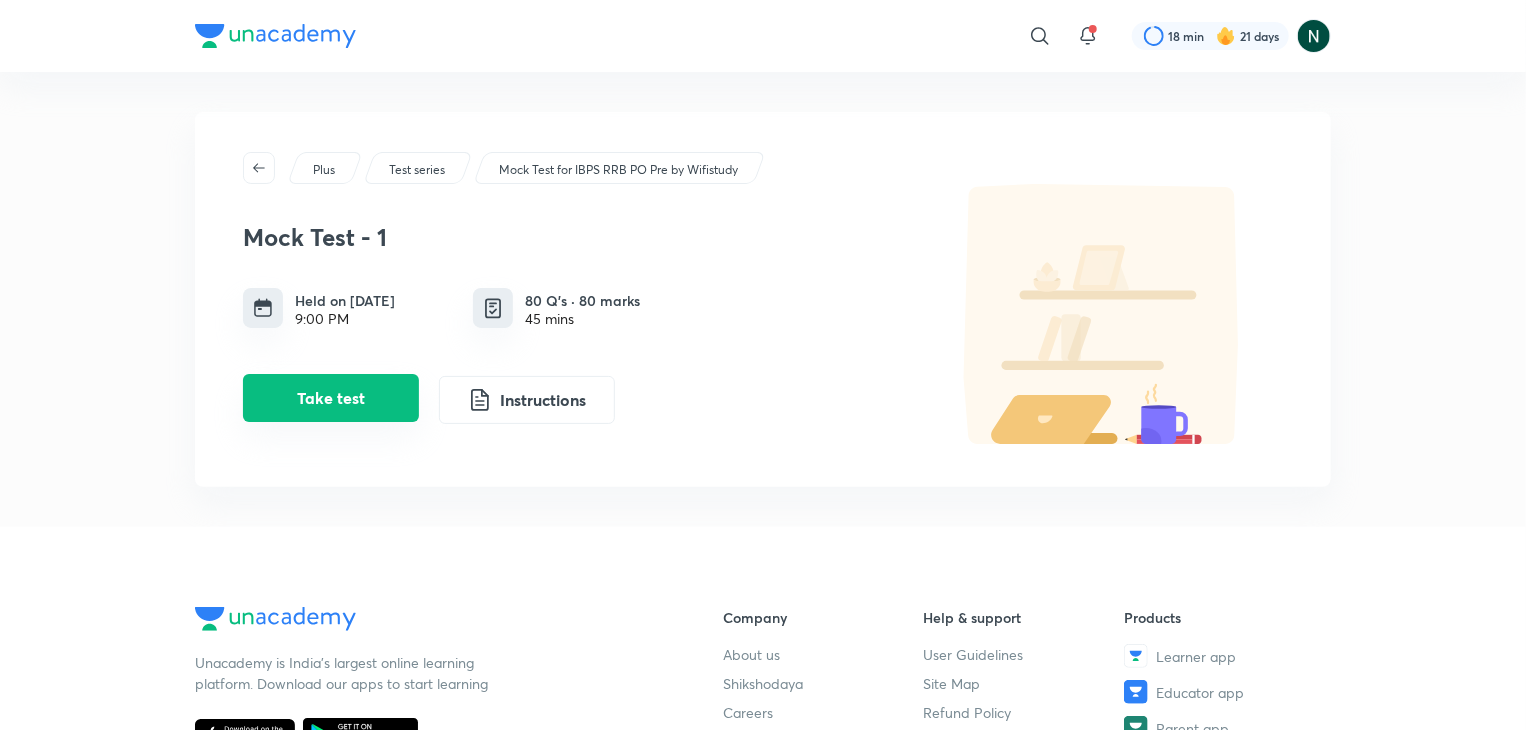 click on "Take test" at bounding box center (331, 398) 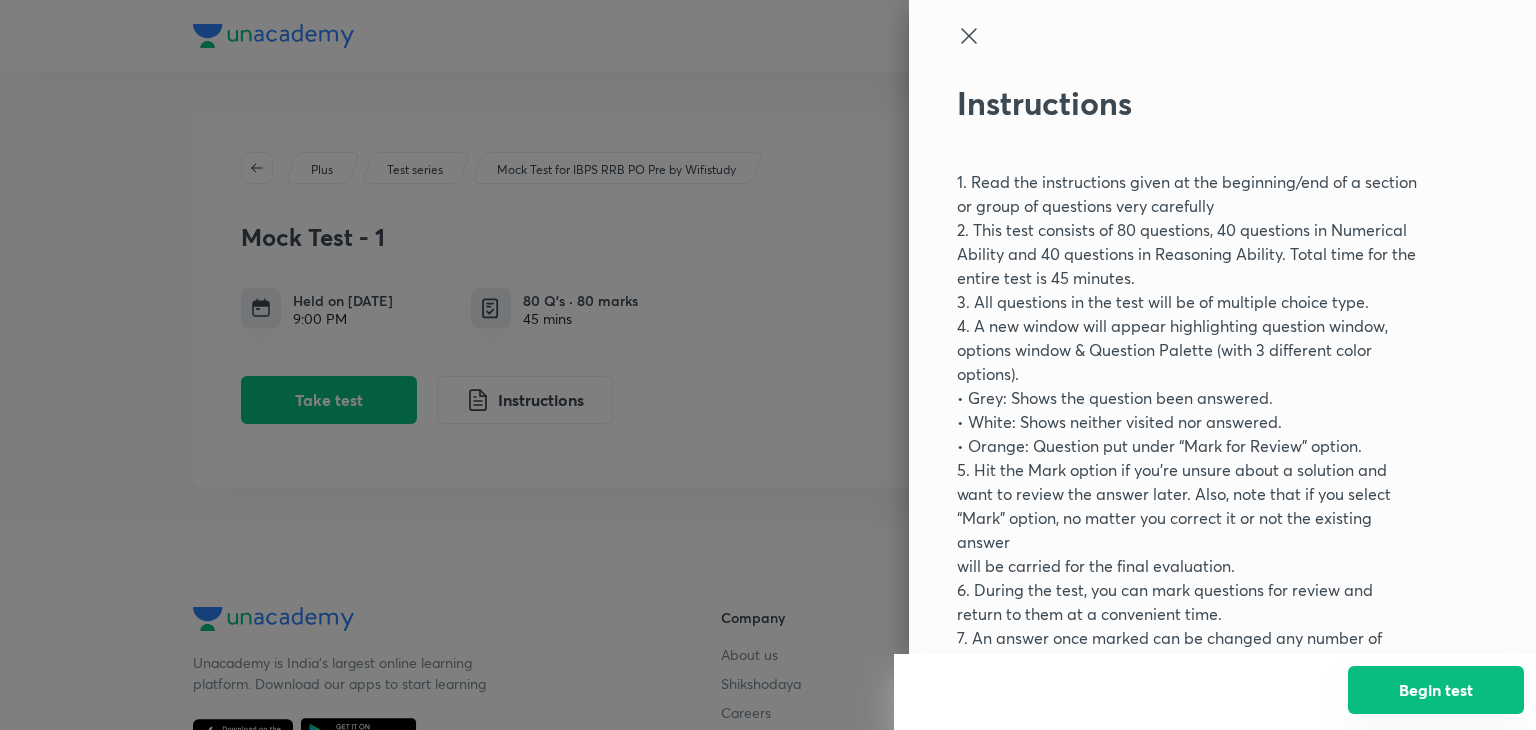 click on "Begin test" at bounding box center (1436, 690) 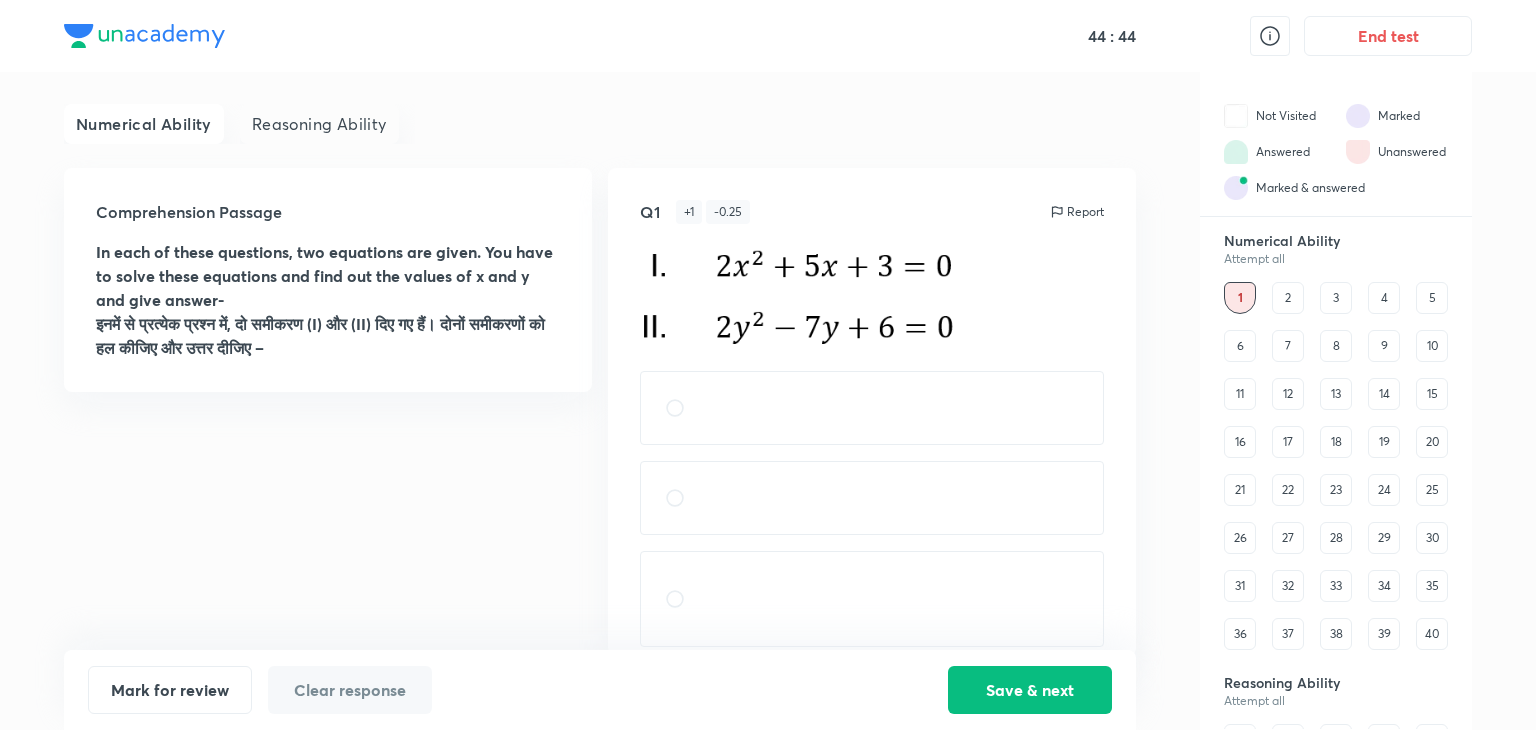 click on "2" at bounding box center [1288, 298] 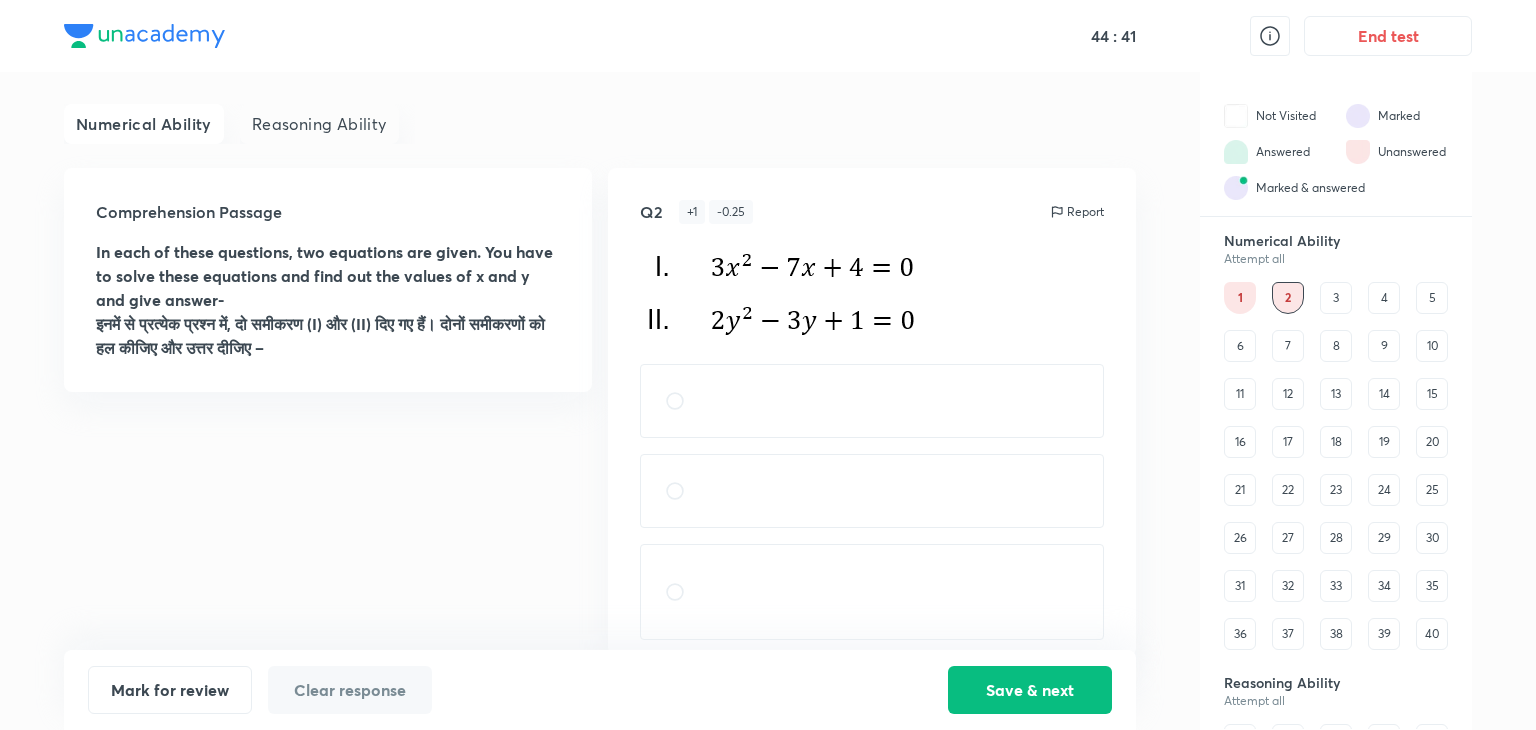 click on "3" at bounding box center [1336, 298] 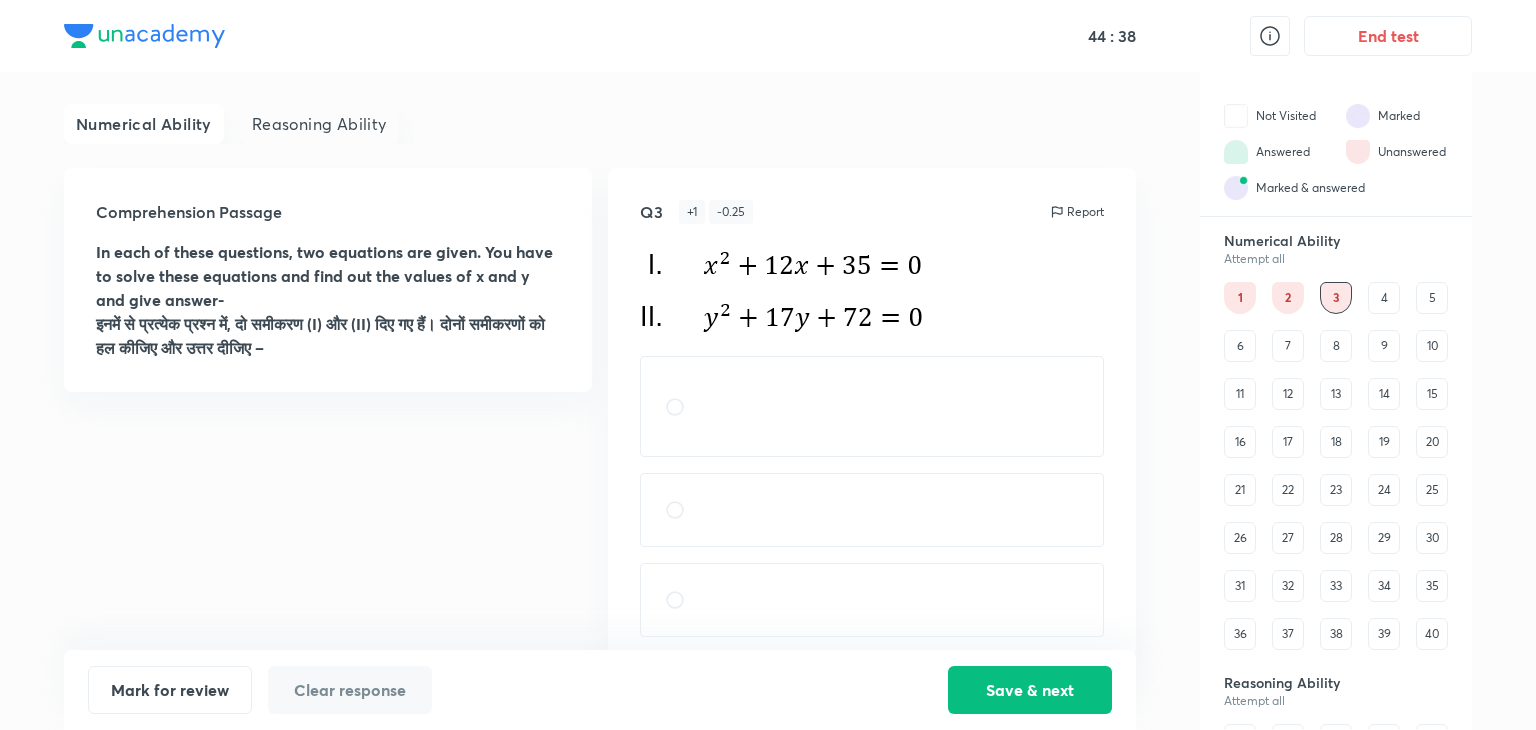 click on "4" at bounding box center [1384, 298] 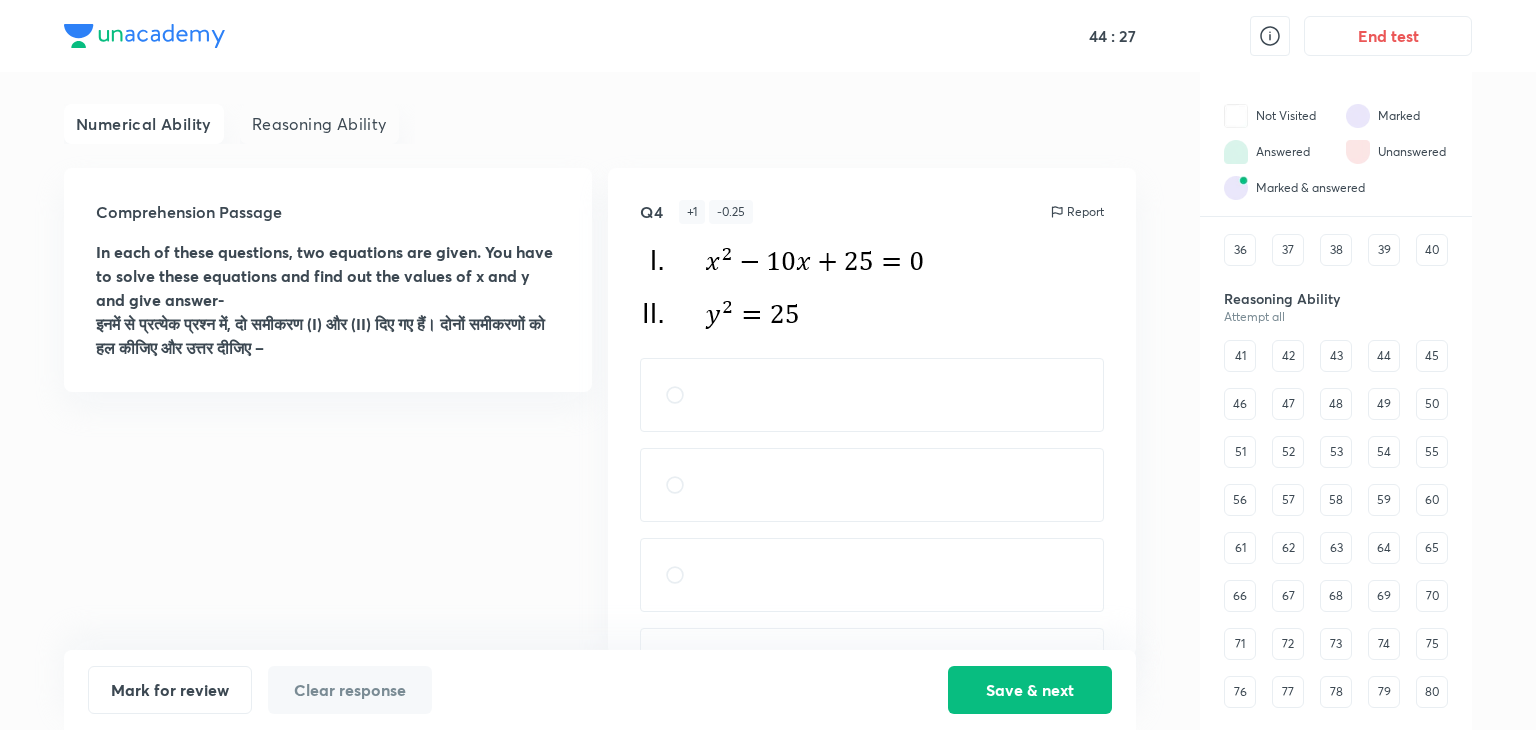 scroll, scrollTop: 387, scrollLeft: 0, axis: vertical 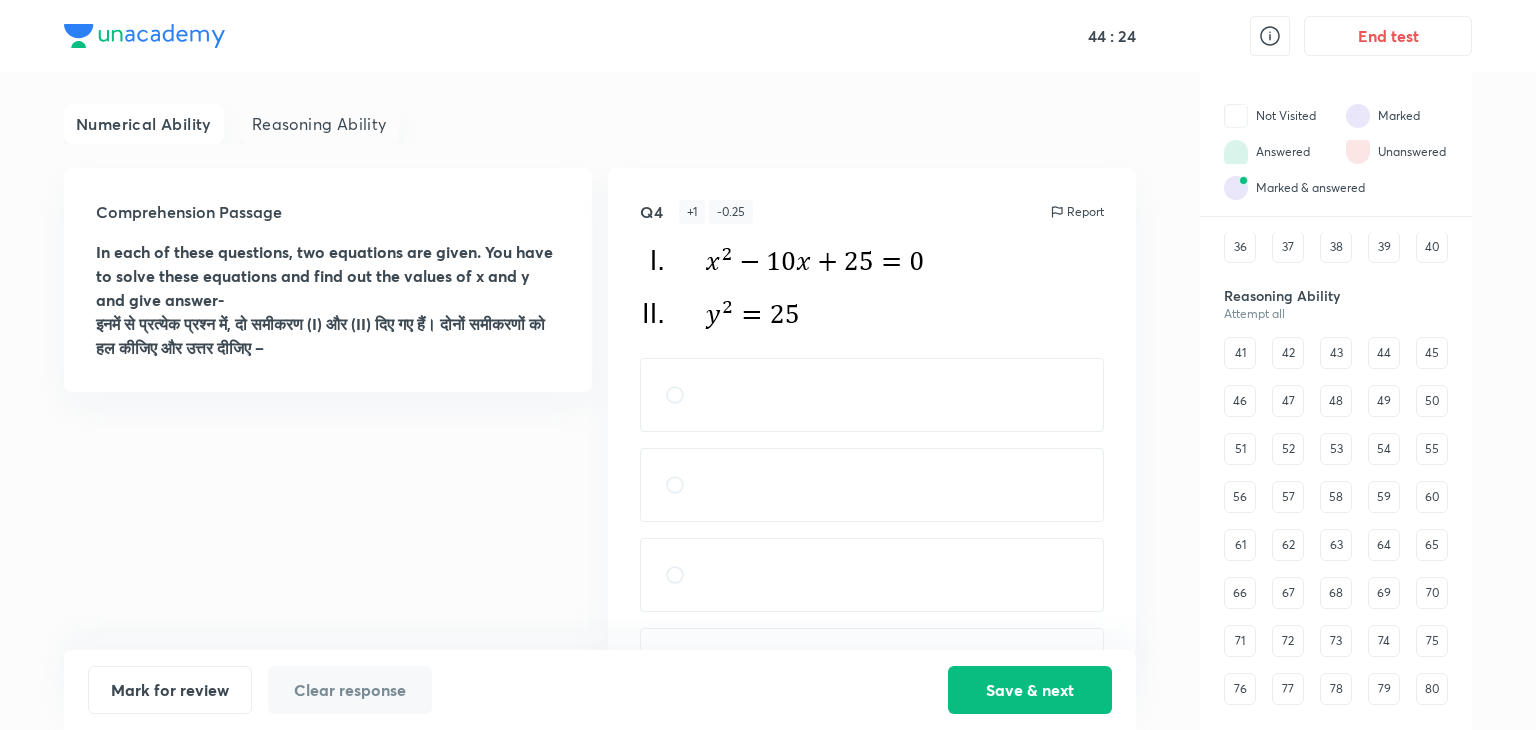 click on "42" at bounding box center (1288, 353) 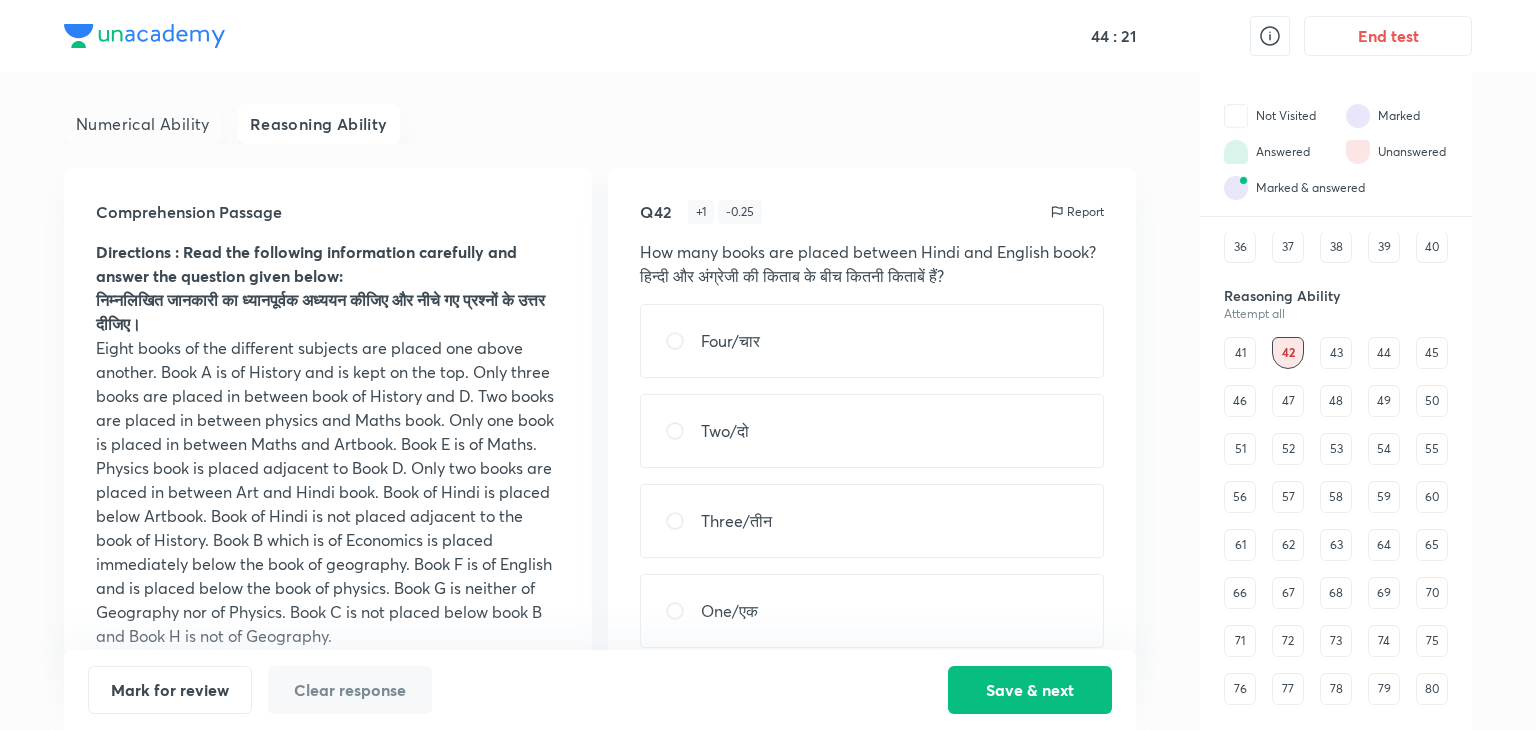click on "48" at bounding box center [1336, 401] 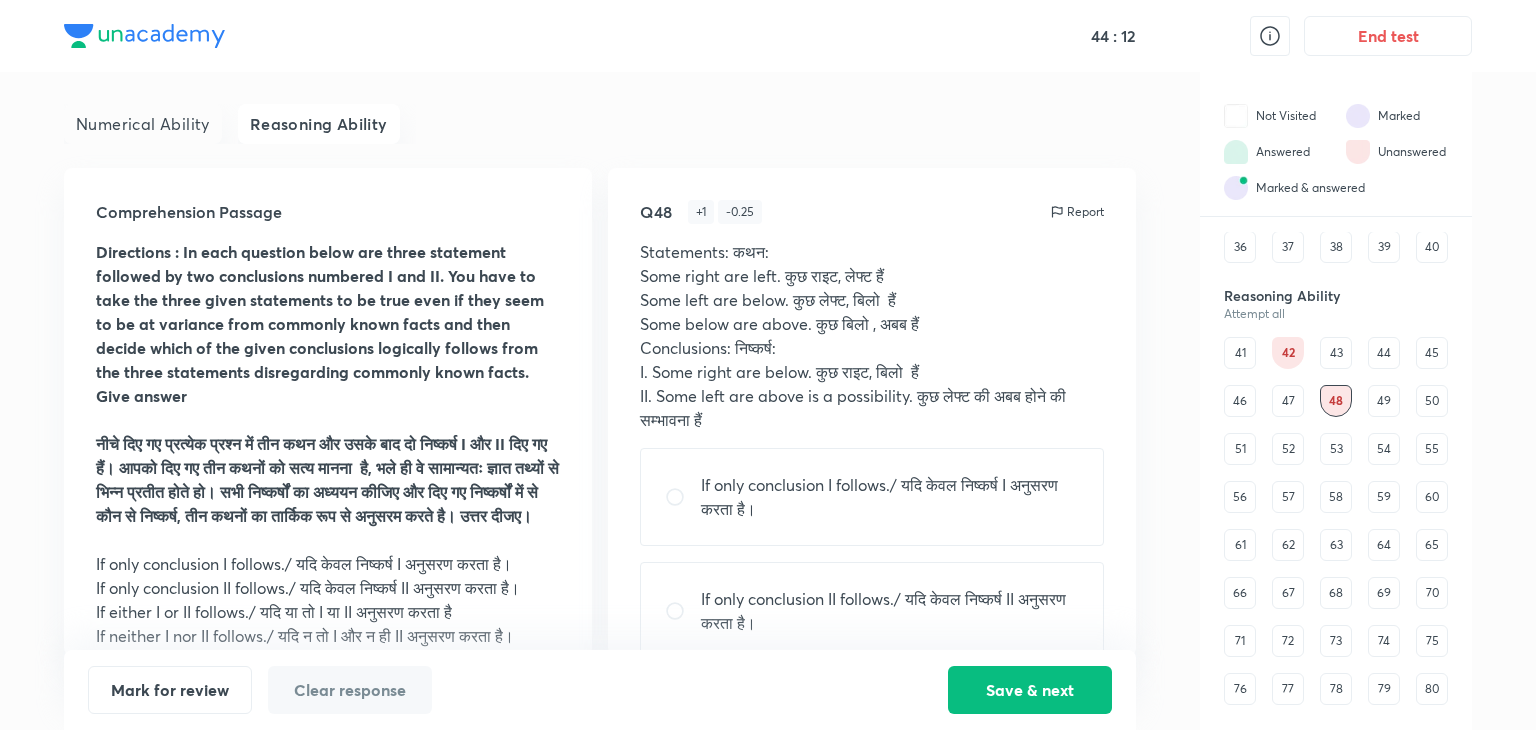 click on "If only conclusion I follows./ यदि केवल निष्कर्ष I अनुसरण करता है।" at bounding box center (890, 497) 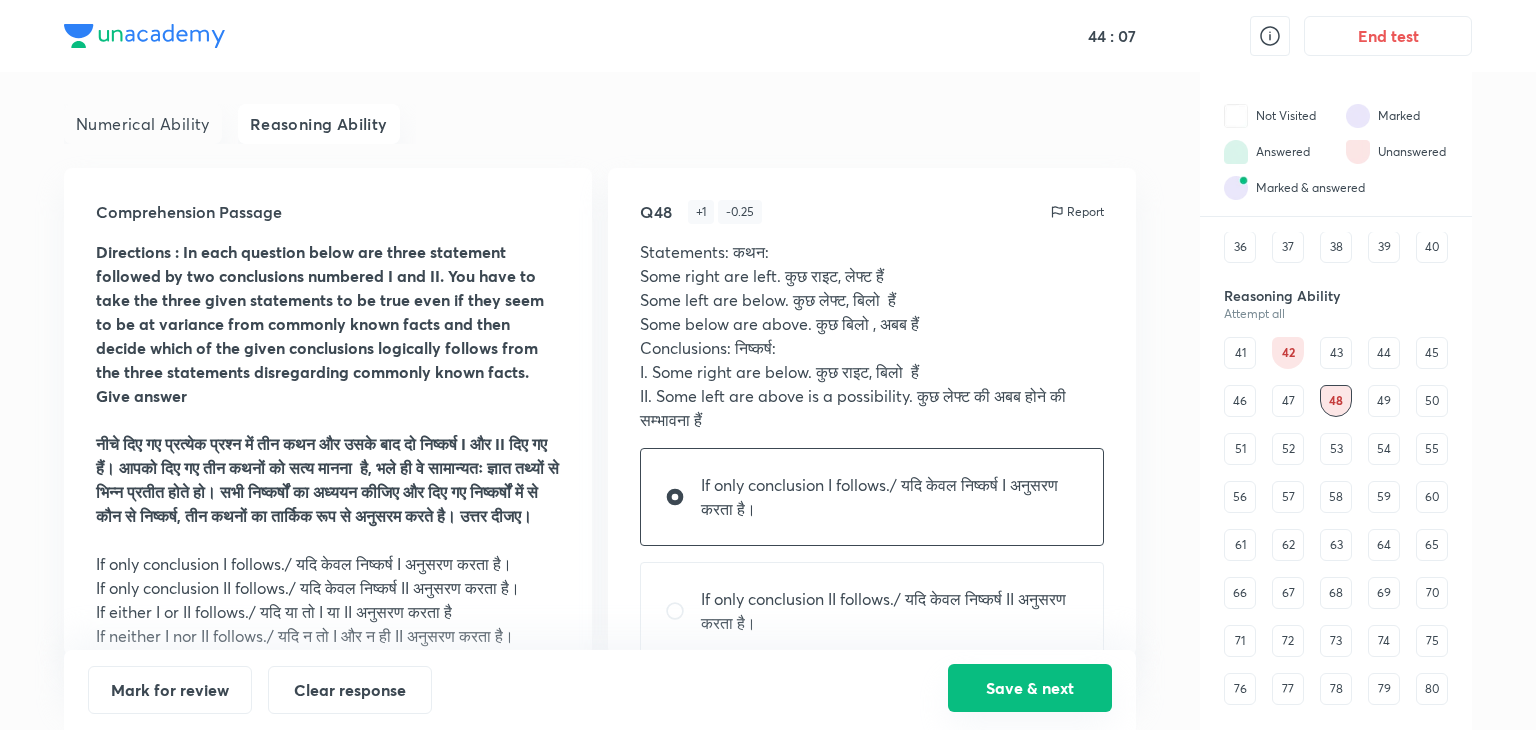 click on "Save & next" at bounding box center [1030, 688] 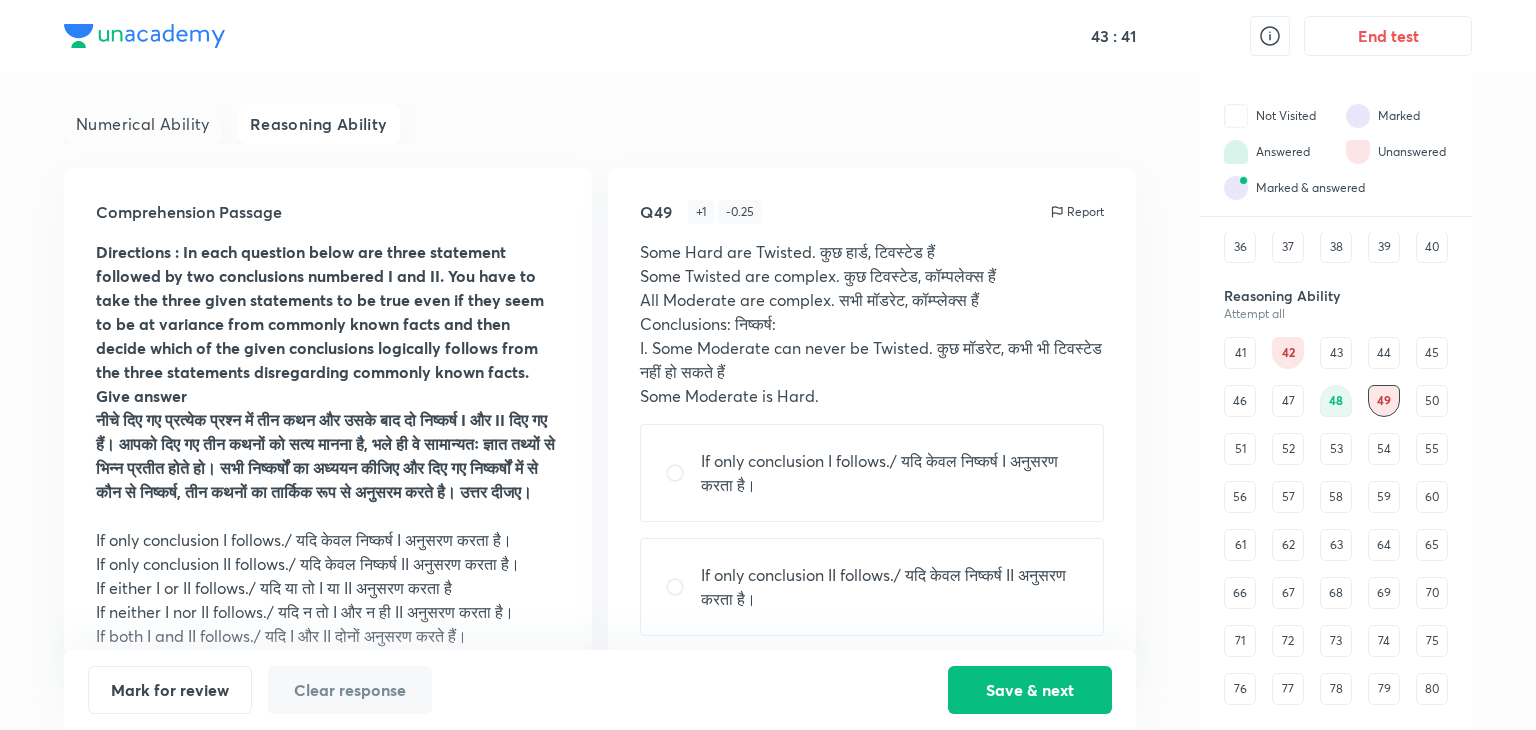 click on "54" at bounding box center [1384, 449] 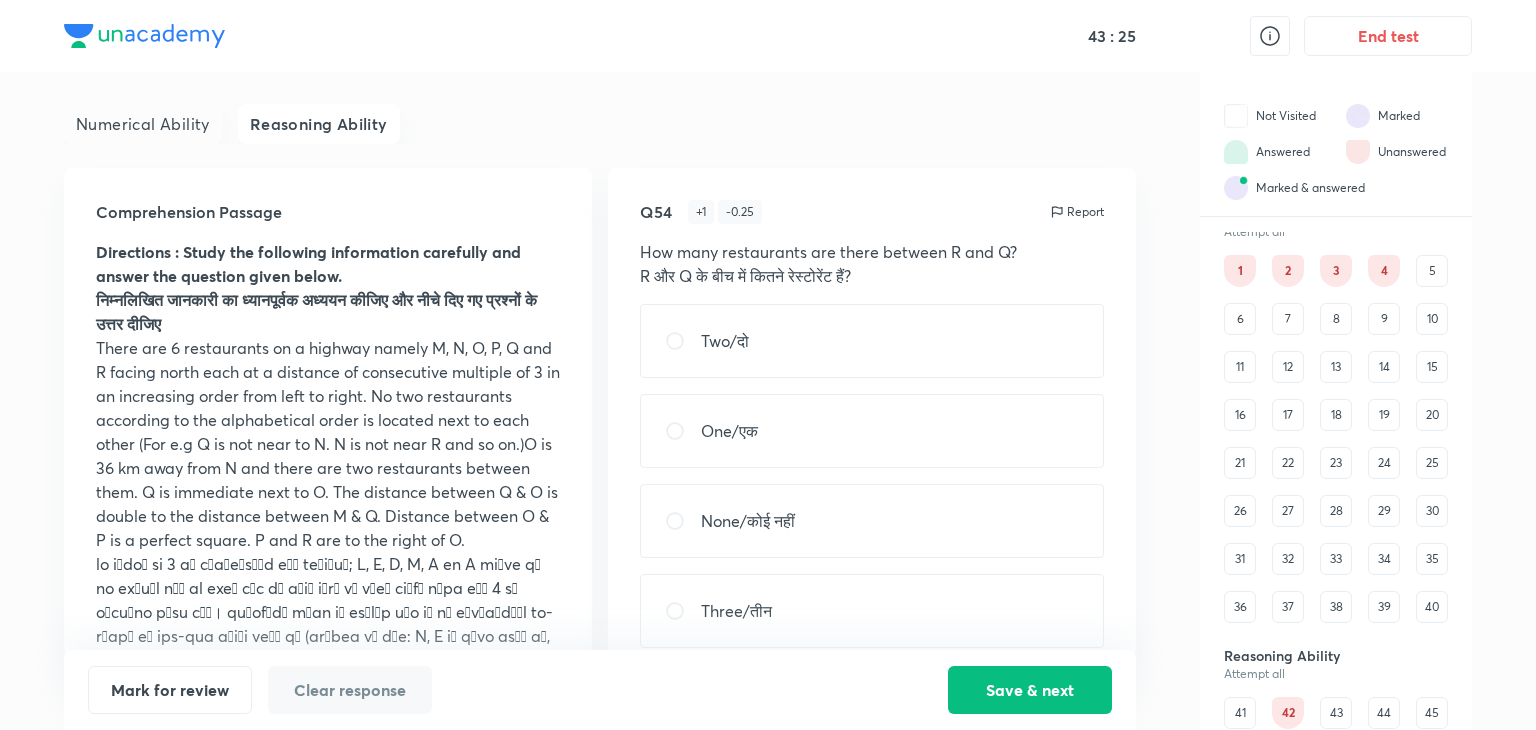 scroll, scrollTop: 0, scrollLeft: 0, axis: both 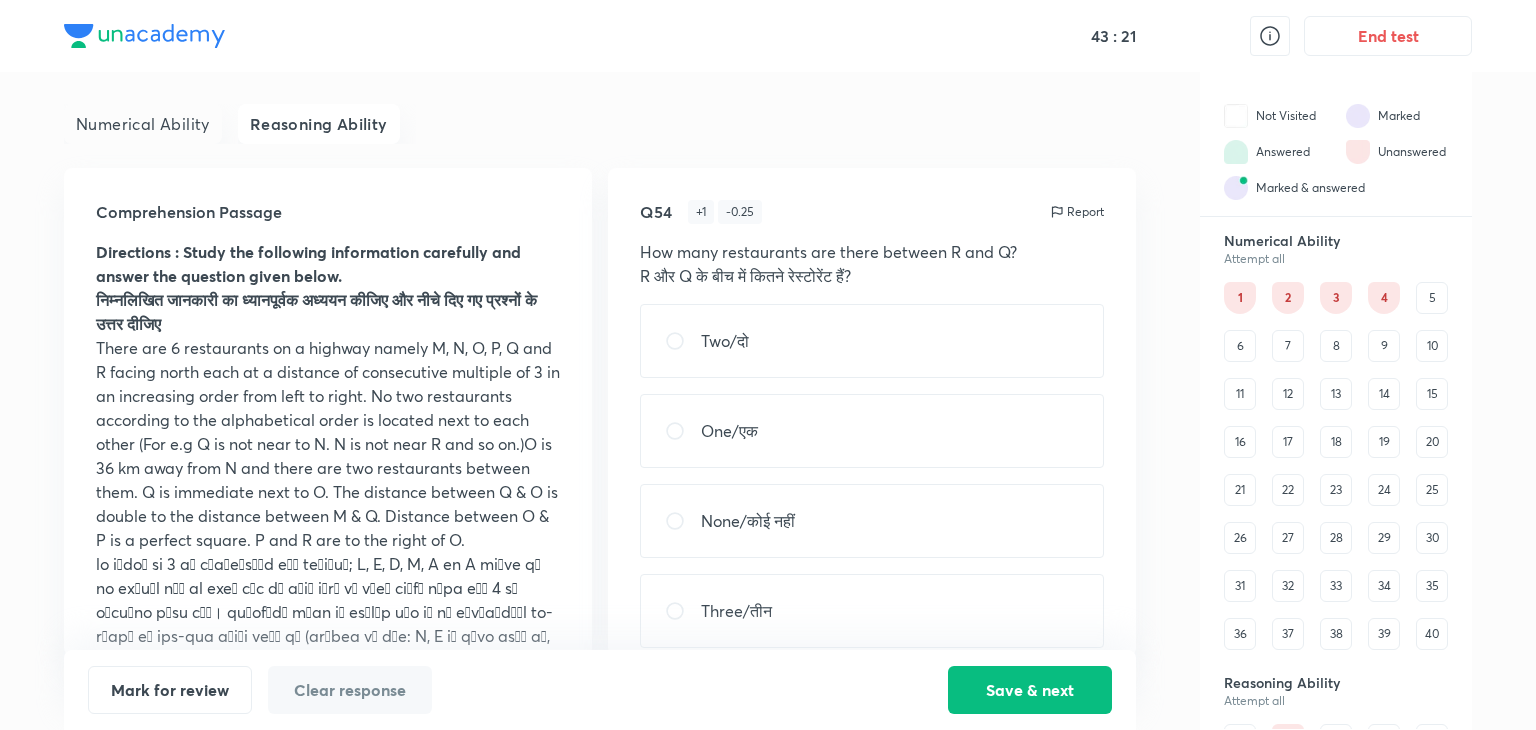 click on "13" at bounding box center (1336, 394) 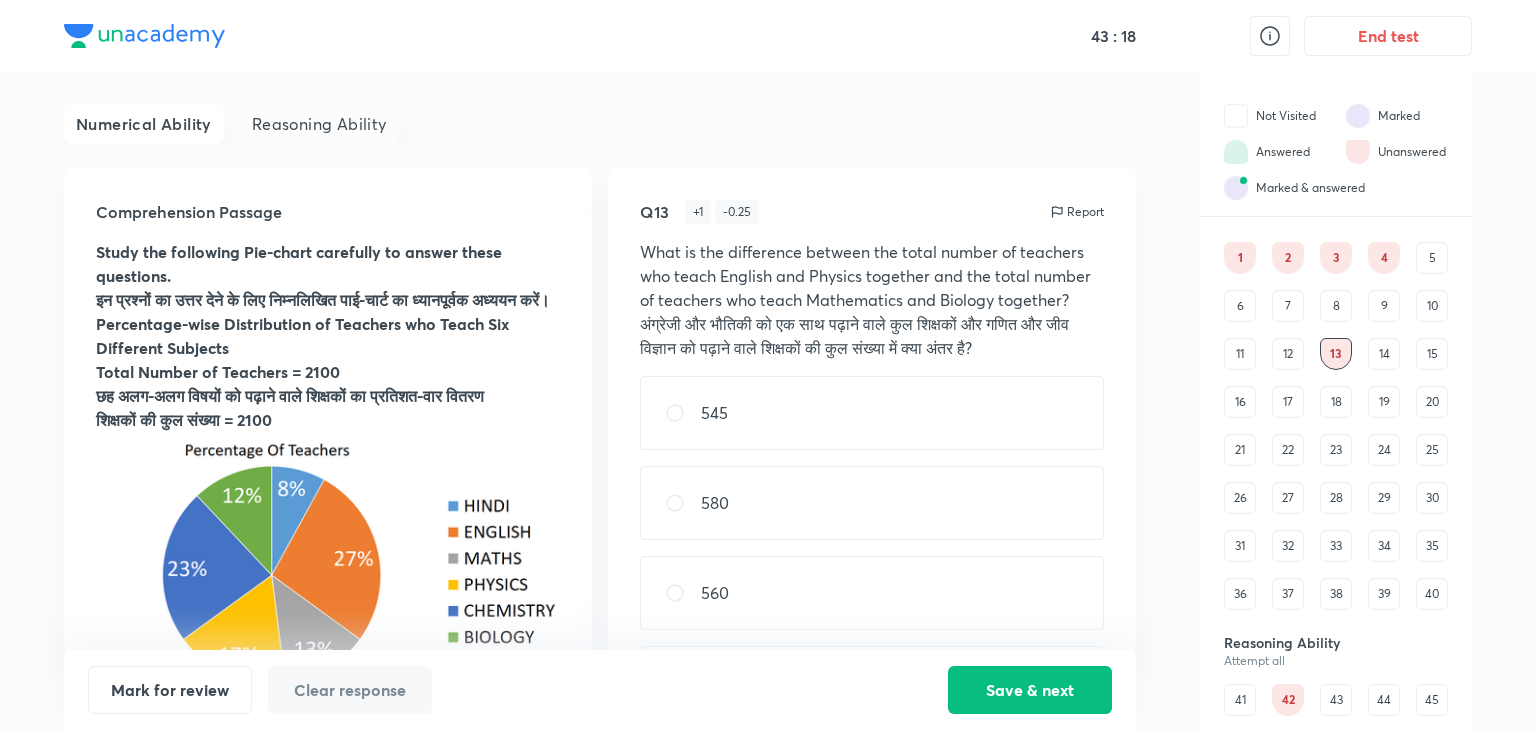 scroll, scrollTop: 80, scrollLeft: 0, axis: vertical 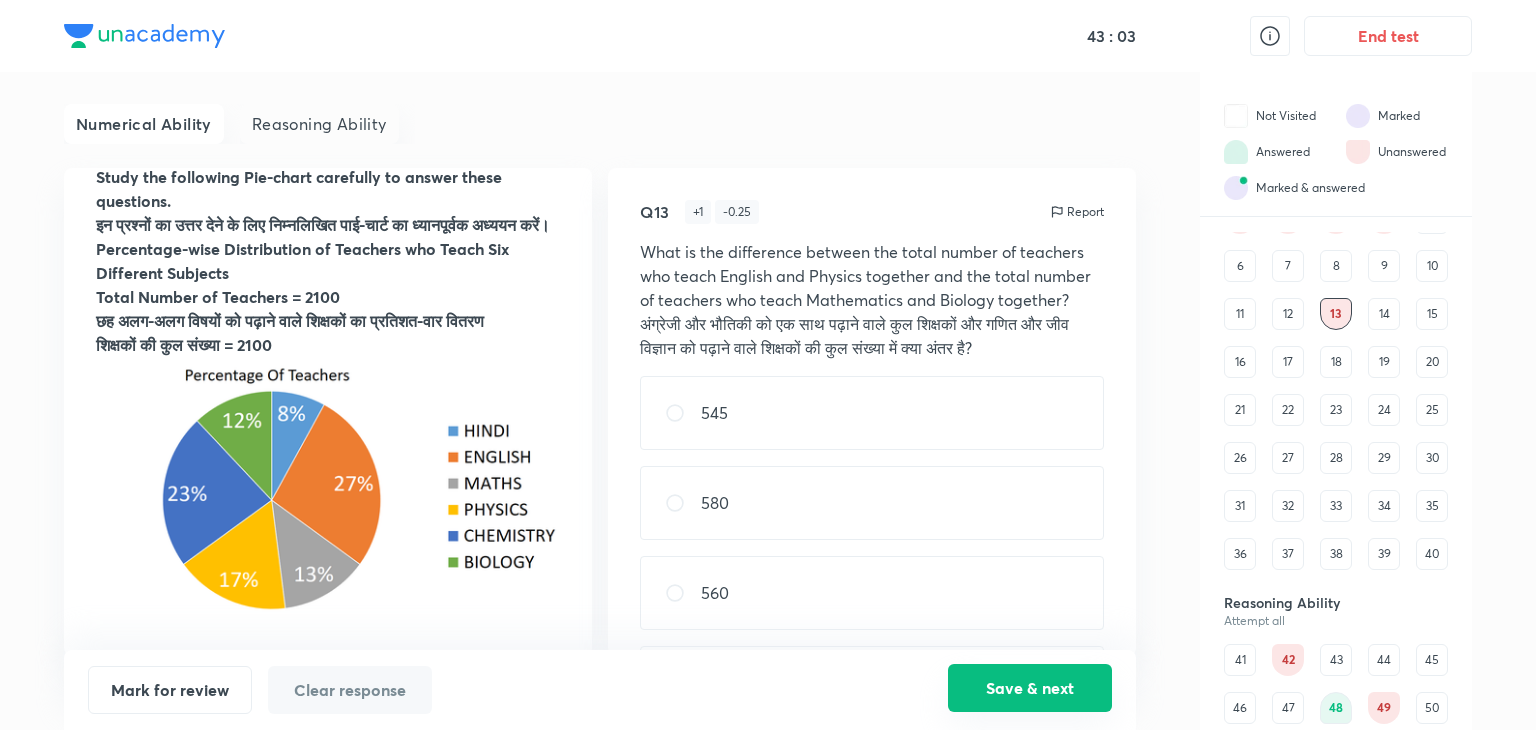 click on "Save & next" at bounding box center [1030, 688] 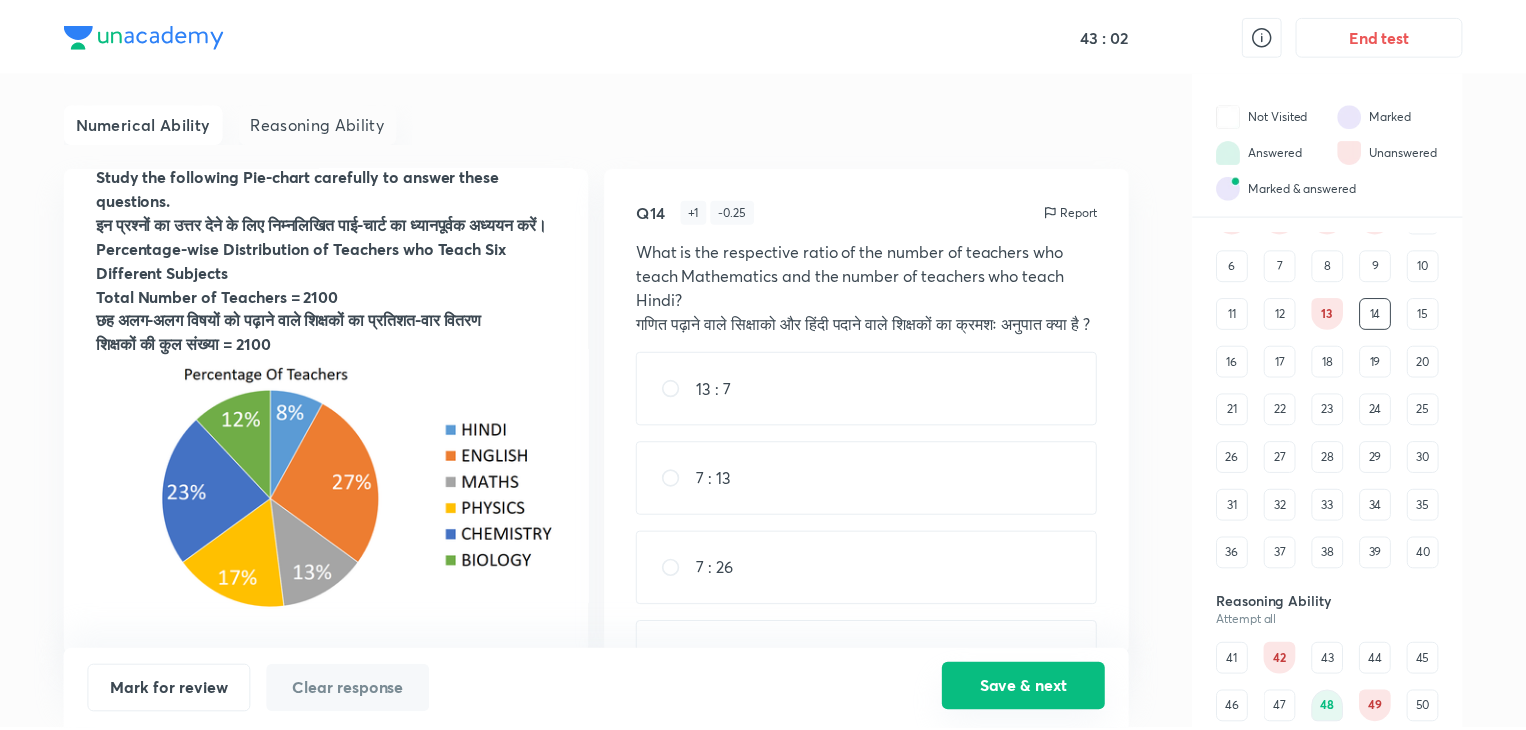 scroll, scrollTop: 0, scrollLeft: 0, axis: both 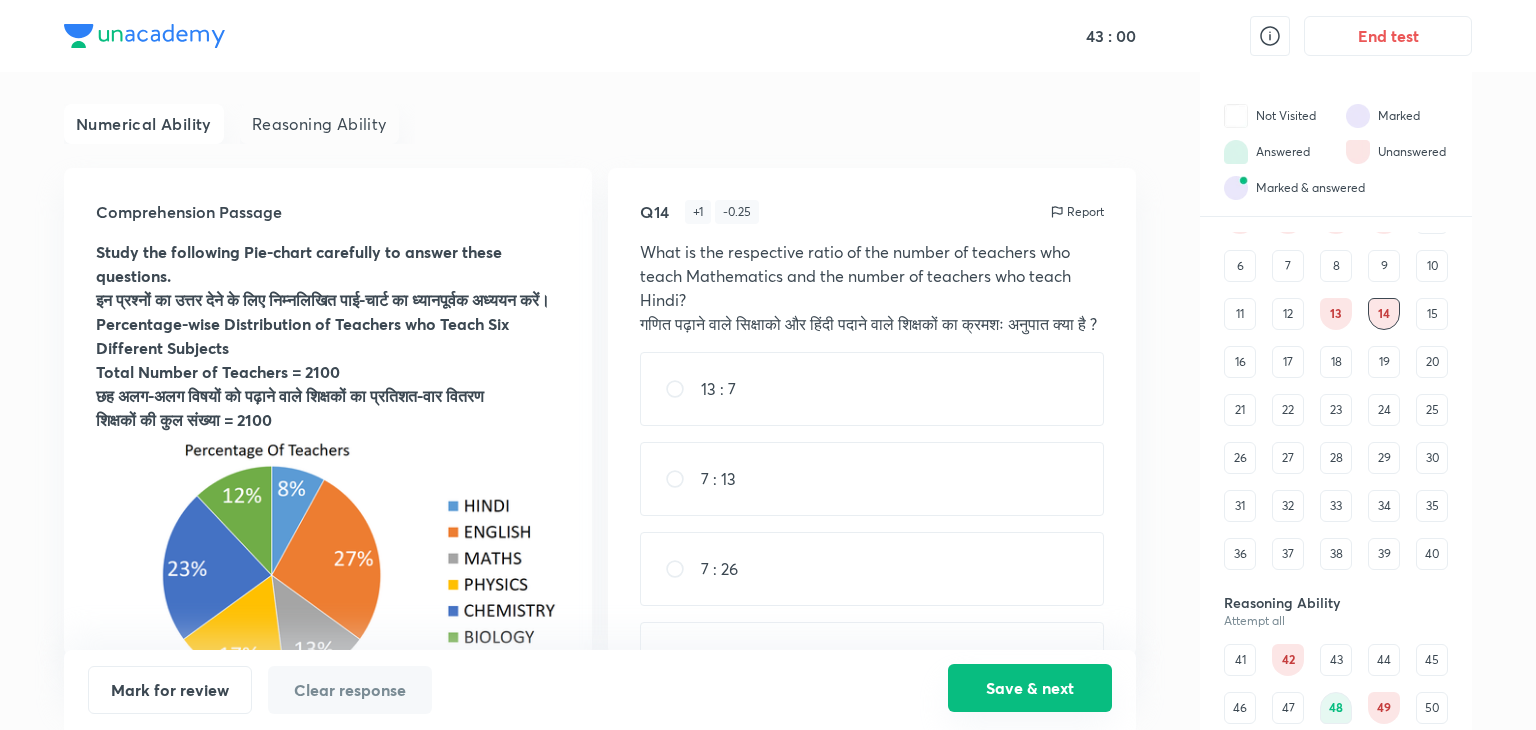 click on "Save & next" at bounding box center [1030, 688] 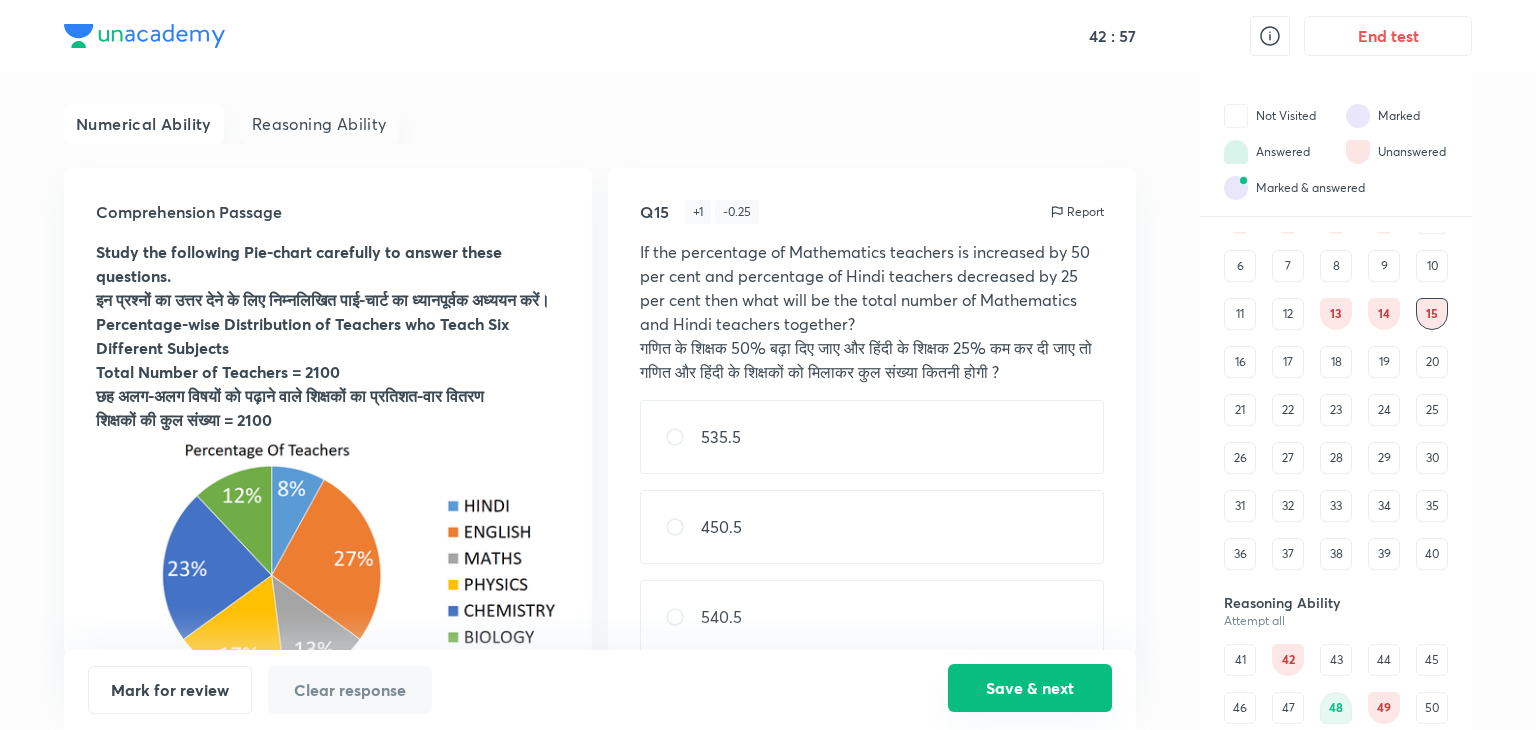 click on "Save & next" at bounding box center (1030, 688) 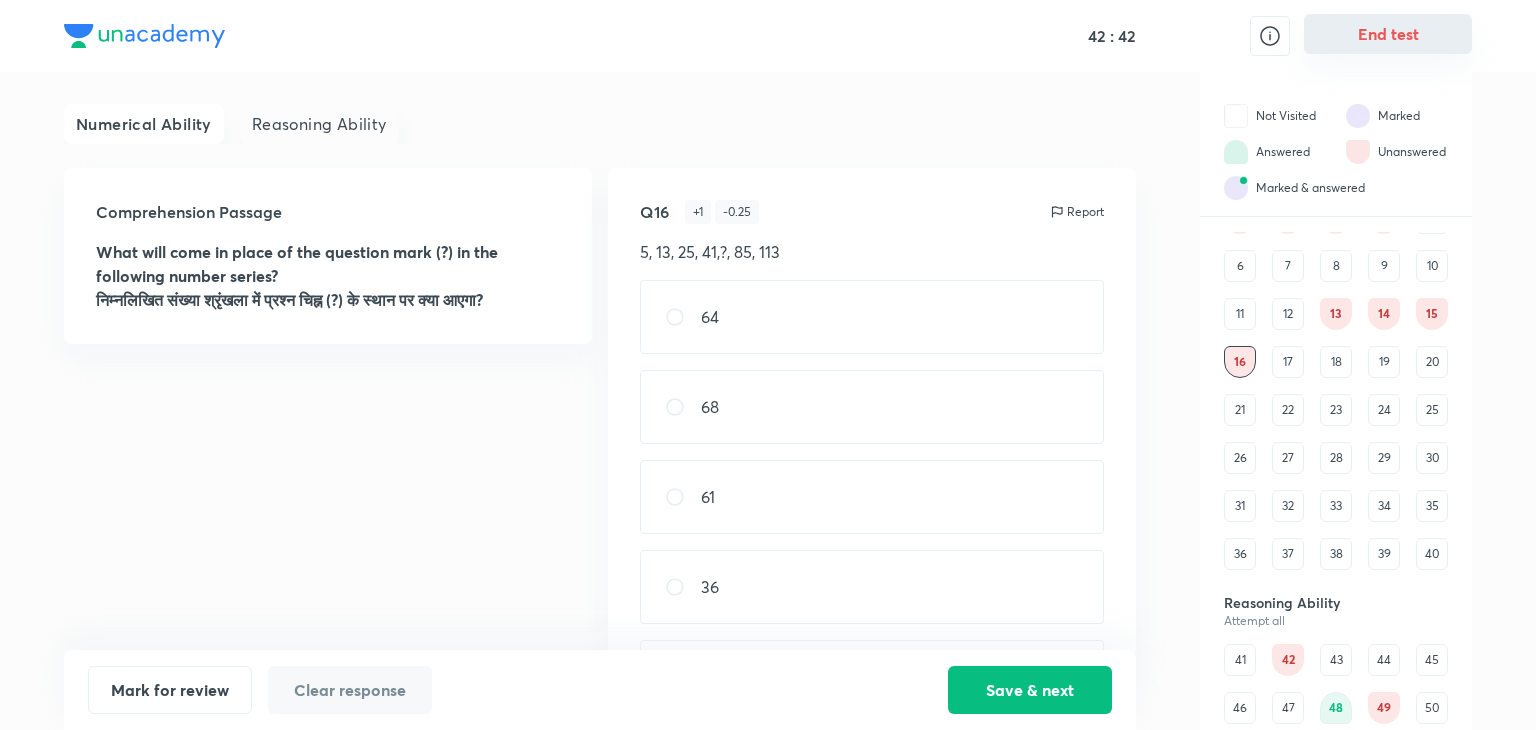 click on "End test" at bounding box center (1388, 34) 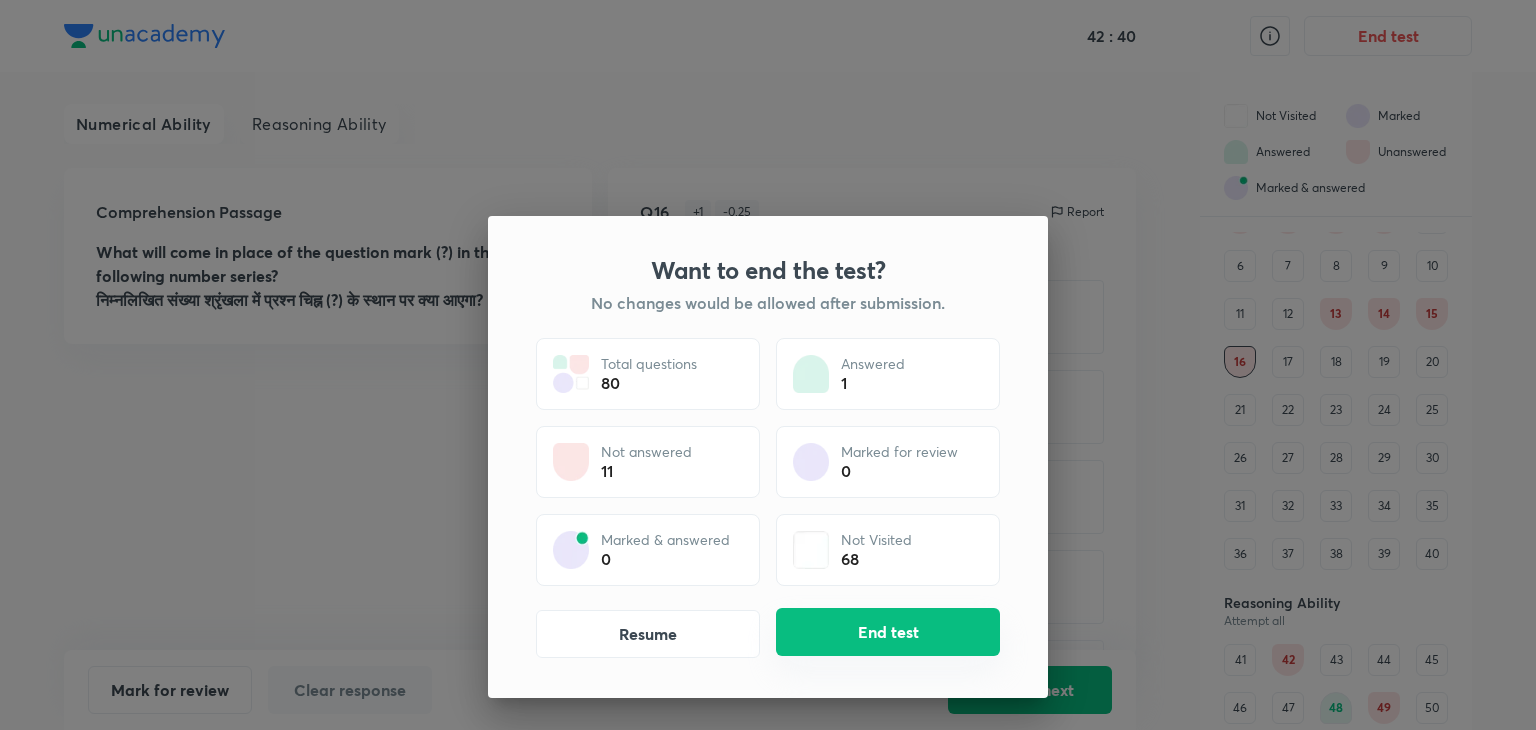 click on "End test" at bounding box center [888, 632] 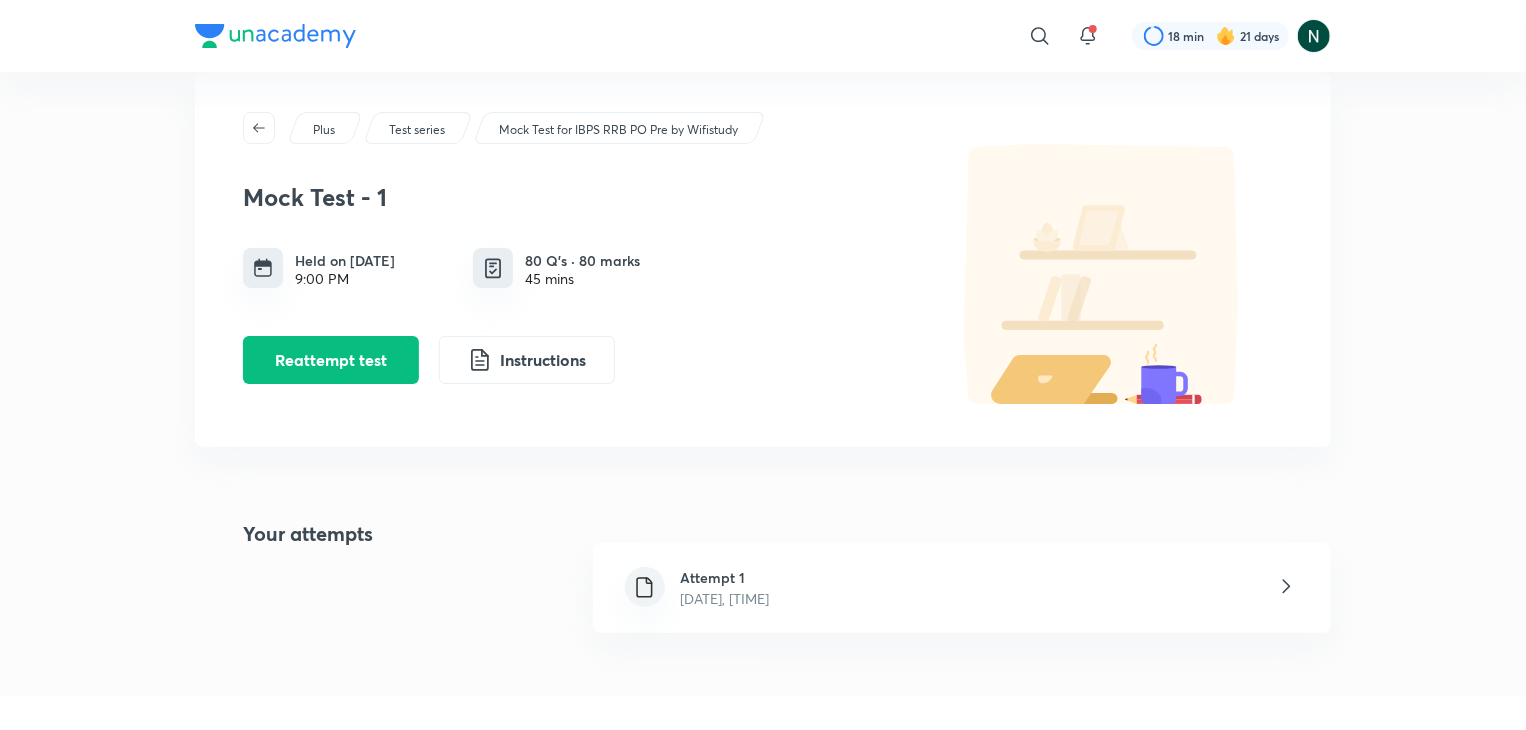 scroll, scrollTop: 80, scrollLeft: 0, axis: vertical 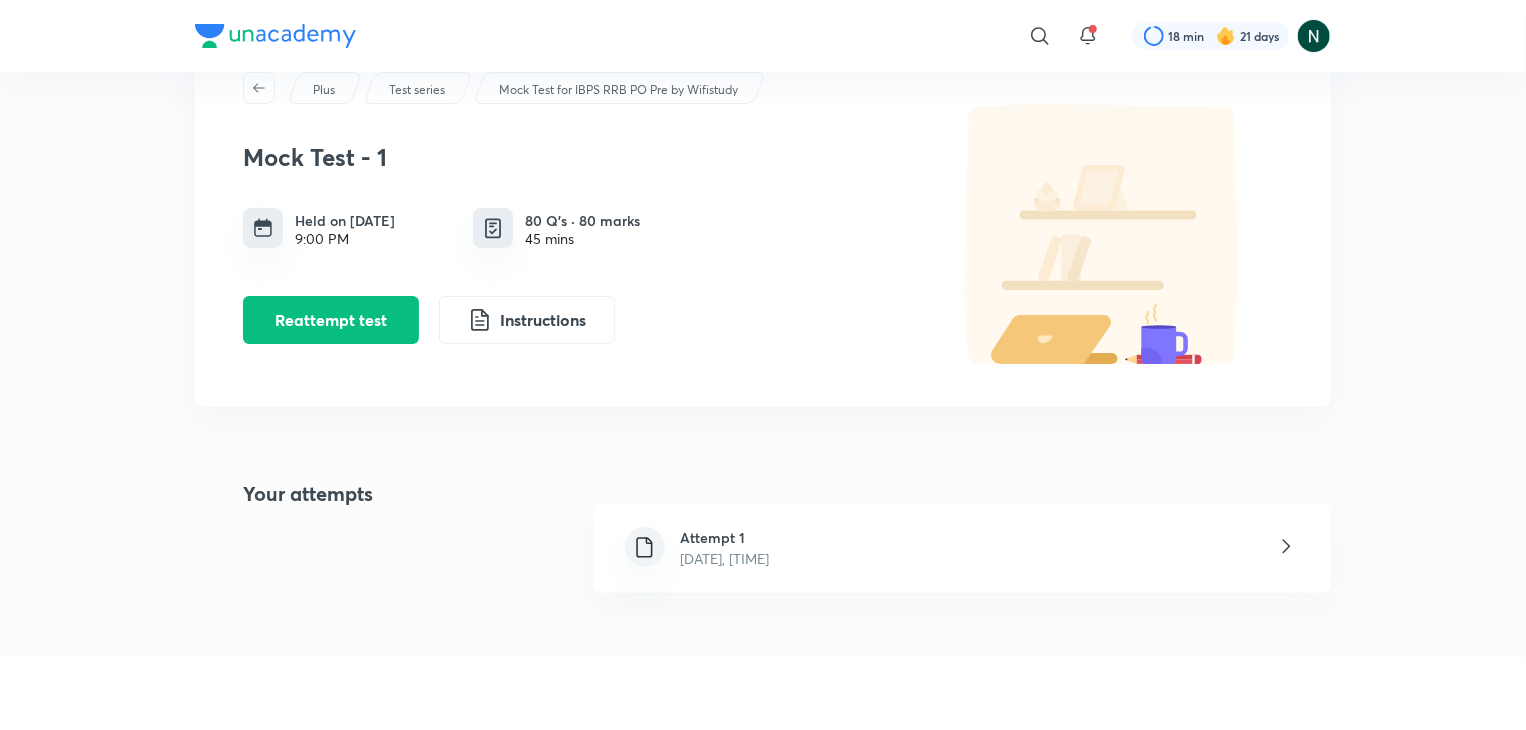 click on "[DATE], [TIME]" at bounding box center (725, 558) 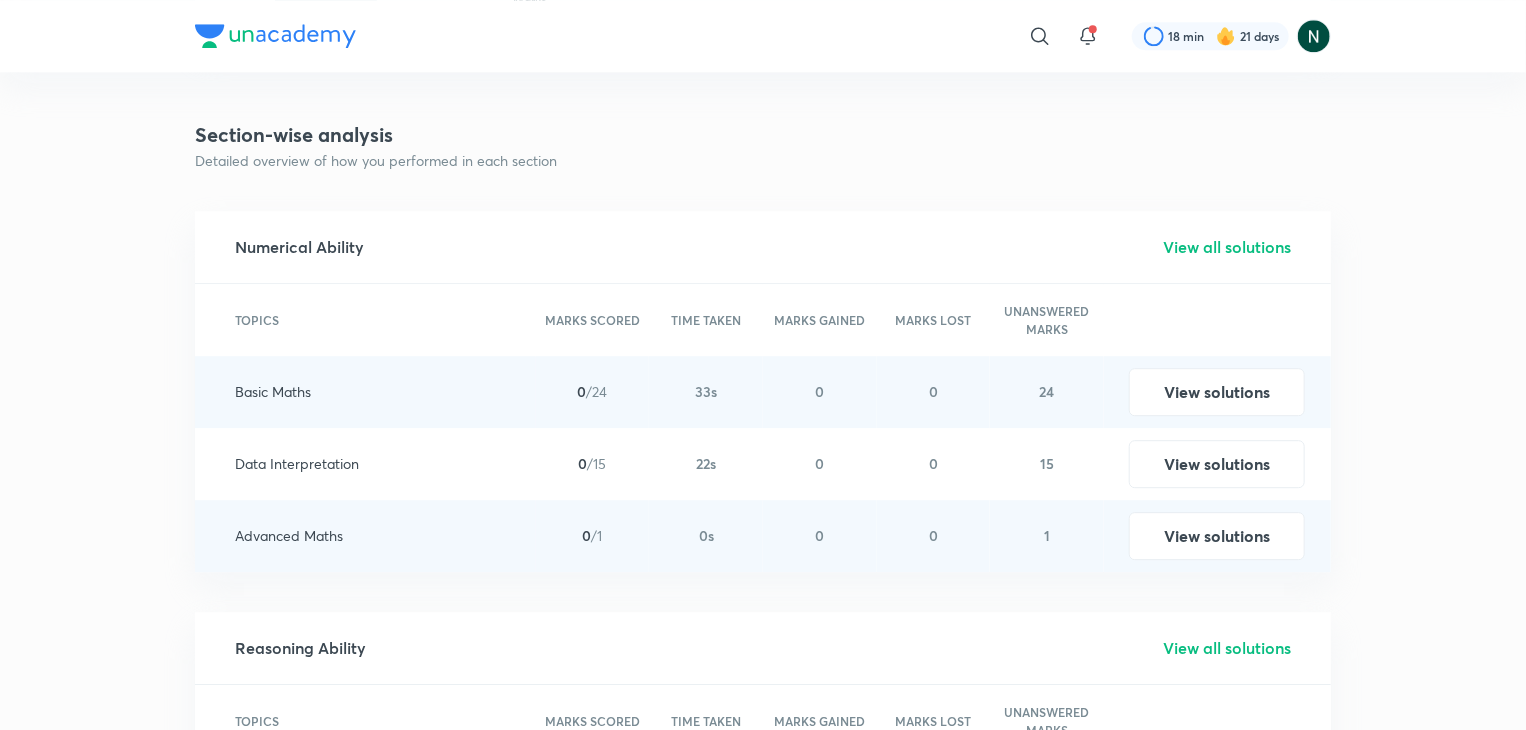 scroll, scrollTop: 2680, scrollLeft: 0, axis: vertical 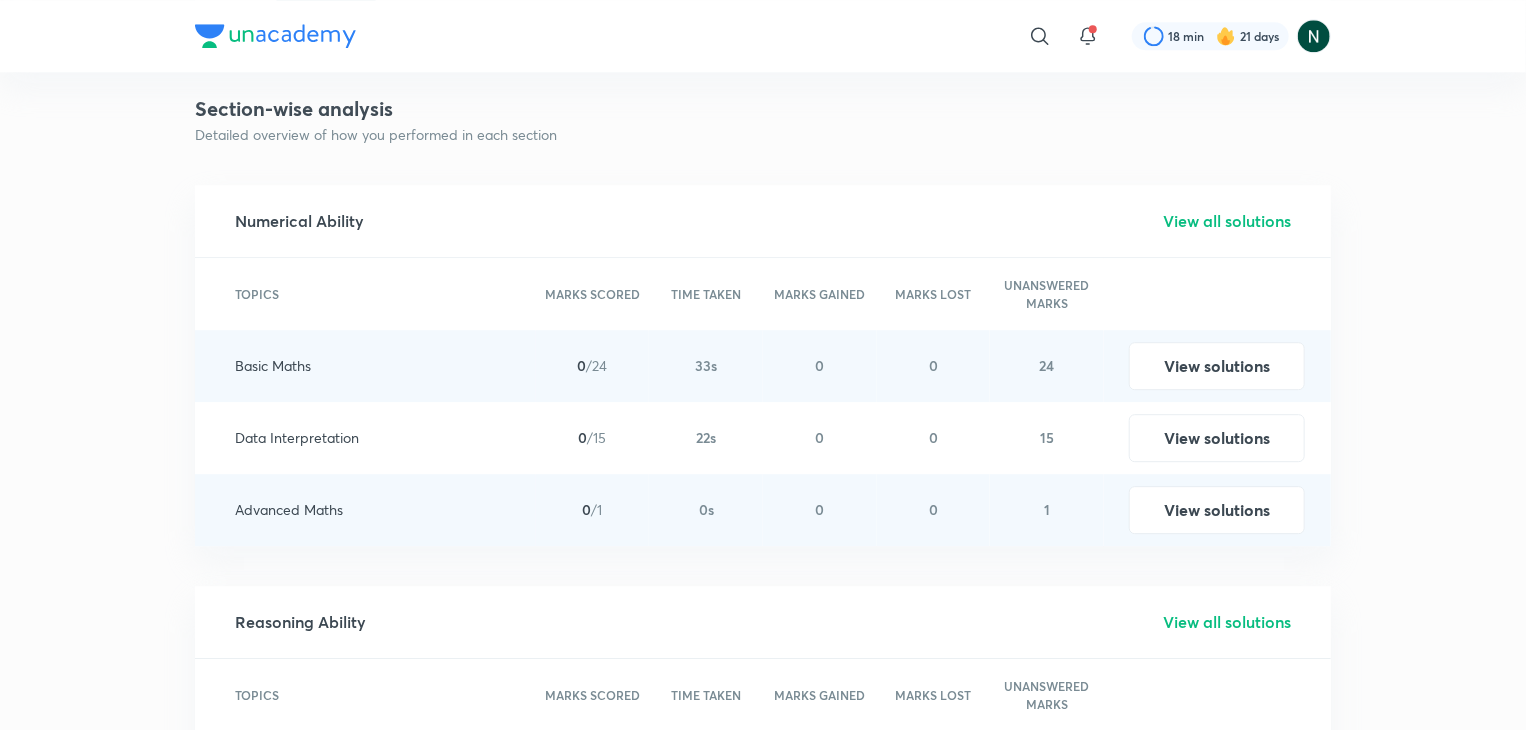 click on "View all solutions" at bounding box center (1227, 221) 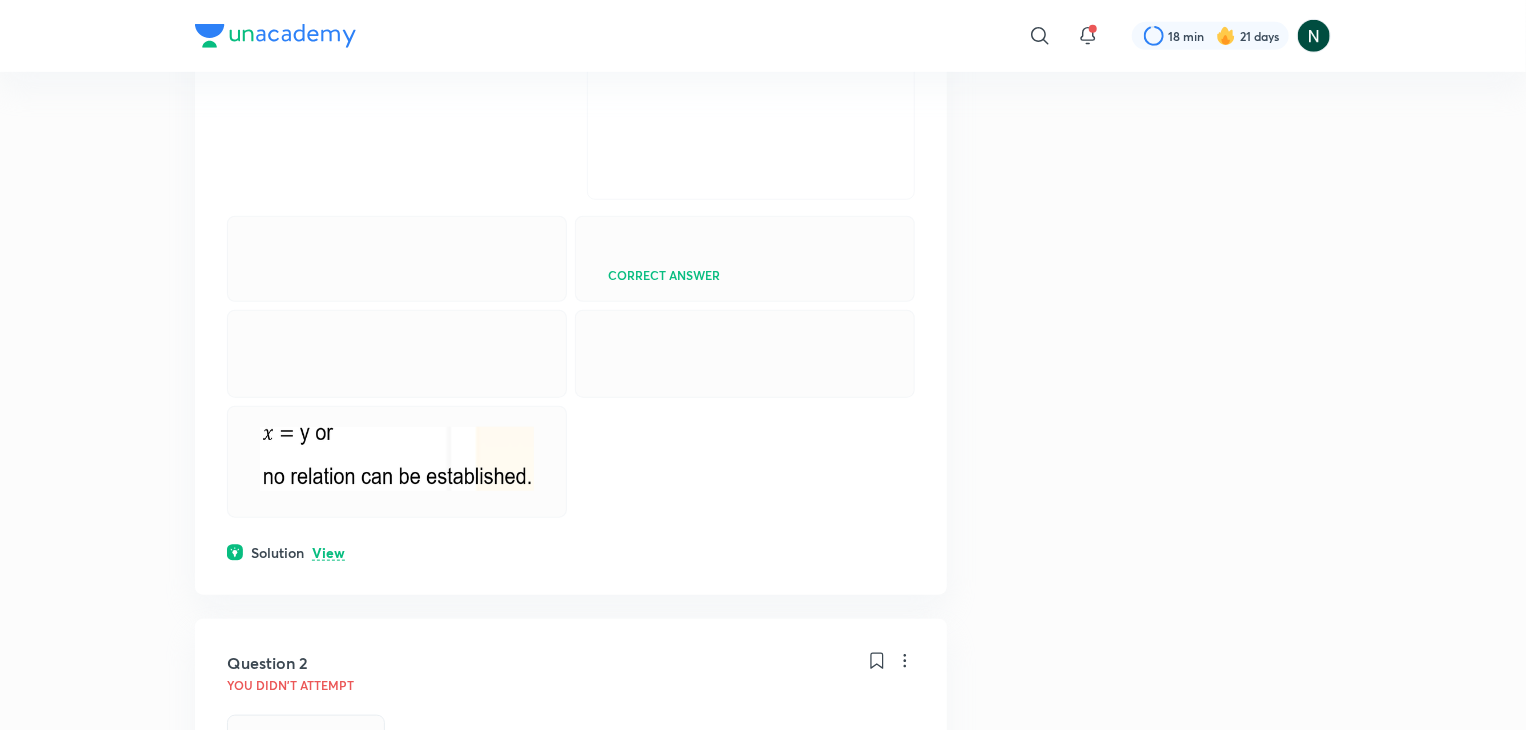 scroll, scrollTop: 760, scrollLeft: 0, axis: vertical 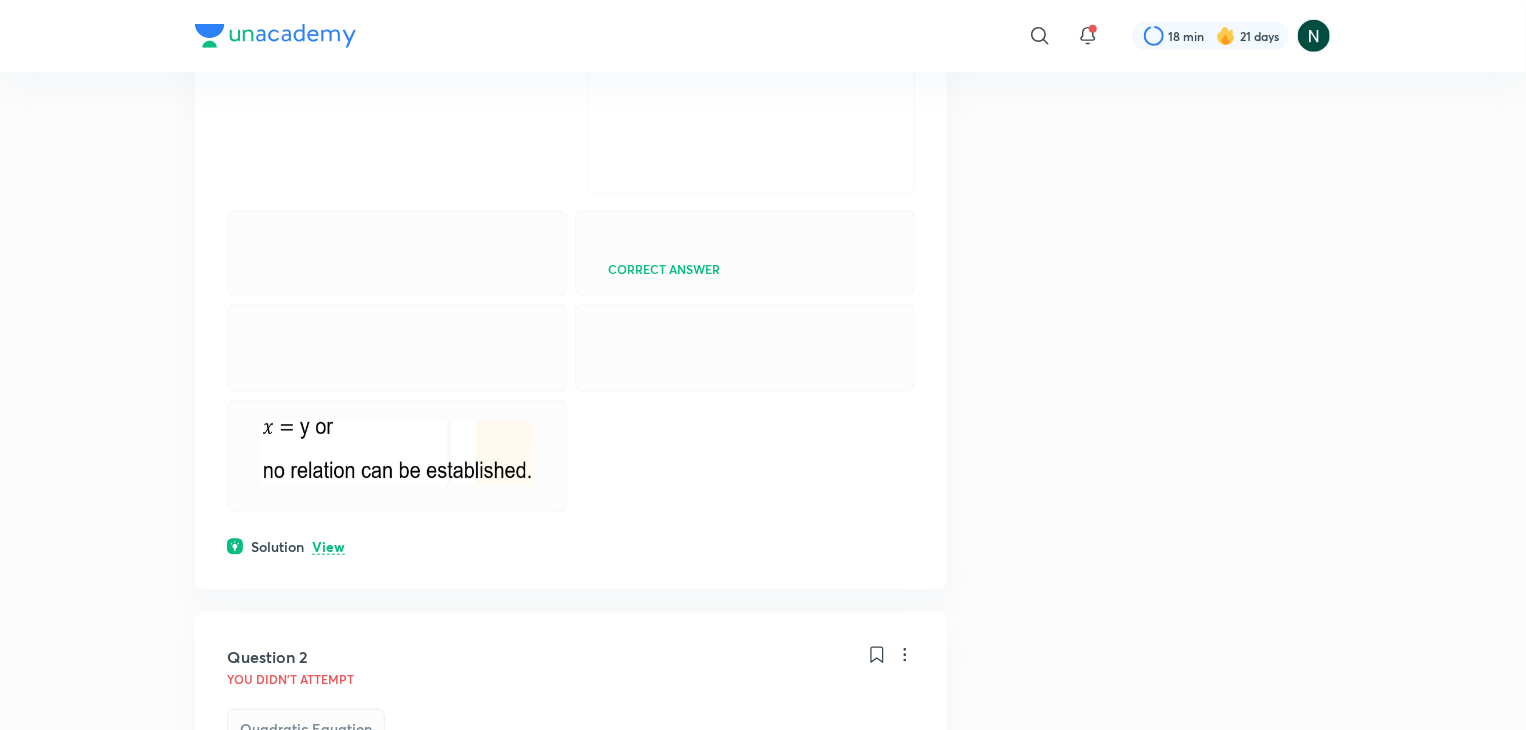 click on "Question 1 You didn't Attempt Quadratic Equation   Comprehension Passage In each of these questions, two equations are given. You have to solve these equations and find out the values of x and y and give answer-
इनमें   से   प्रत्येक   प्रश्न   में, दो   समीकरण (I) और (II) दिए   गए   हैं।   दोनों   समीकरणों   को   हल   कीजिए   और   उत्तर   दीजिए   –   Correct answer Solution View" at bounding box center (571, 89) 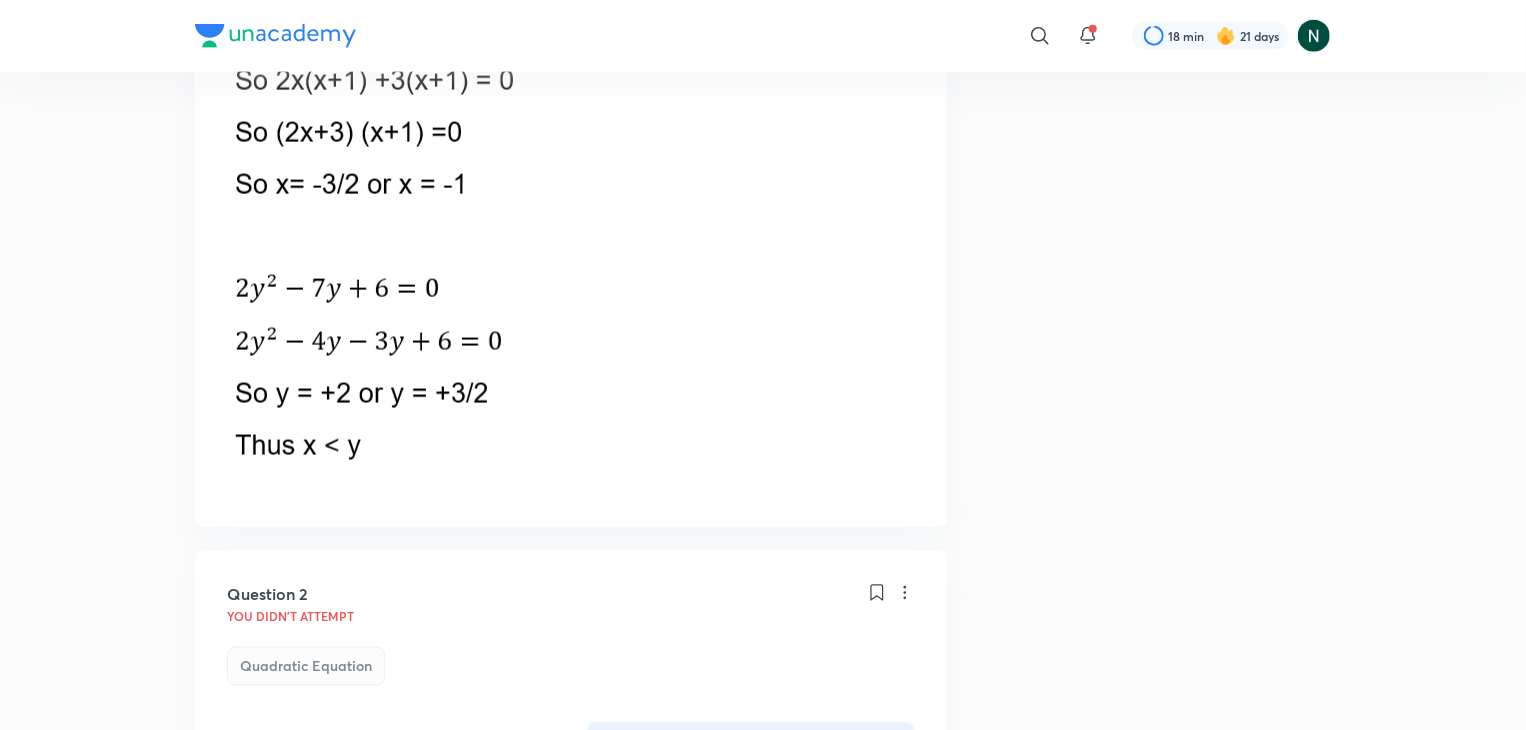 scroll, scrollTop: 1360, scrollLeft: 0, axis: vertical 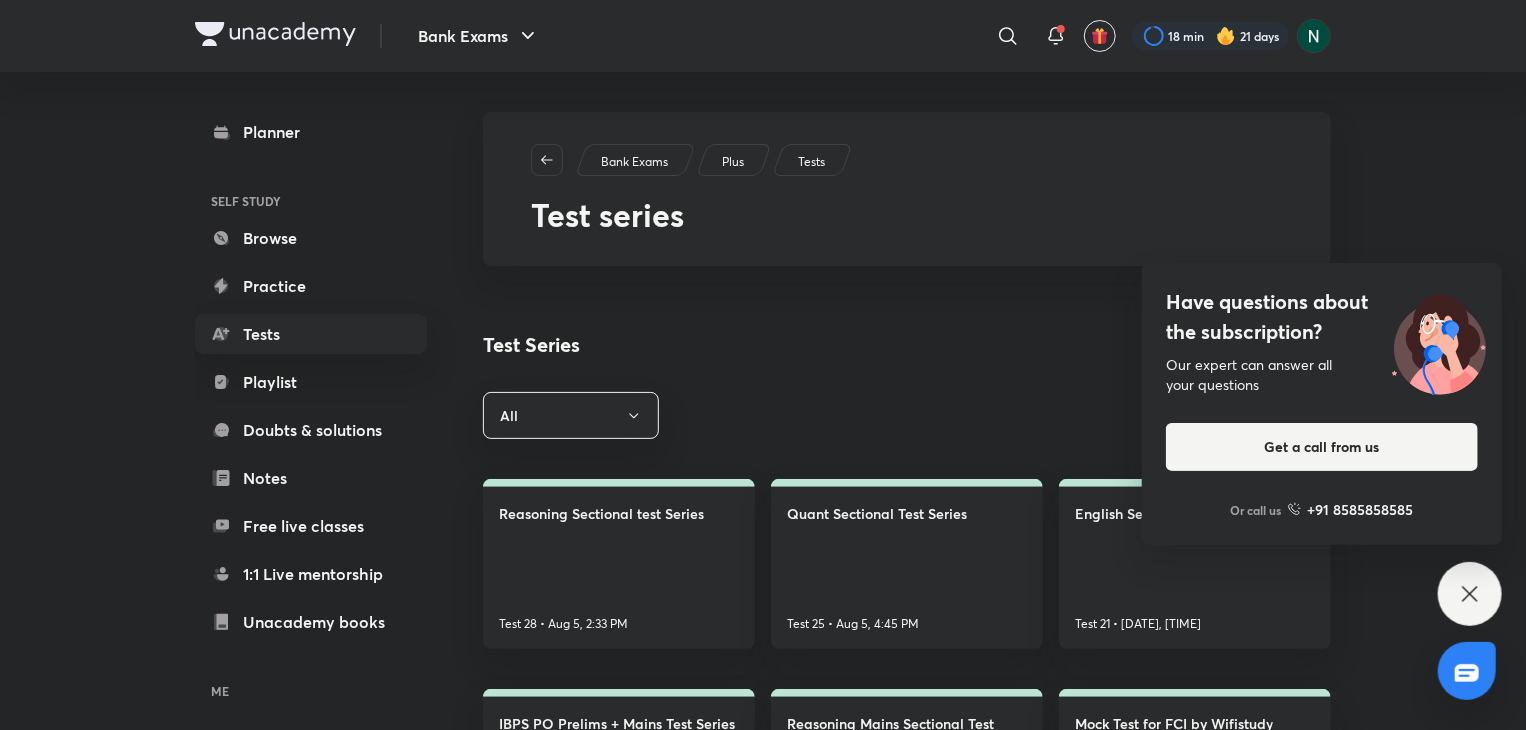 click on "Have questions about the subscription?" at bounding box center (1322, 317) 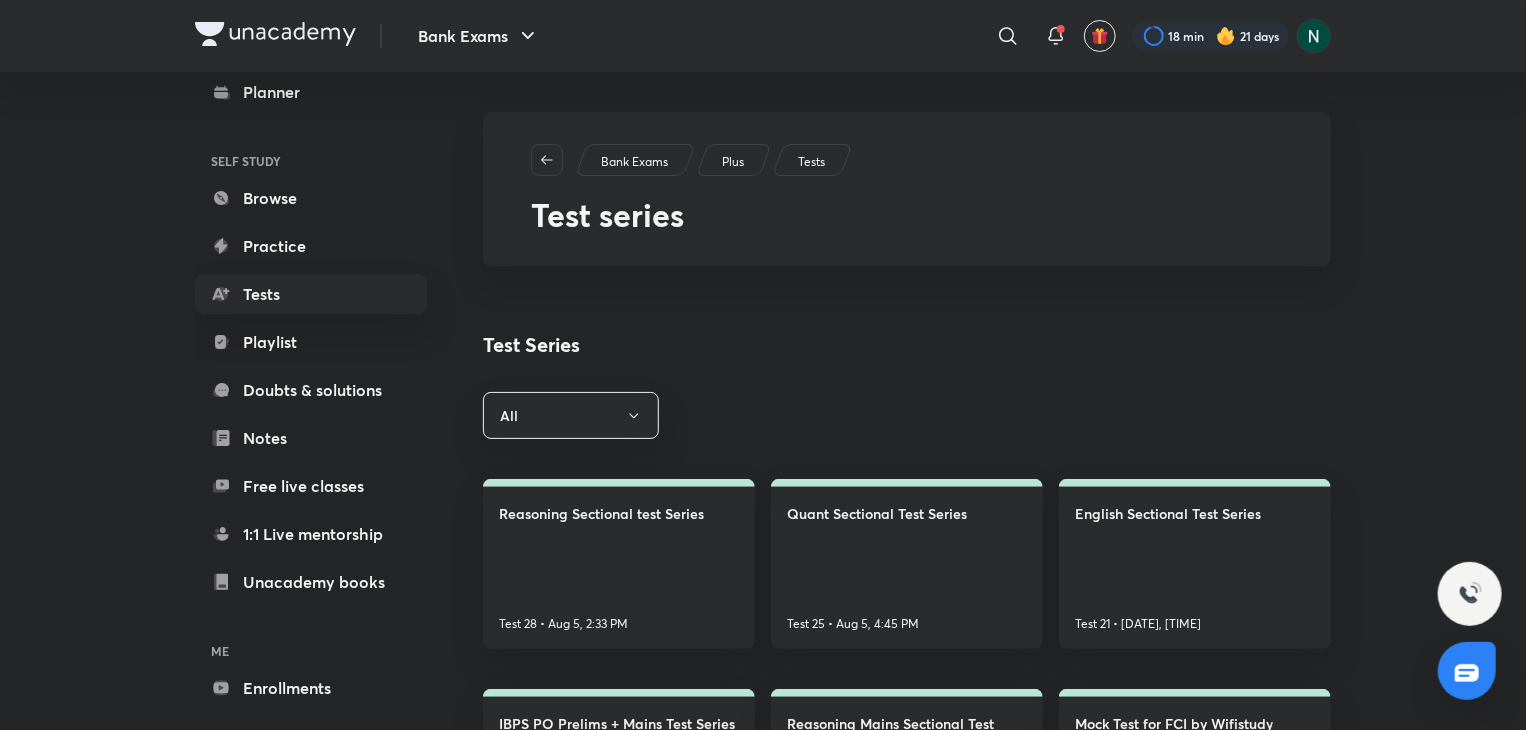 scroll, scrollTop: 97, scrollLeft: 0, axis: vertical 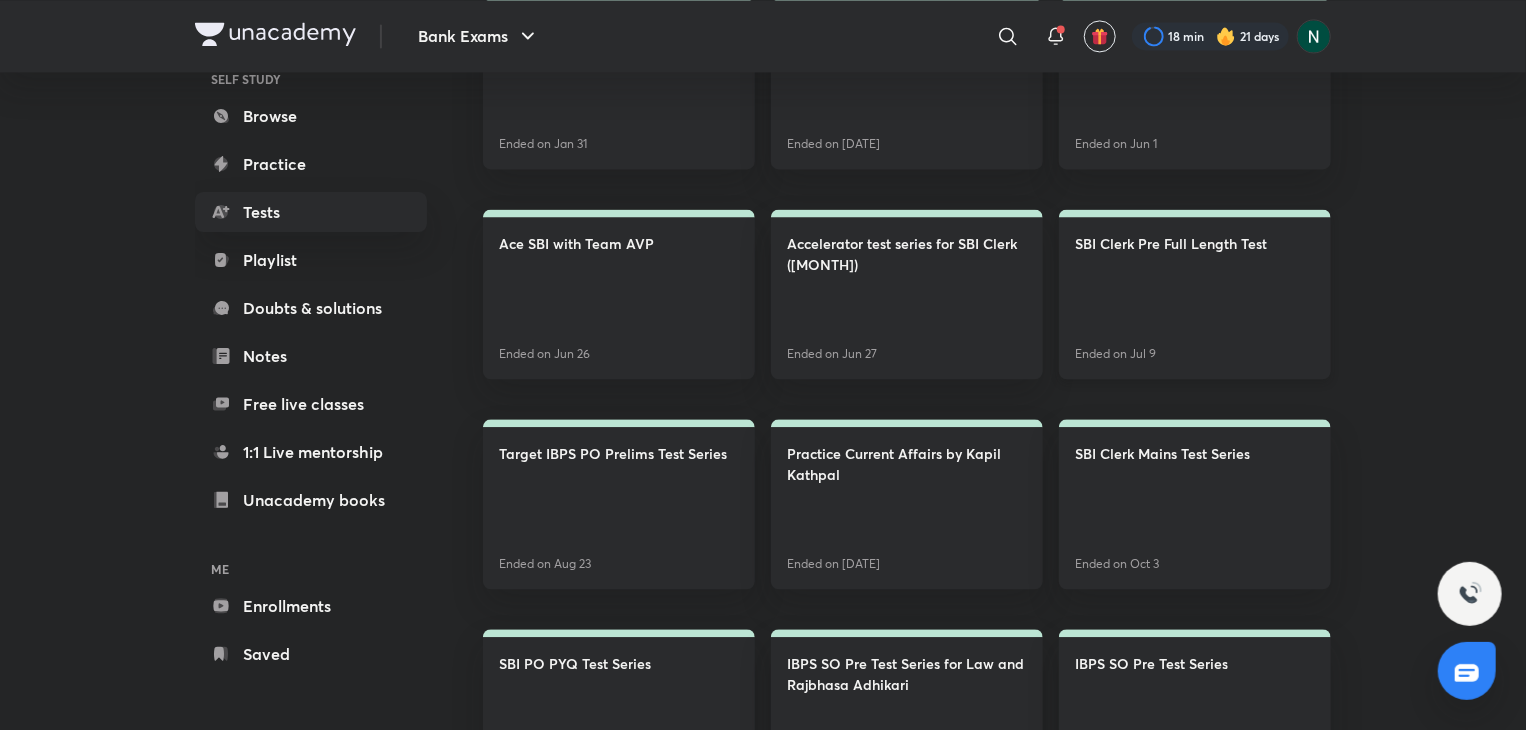 click on "SBI Clerk Pre Full Length Test Ended on [DATE]" at bounding box center [1195, 294] 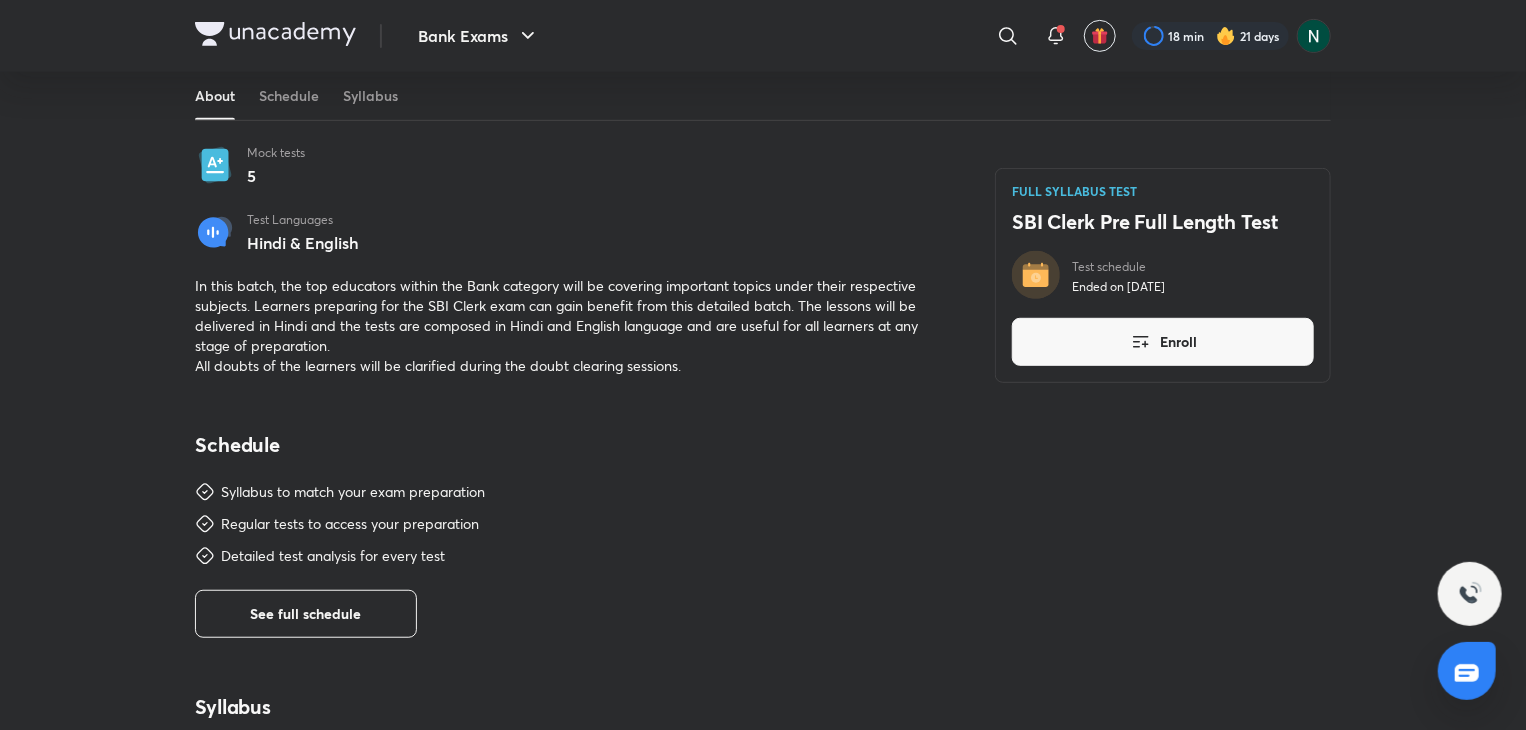 scroll, scrollTop: 520, scrollLeft: 0, axis: vertical 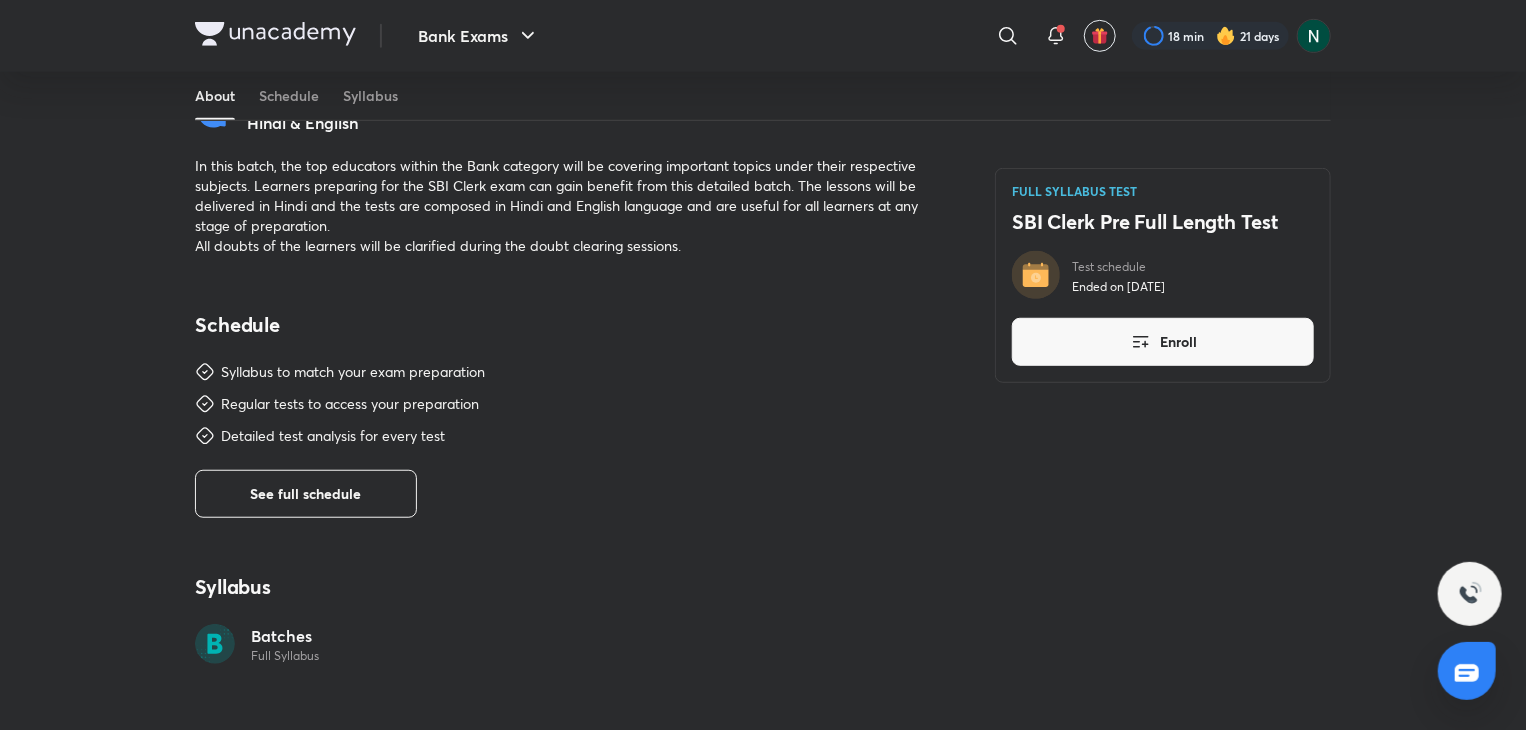 click on "Syllabus to match your exam preparation Regular tests to access your preparation Detailed test analysis for every test" at bounding box center [571, 404] 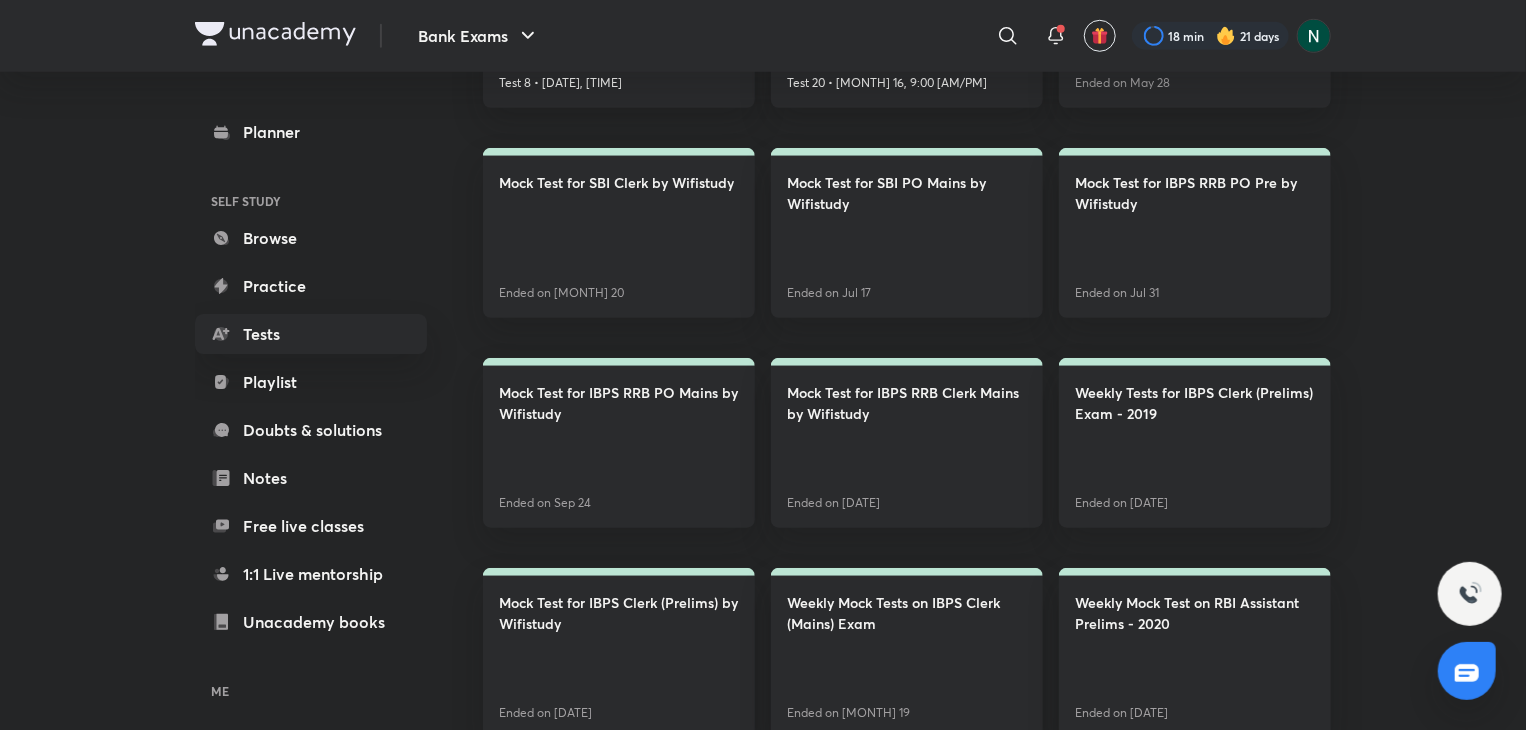 scroll, scrollTop: 800, scrollLeft: 0, axis: vertical 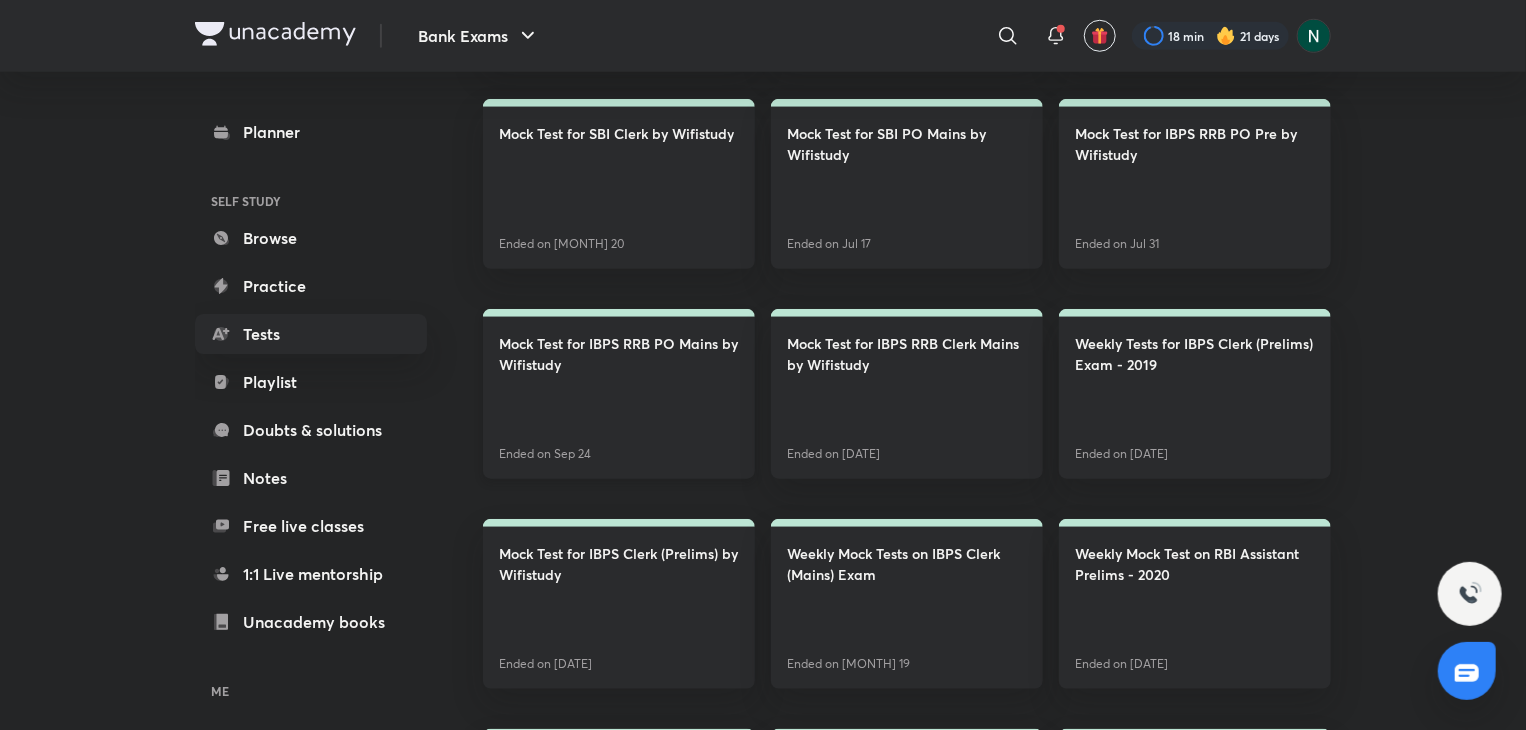 click on "Mock Test for IBPS RRB PO Mains by Wifistudy Ended on [DATE]" at bounding box center (619, 394) 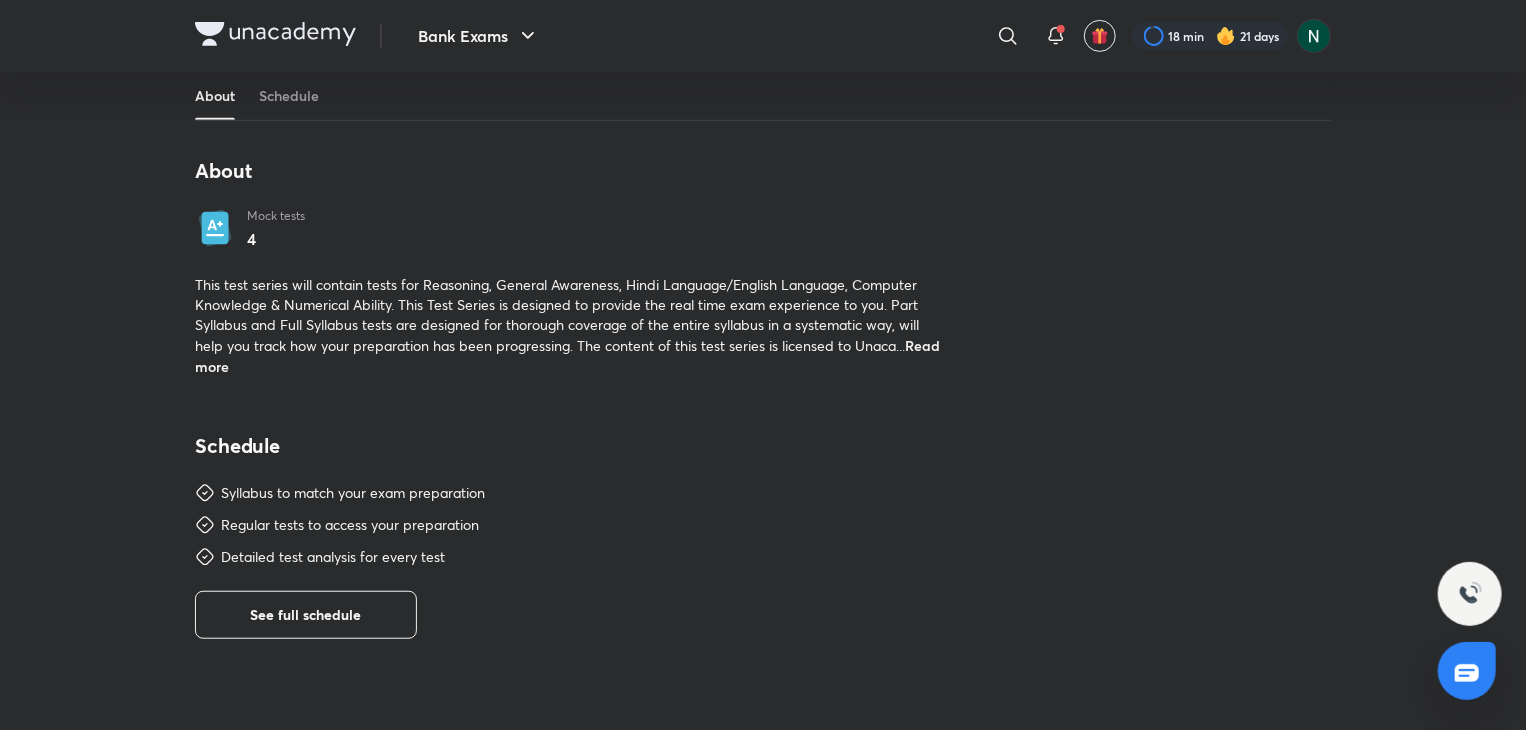 scroll, scrollTop: 440, scrollLeft: 0, axis: vertical 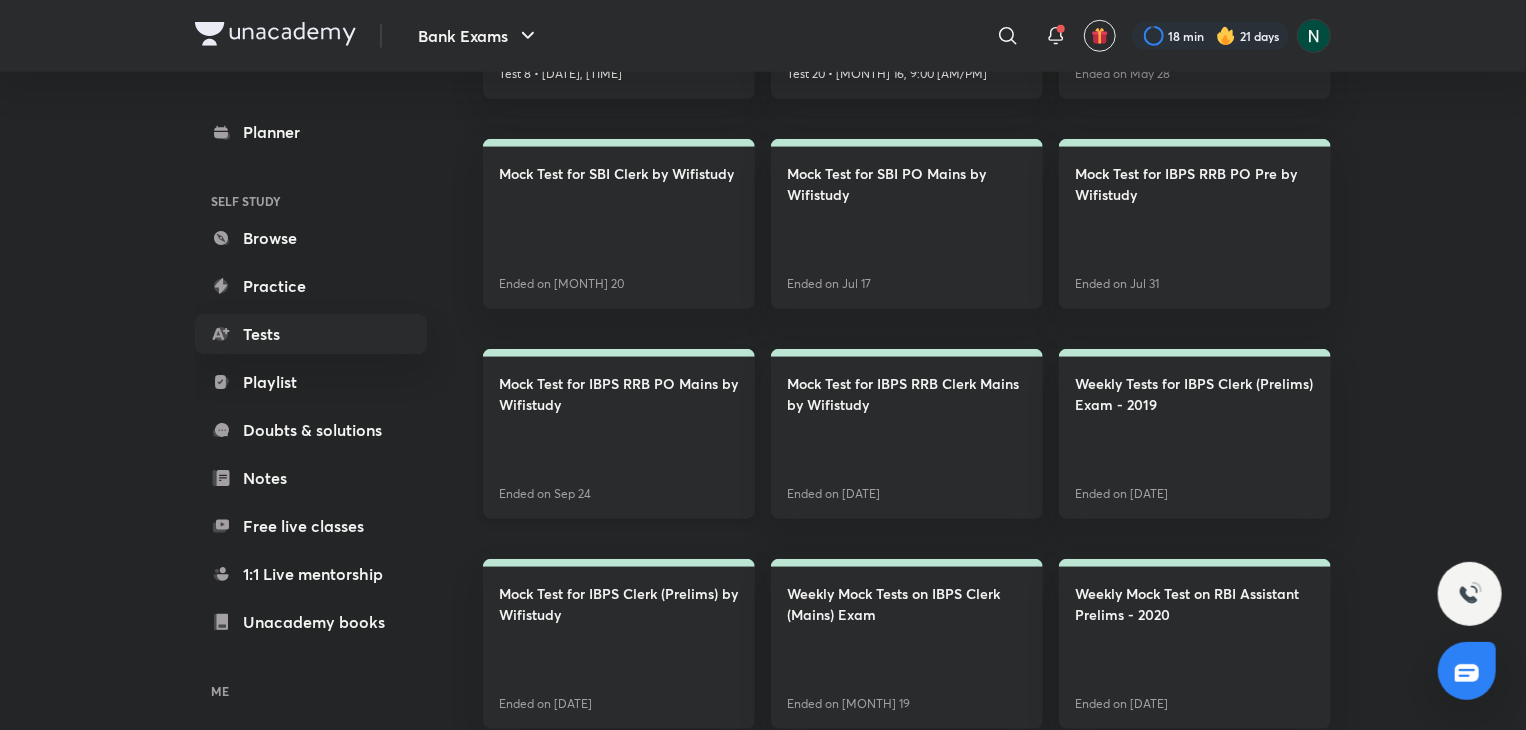 click on "Mock Test for IBPS RRB PO Mains by Wifistudy" at bounding box center (619, 394) 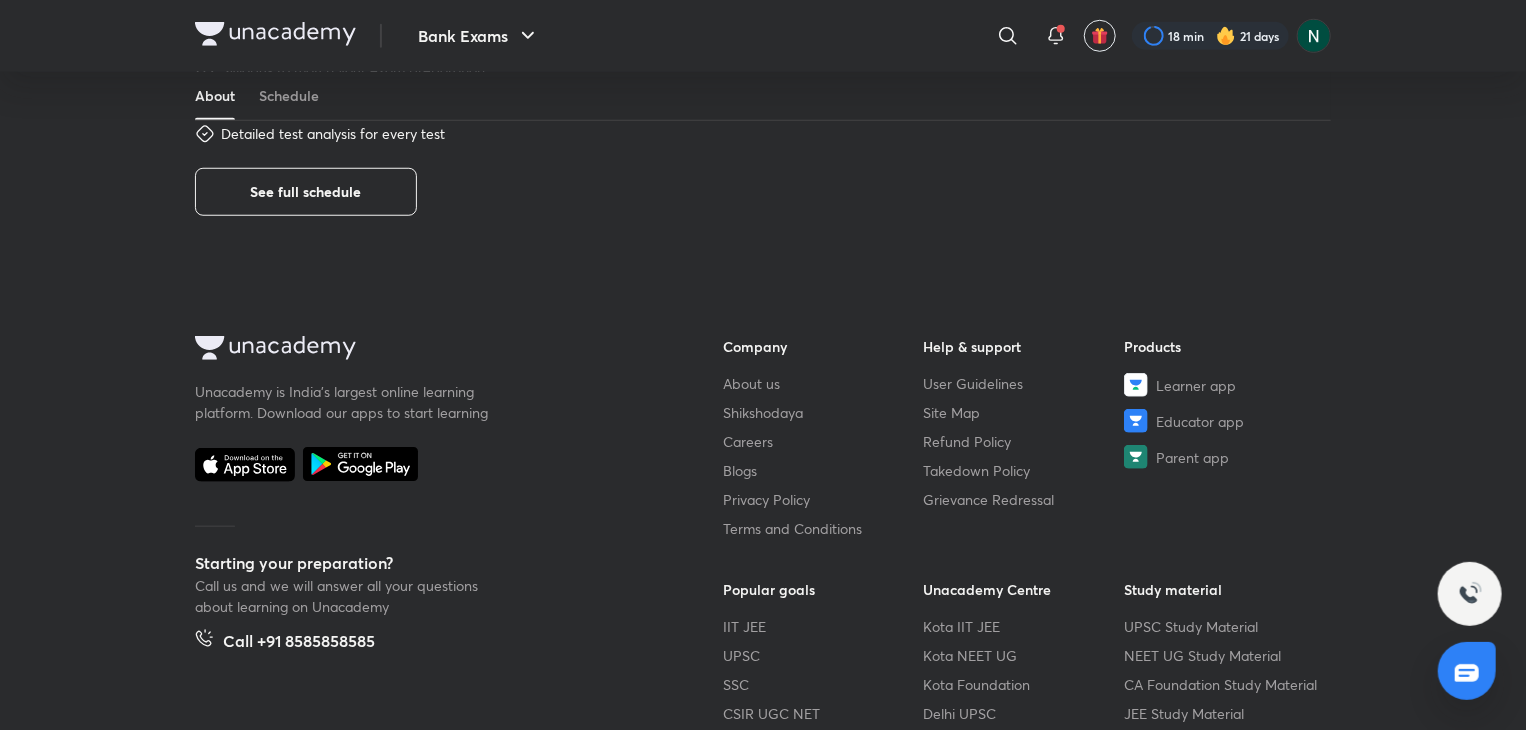 scroll, scrollTop: 0, scrollLeft: 0, axis: both 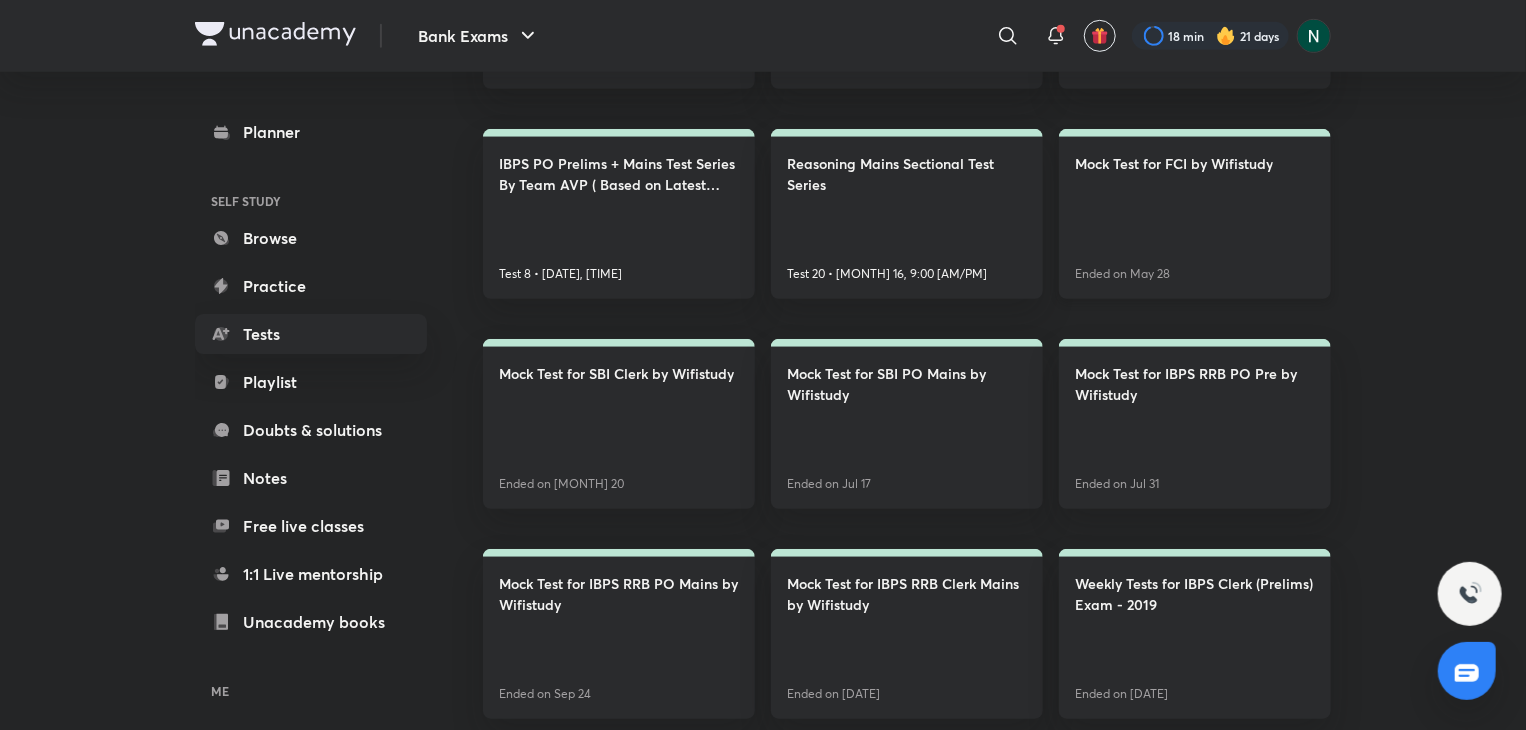 click on "Mock Test for FCI by Wifistudy Ended on [DATE]" at bounding box center [1195, 214] 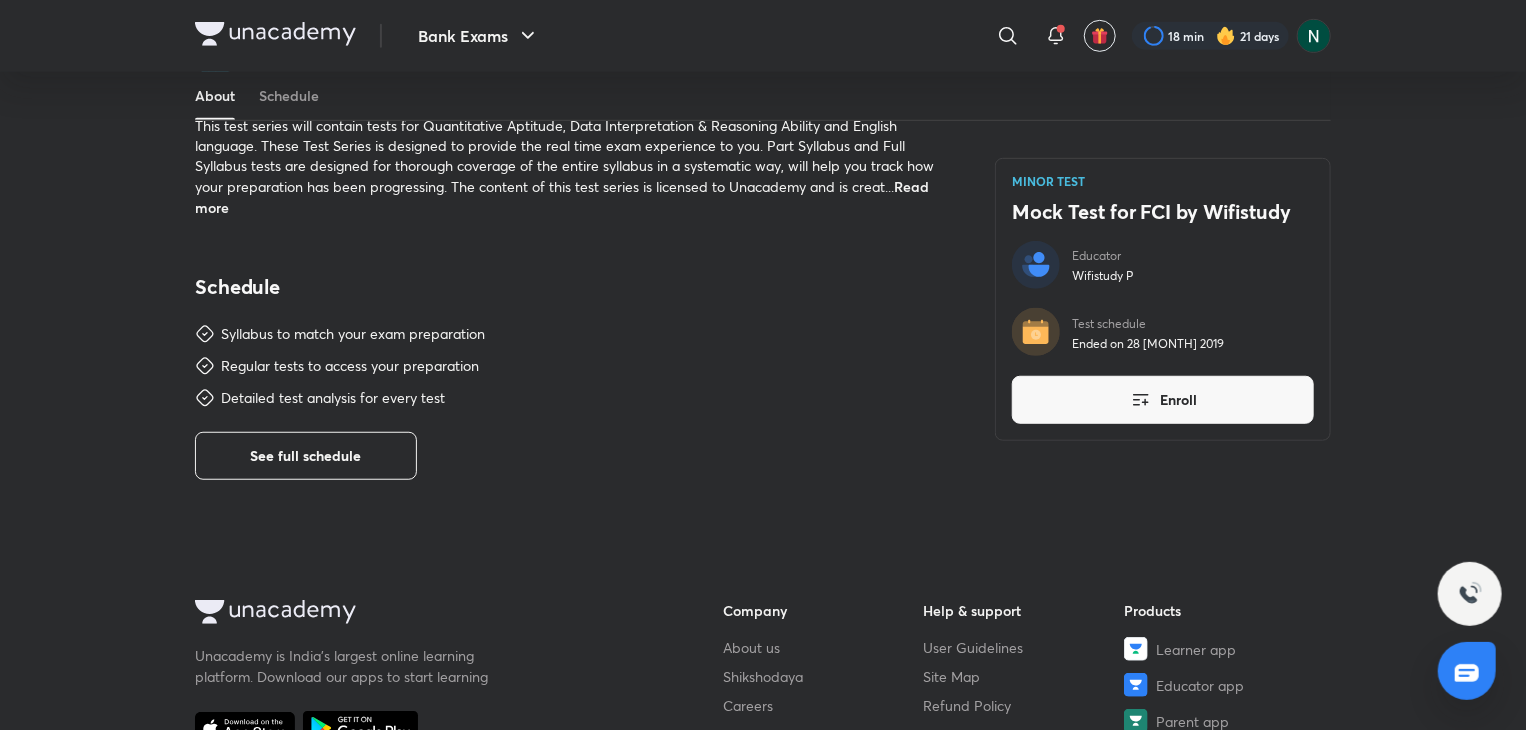 scroll, scrollTop: 560, scrollLeft: 0, axis: vertical 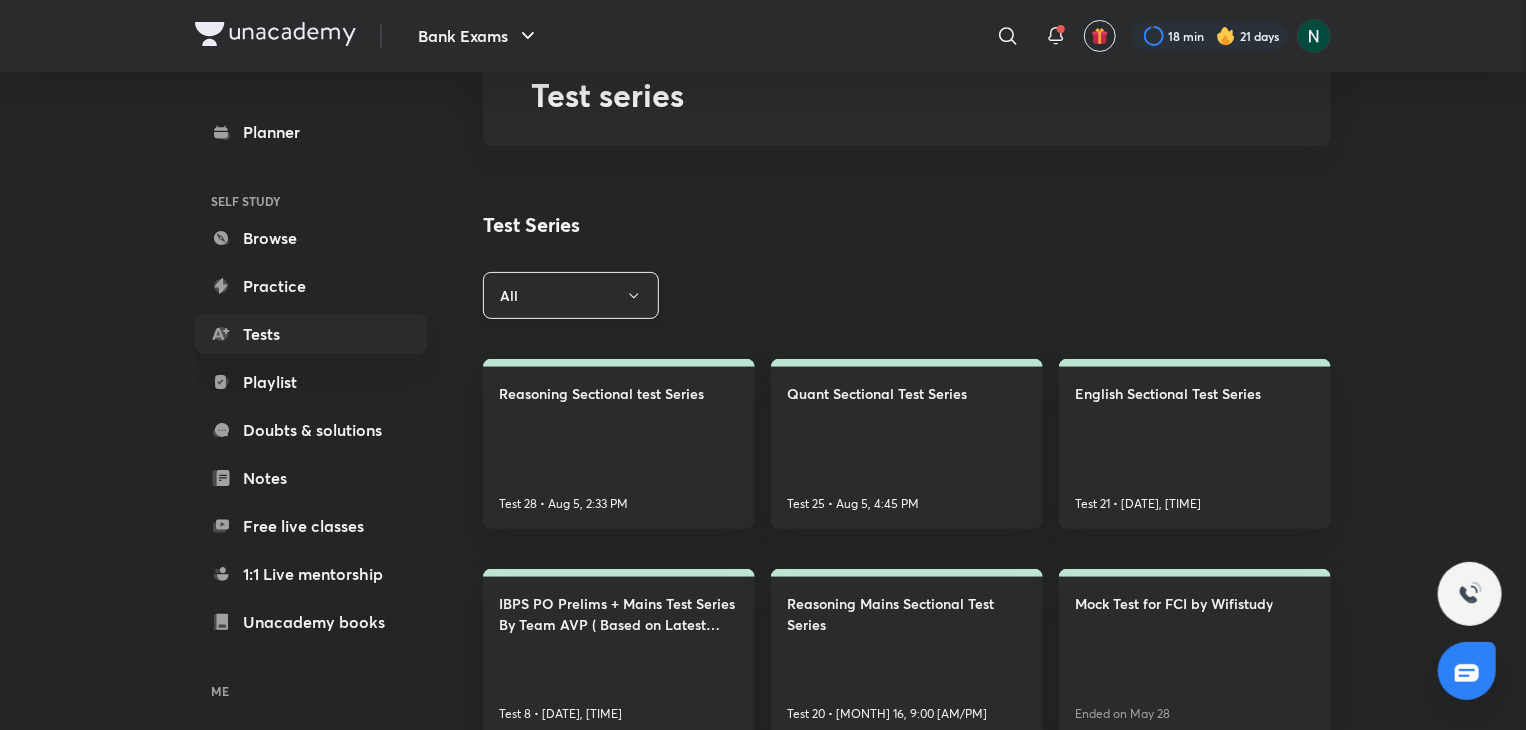 click 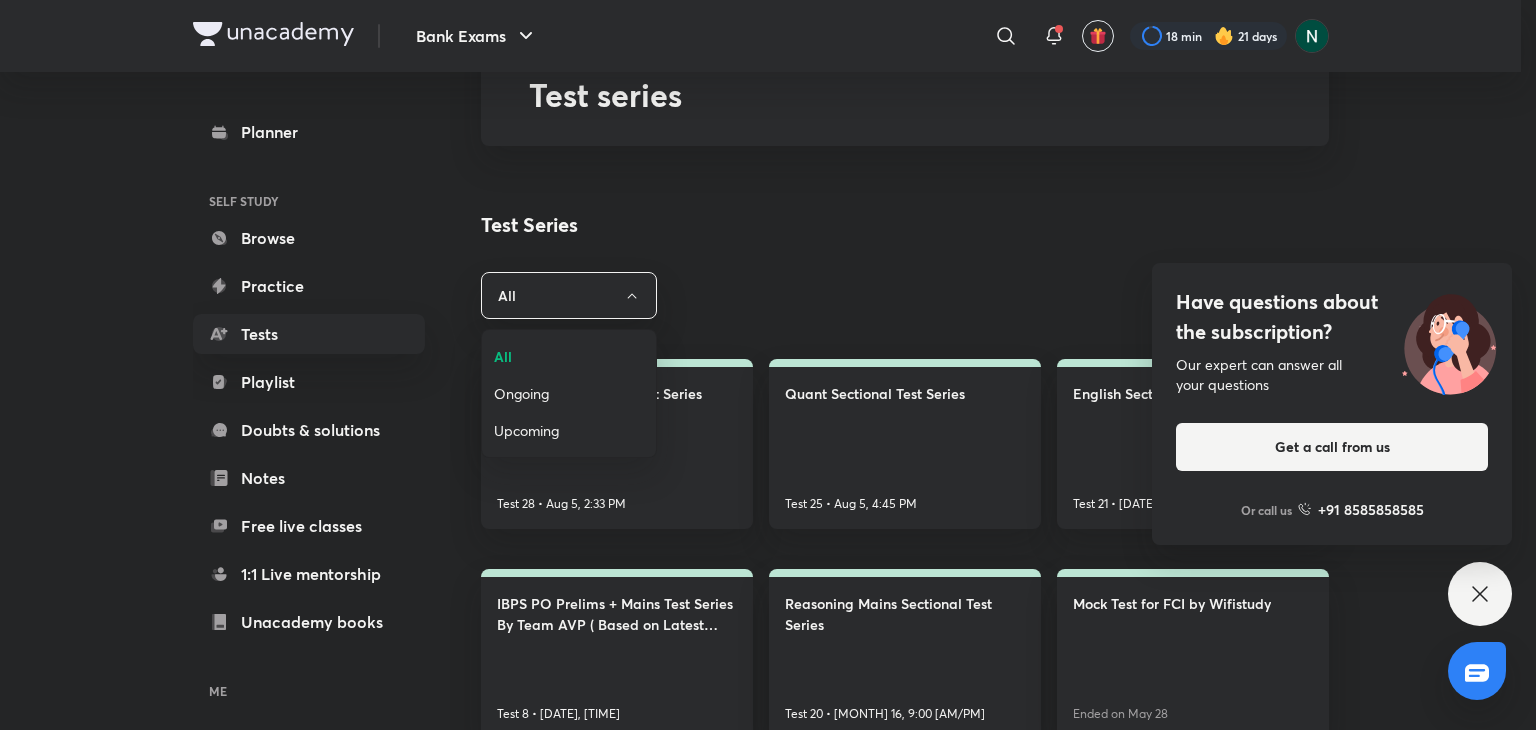 click on "Ongoing" at bounding box center (569, 393) 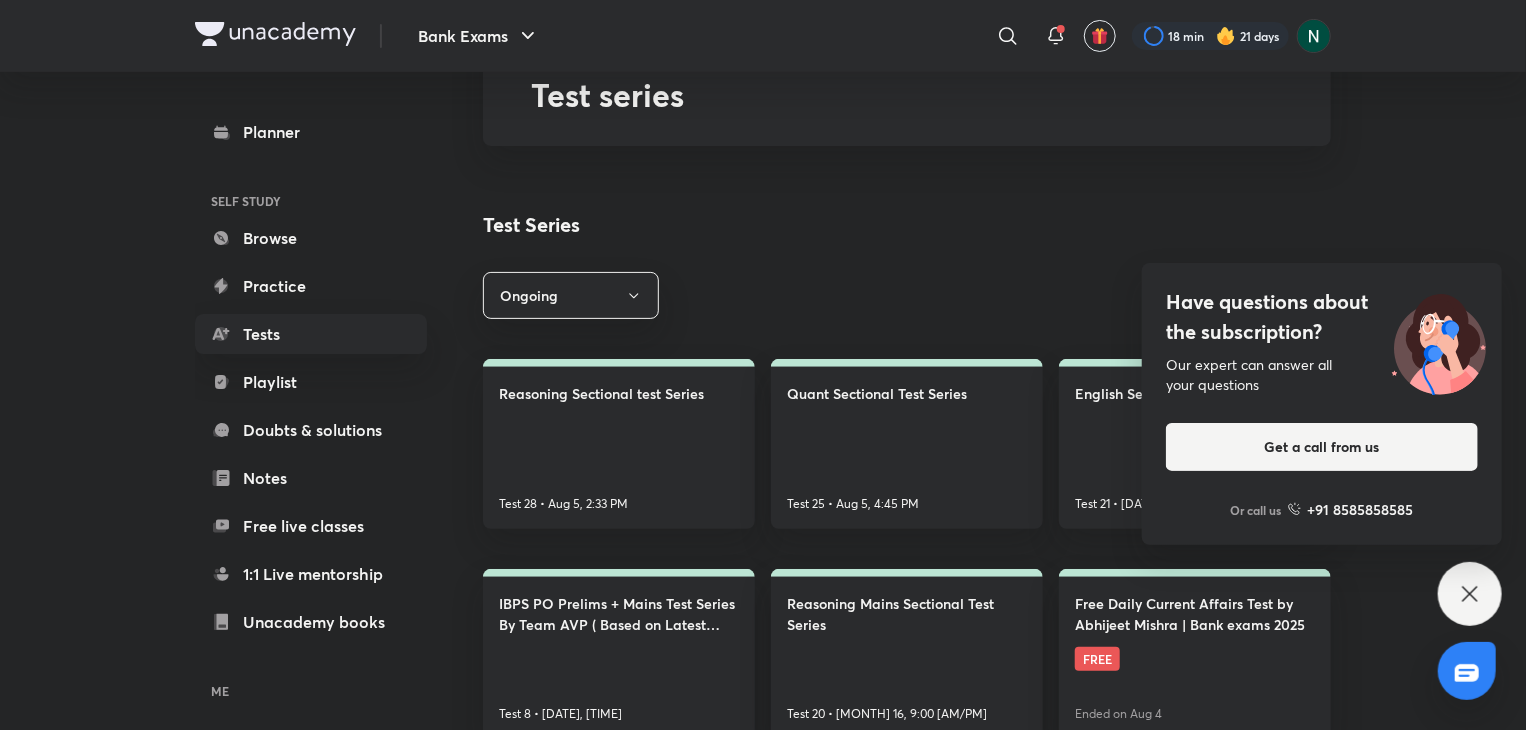 scroll, scrollTop: 0, scrollLeft: 0, axis: both 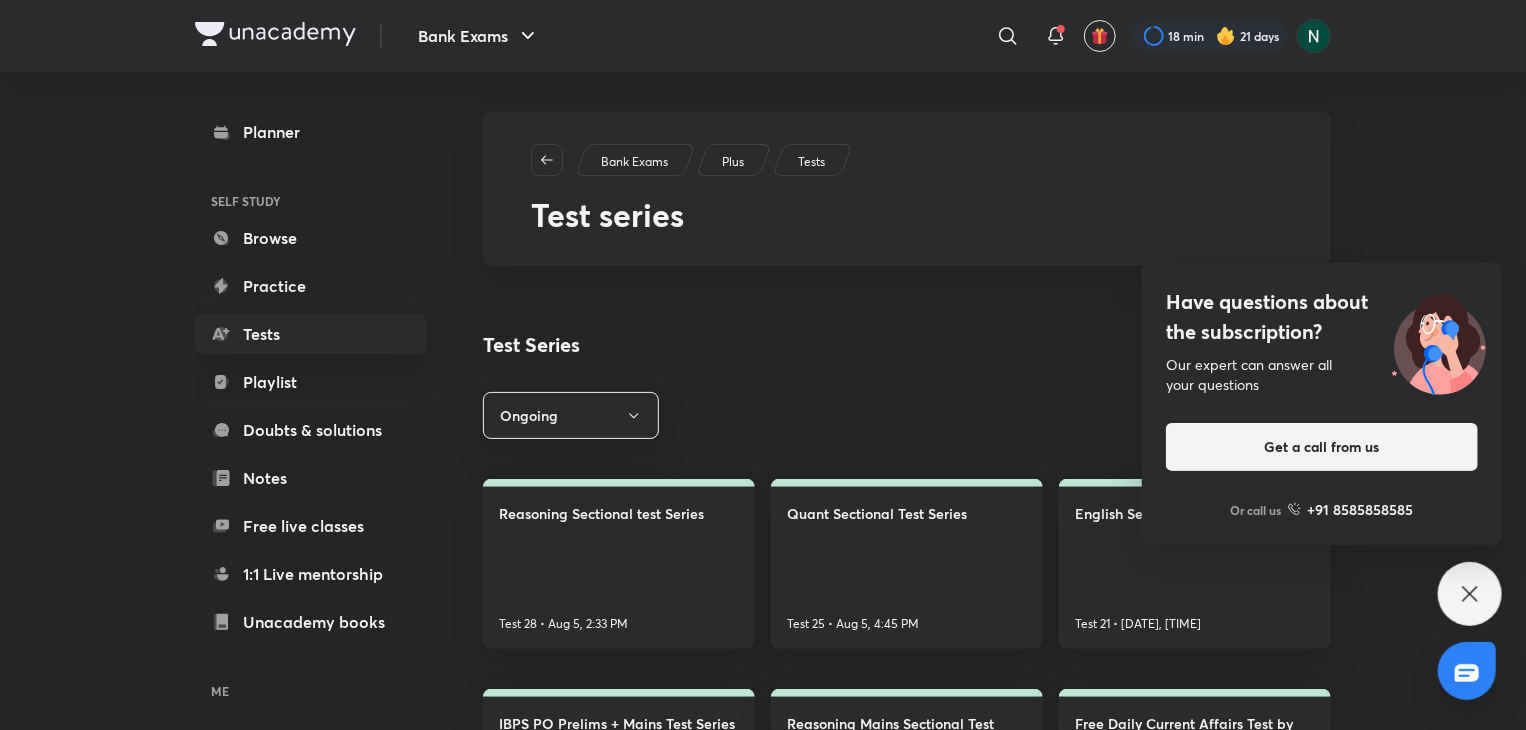 click on "Have questions about the subscription?" at bounding box center (1322, 317) 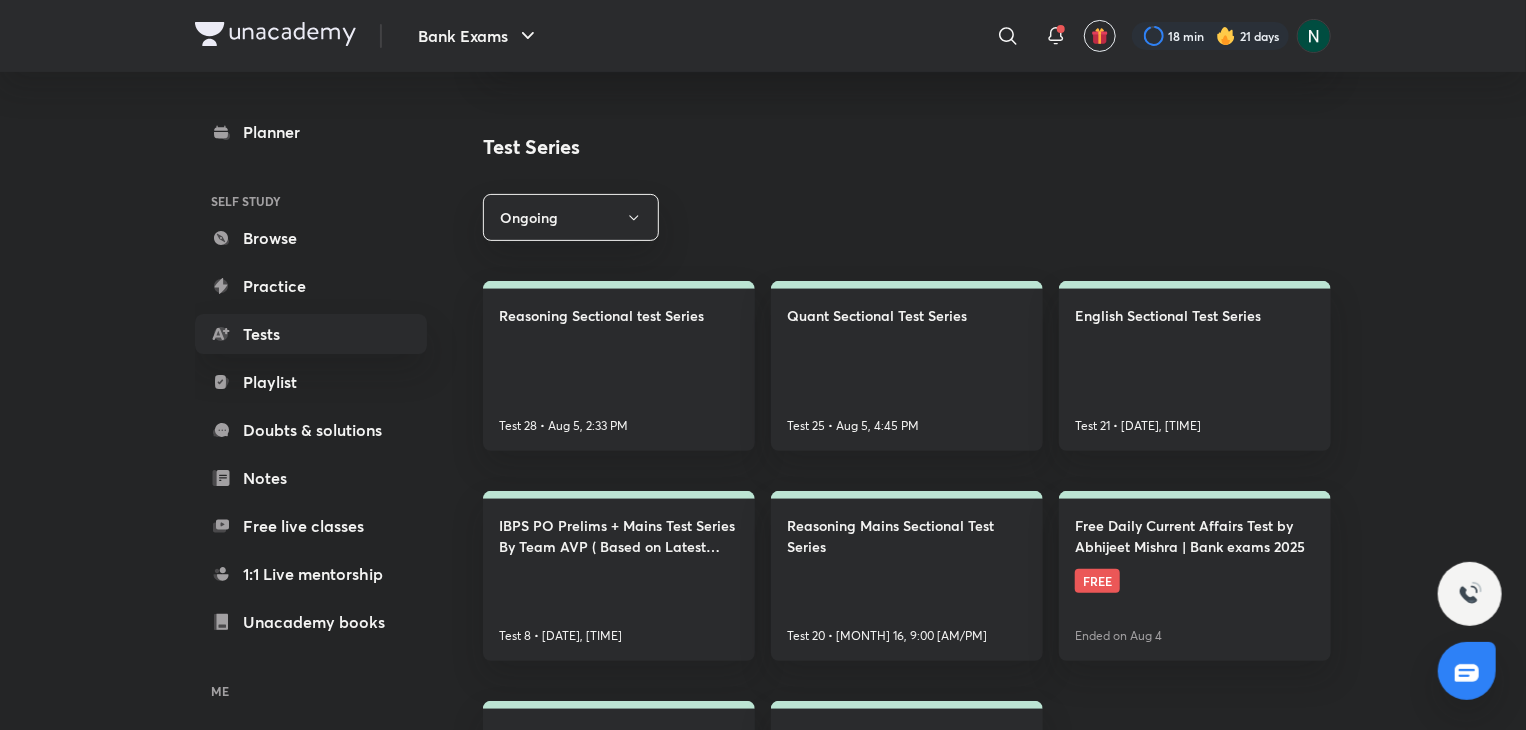 scroll, scrollTop: 320, scrollLeft: 0, axis: vertical 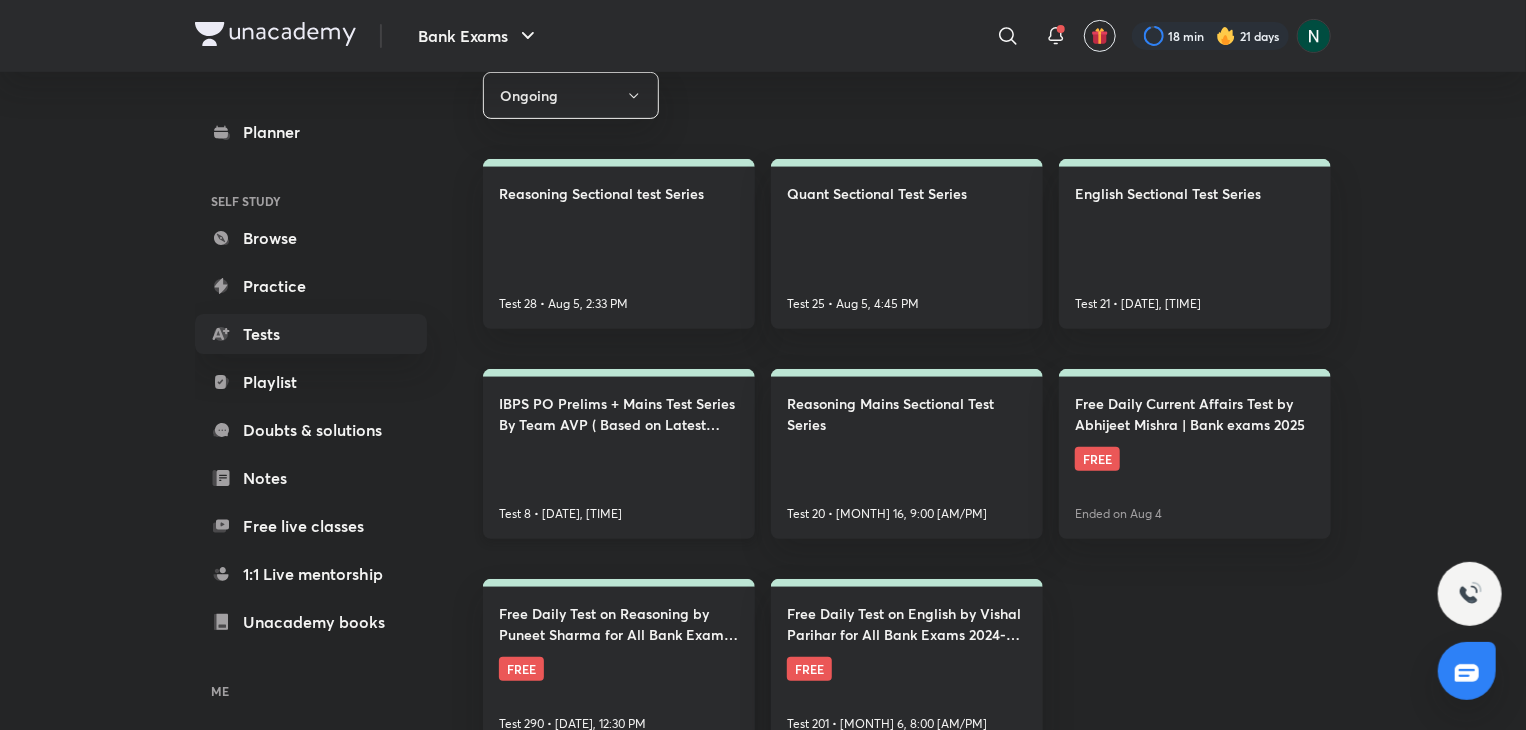 click on "IBPS PO Prelims + Mains Test Series By Team AVP ( Based on Latest Exam Pattern )" at bounding box center [619, 414] 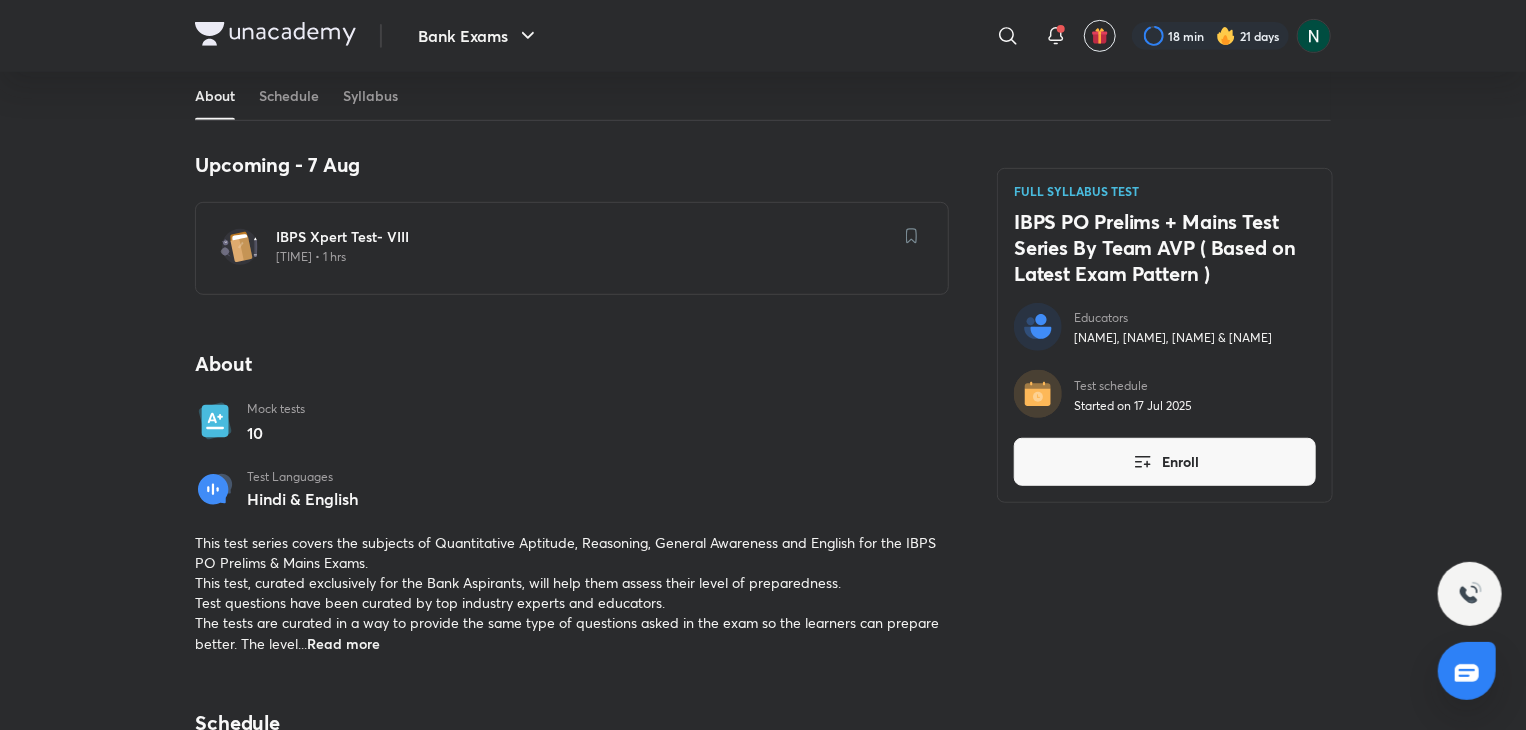 scroll, scrollTop: 440, scrollLeft: 0, axis: vertical 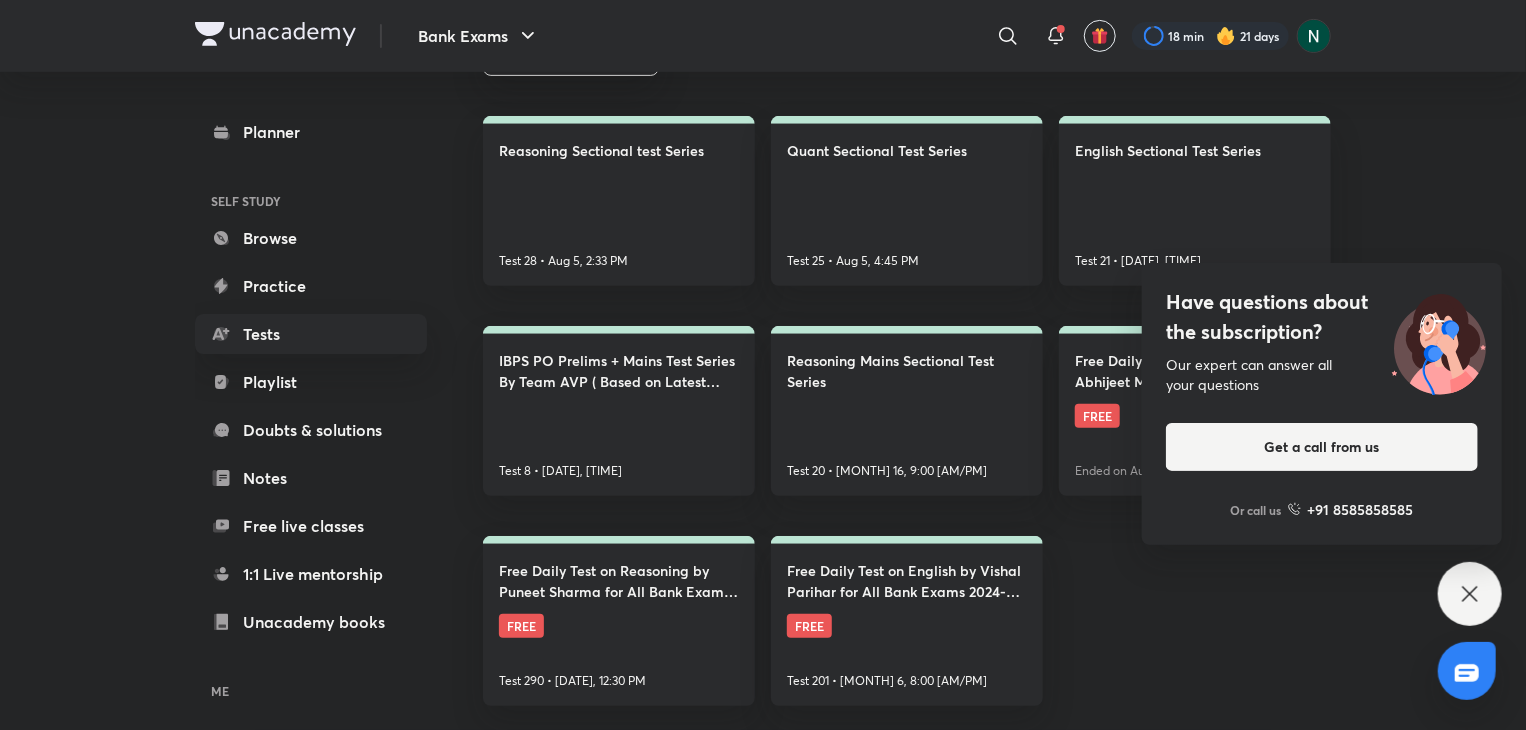 click on "Have questions about the subscription?" at bounding box center [1322, 317] 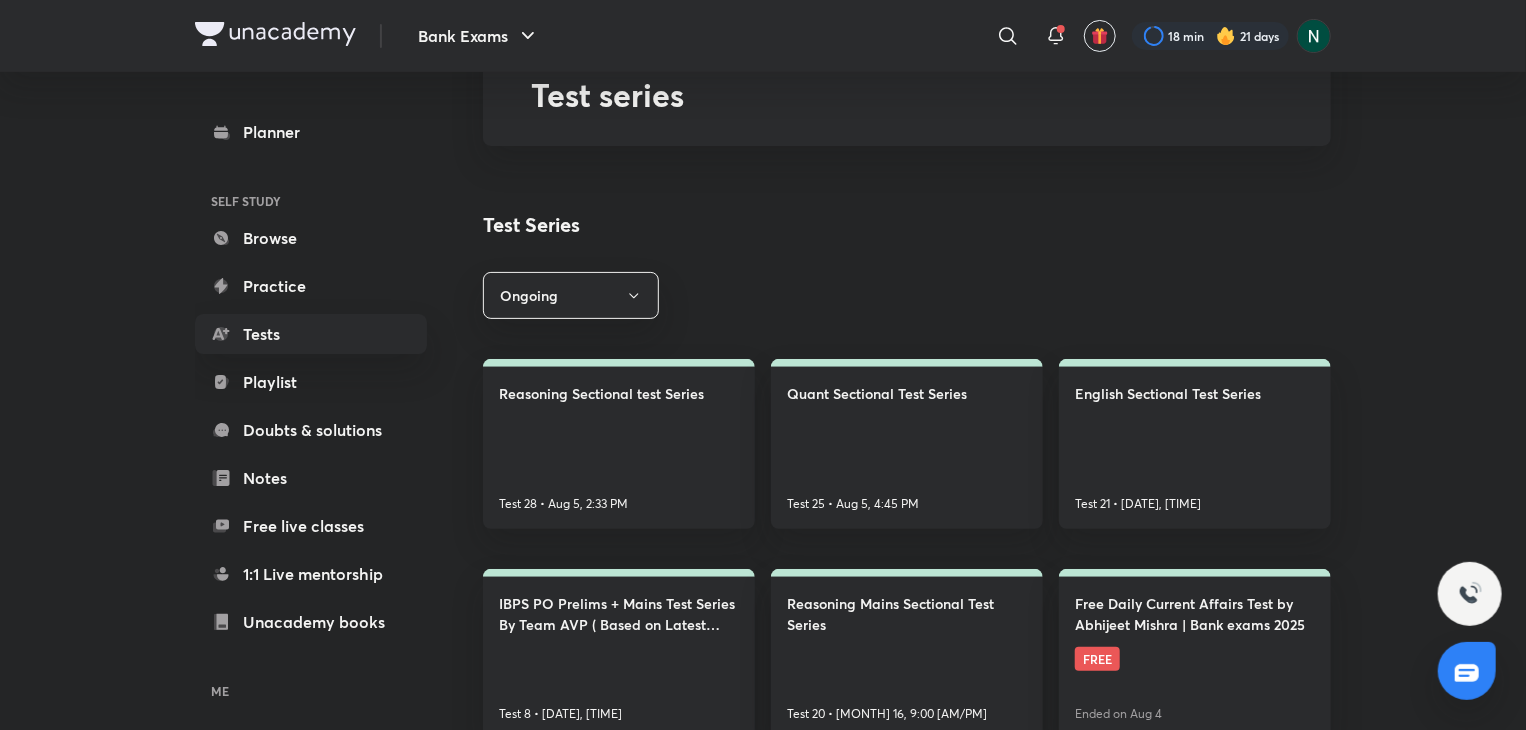 scroll, scrollTop: 0, scrollLeft: 0, axis: both 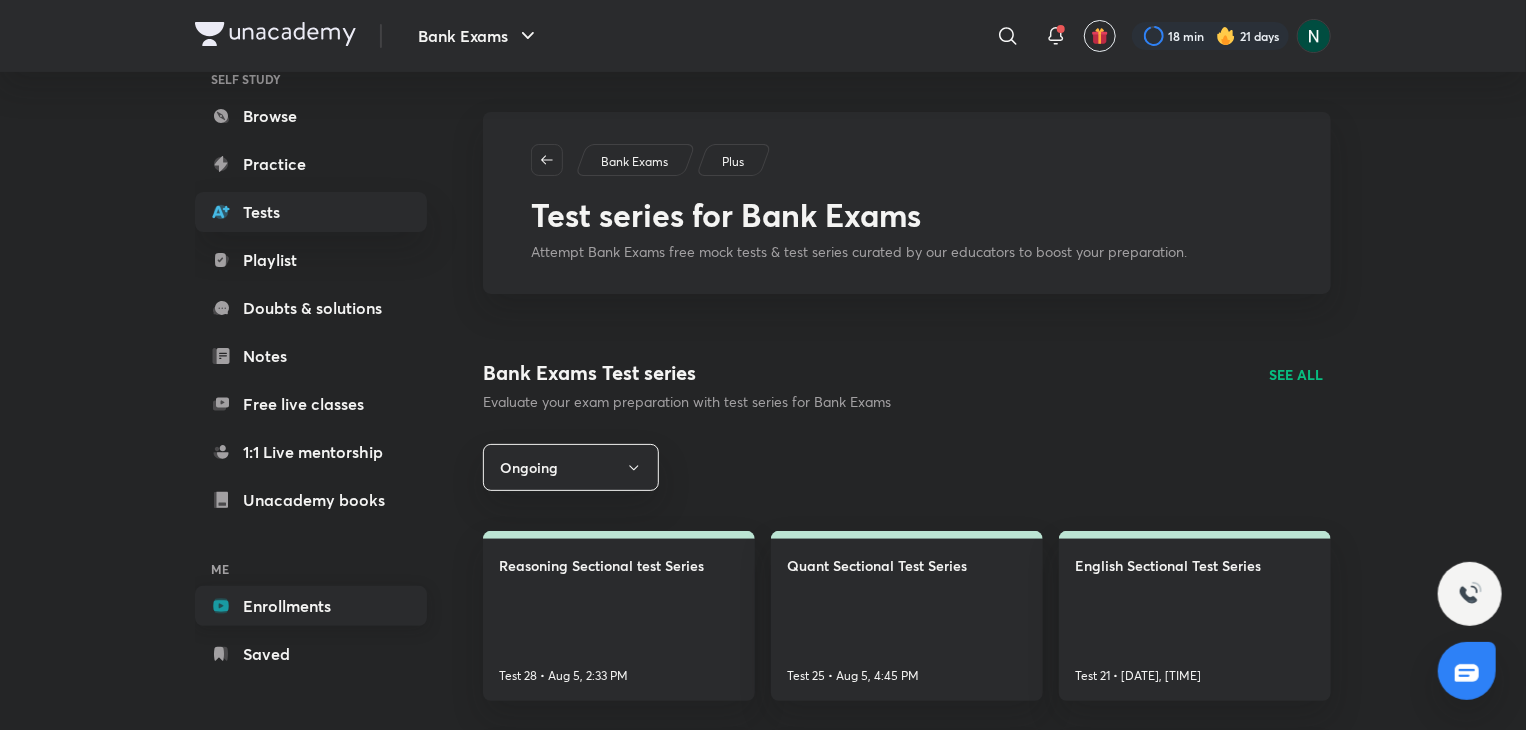 click on "Enrollments" at bounding box center [311, 606] 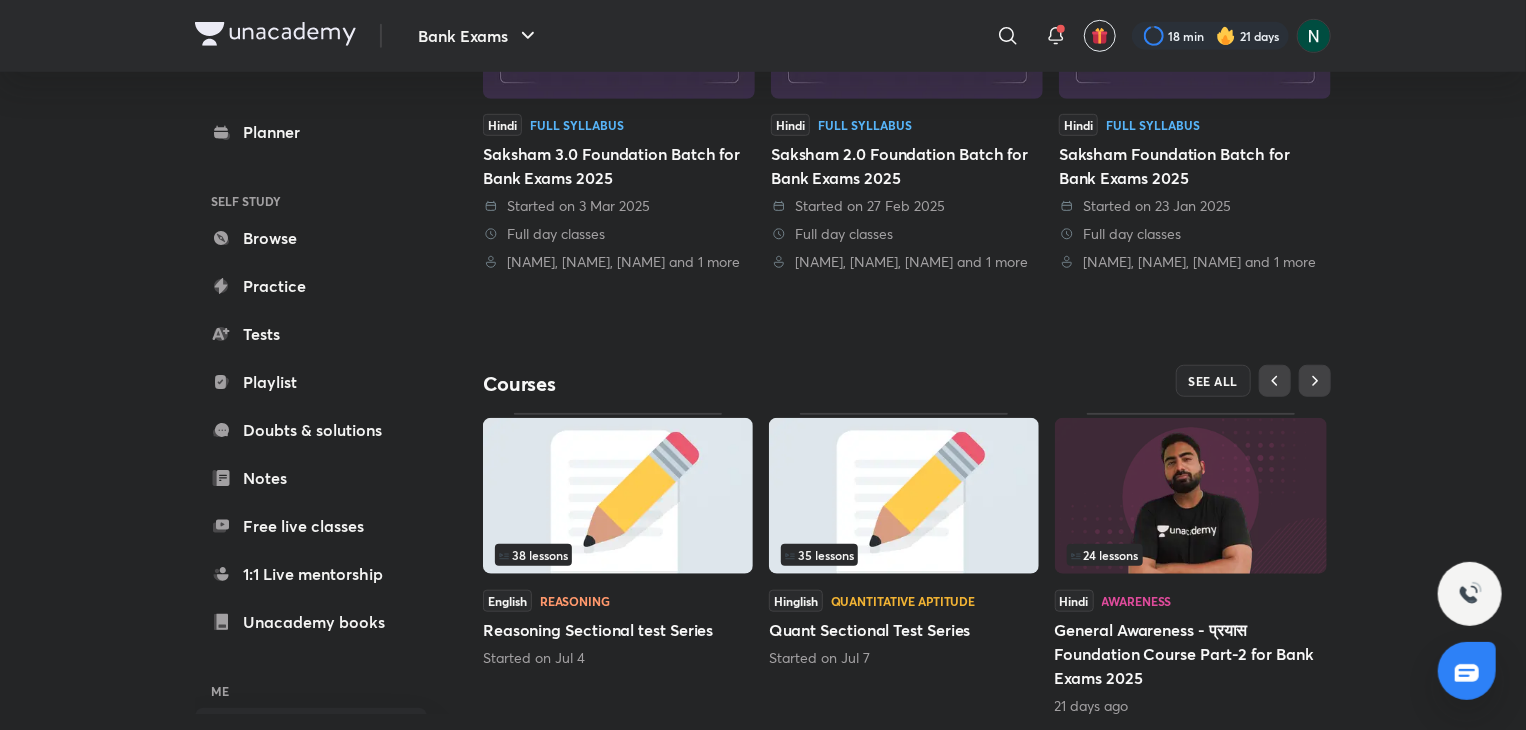 scroll, scrollTop: 600, scrollLeft: 0, axis: vertical 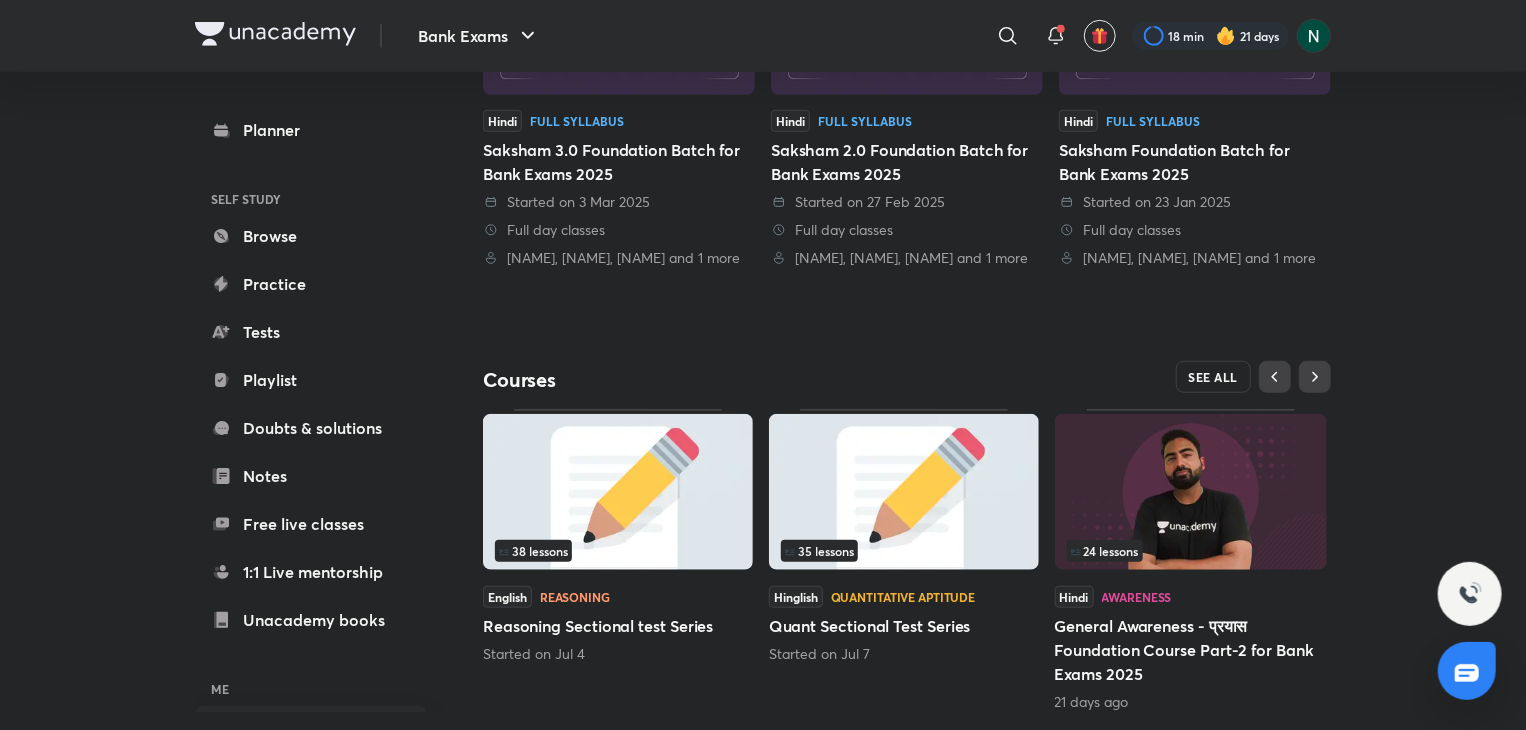 click on "SEE ALL" at bounding box center (1214, 377) 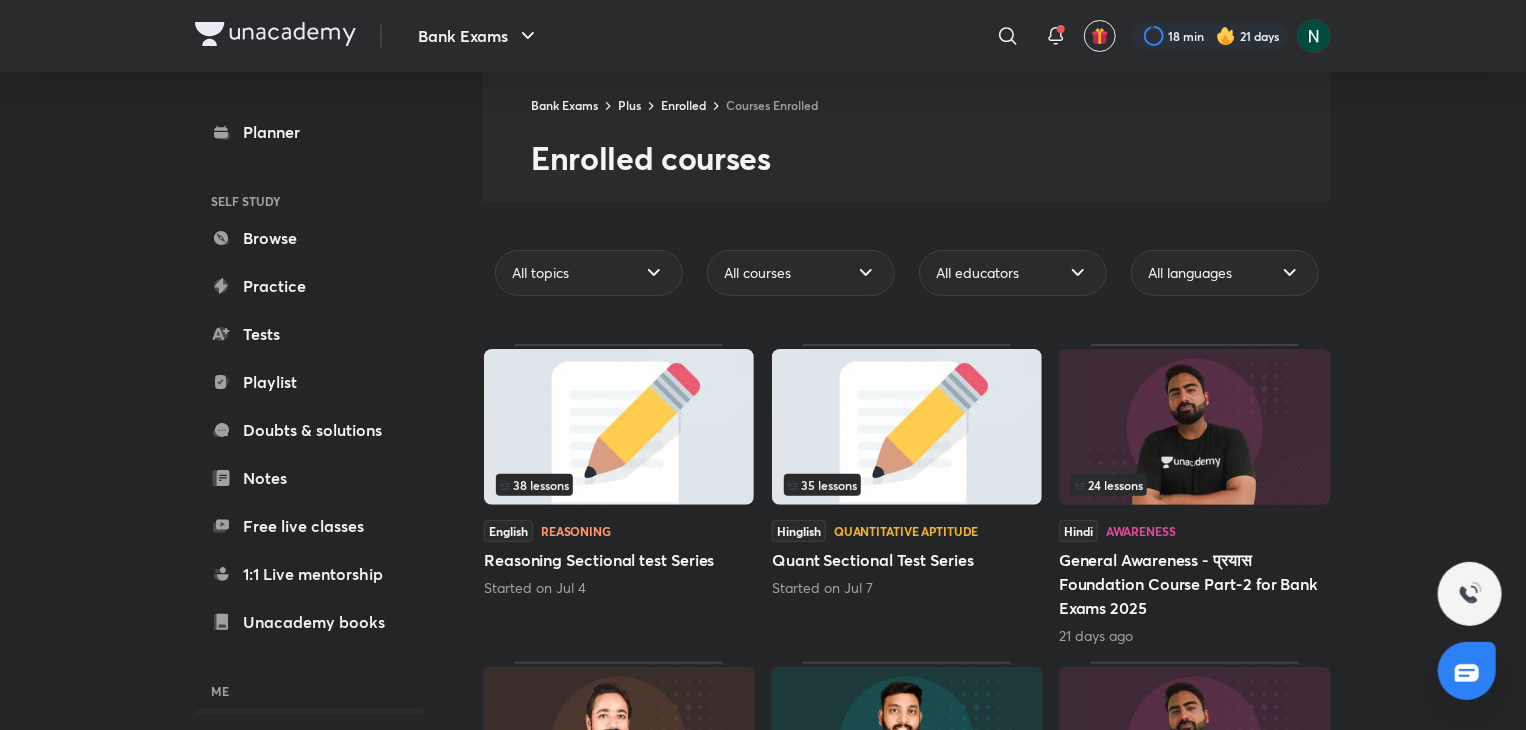 scroll, scrollTop: 400, scrollLeft: 0, axis: vertical 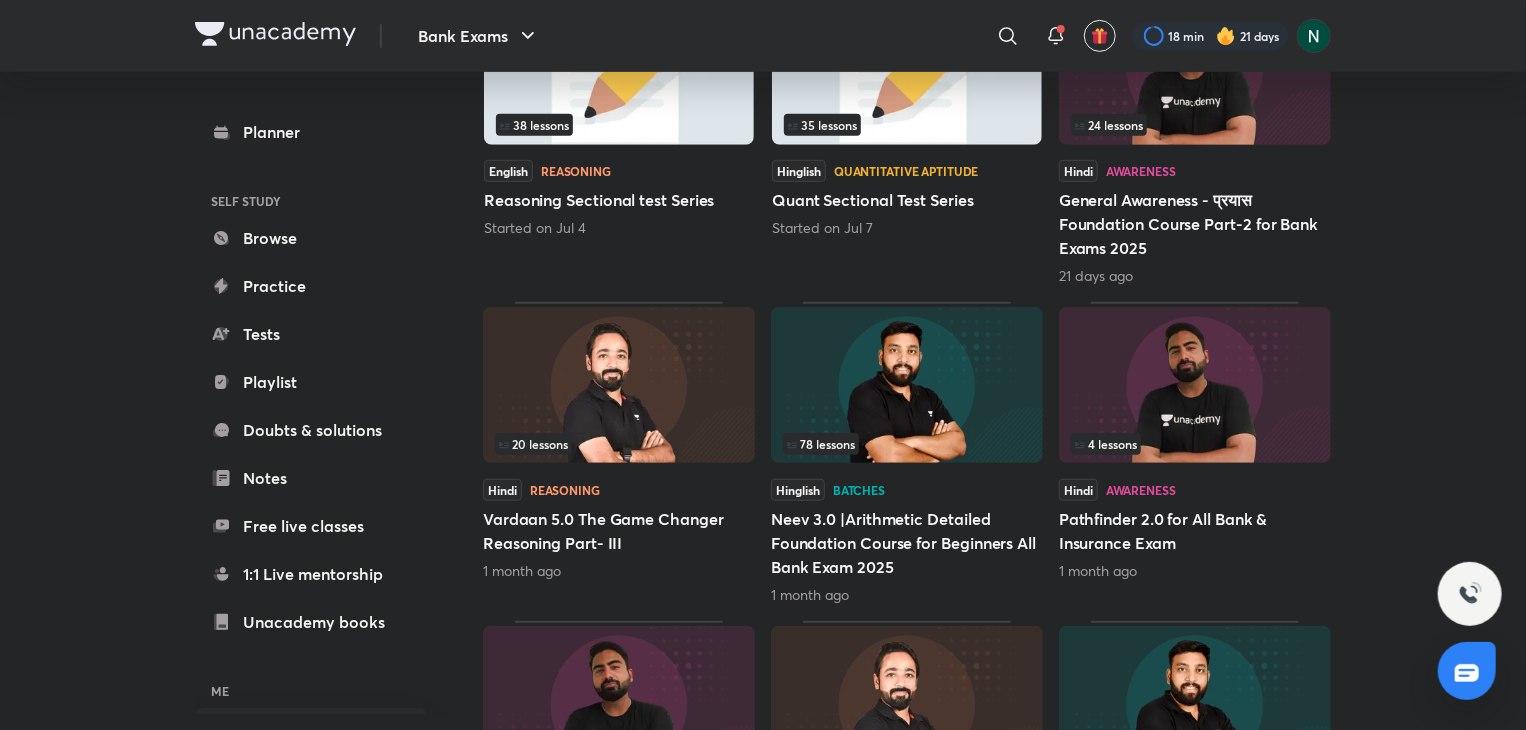 click at bounding box center [907, 385] 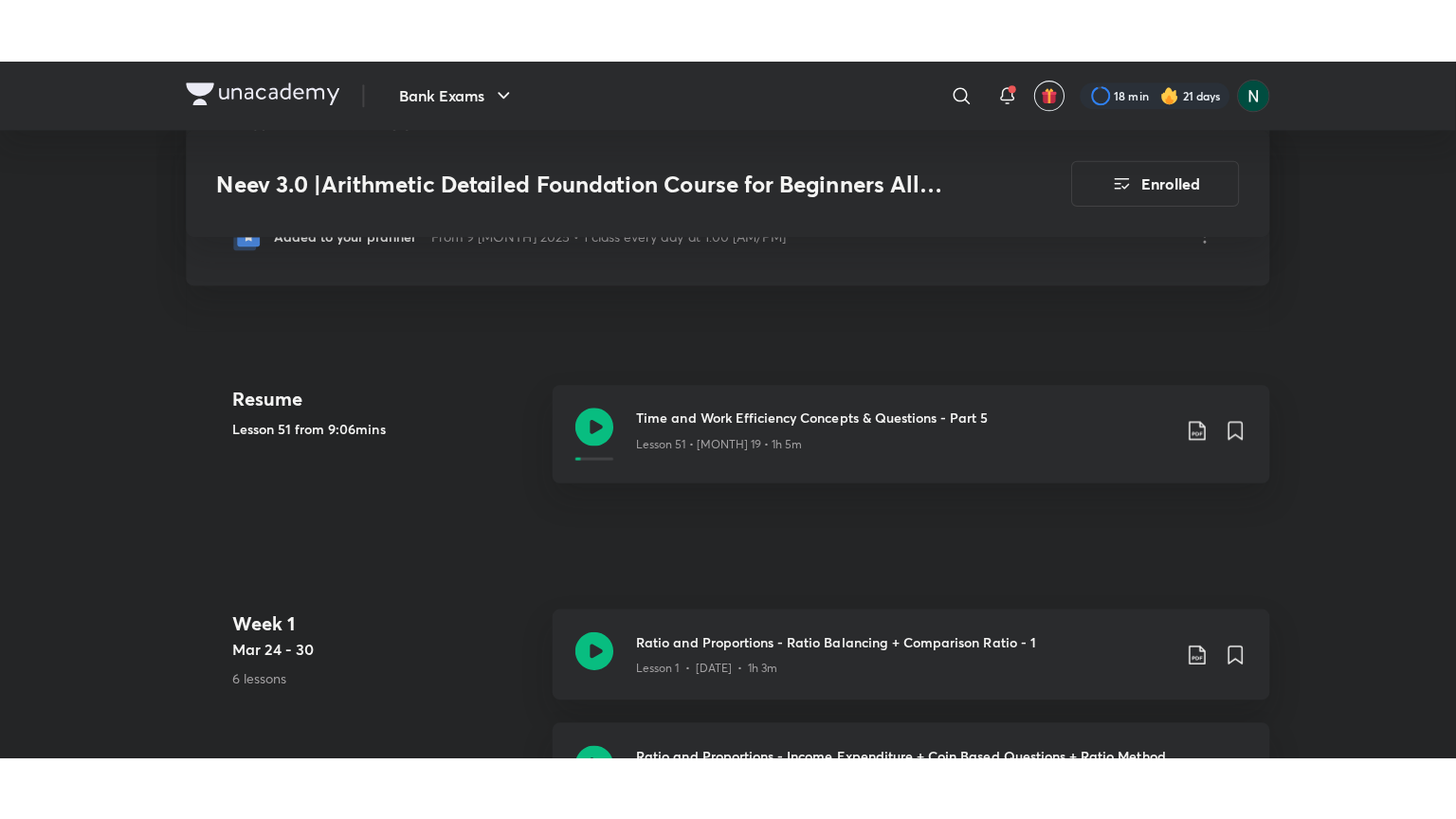 scroll, scrollTop: 455, scrollLeft: 0, axis: vertical 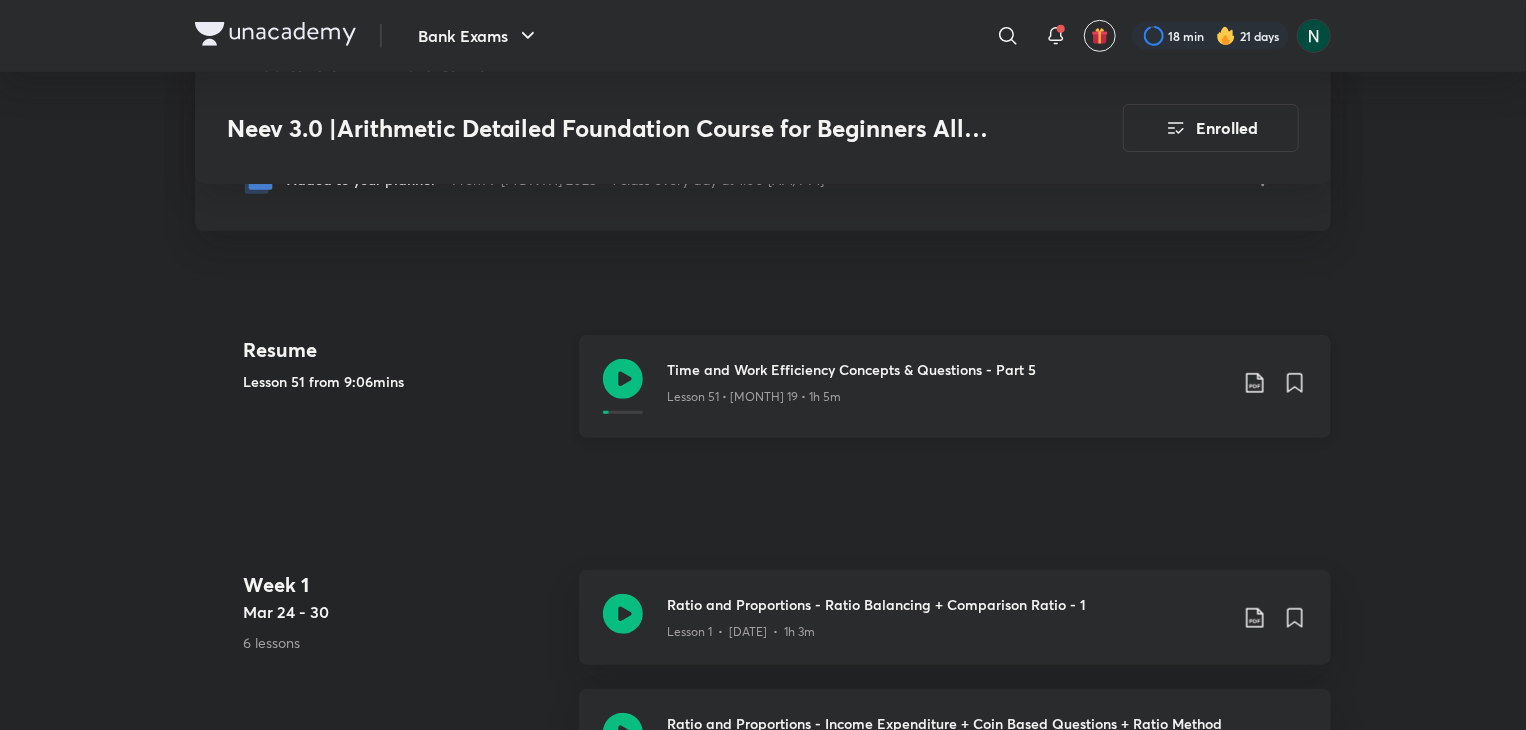 click 